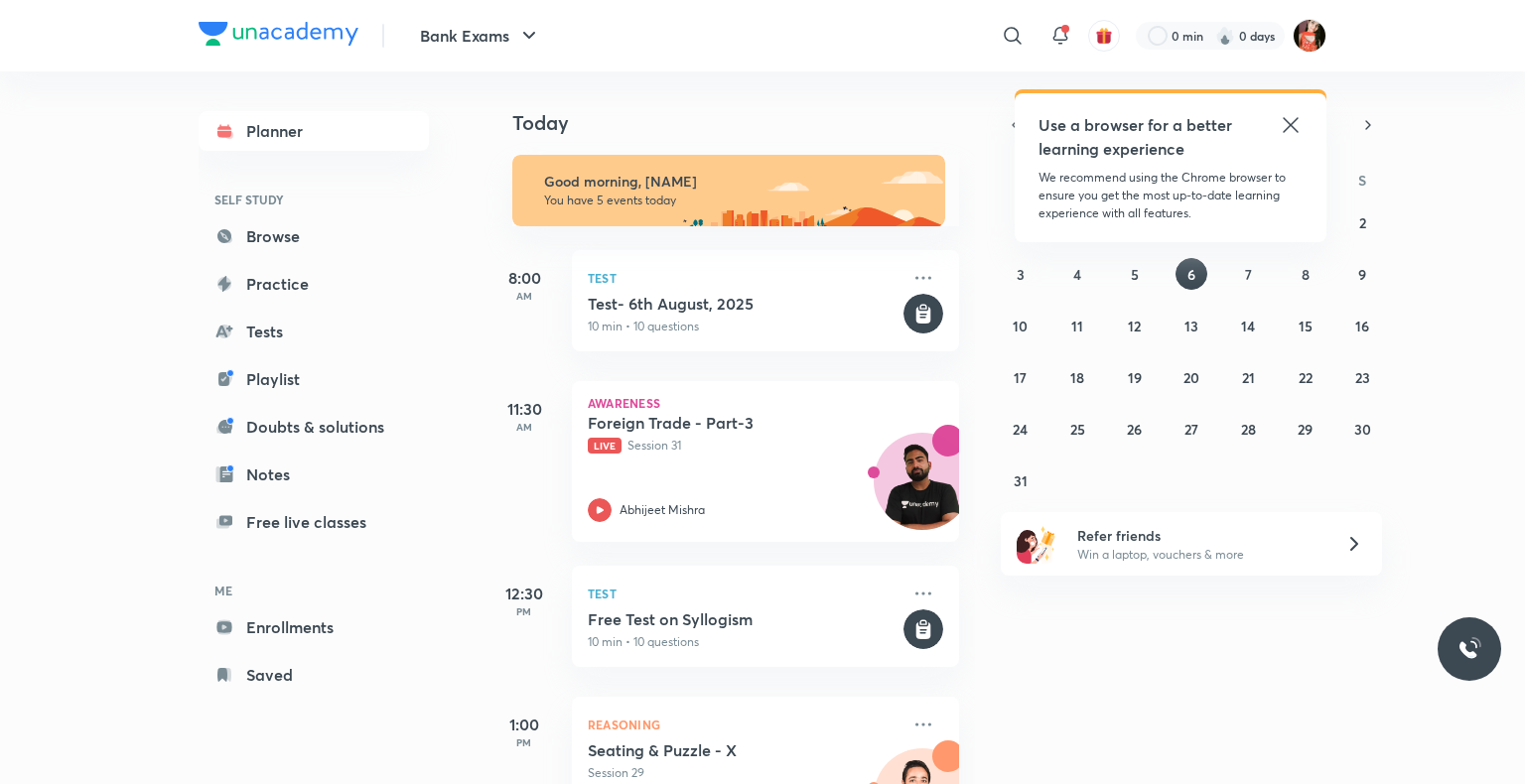 scroll, scrollTop: 0, scrollLeft: 0, axis: both 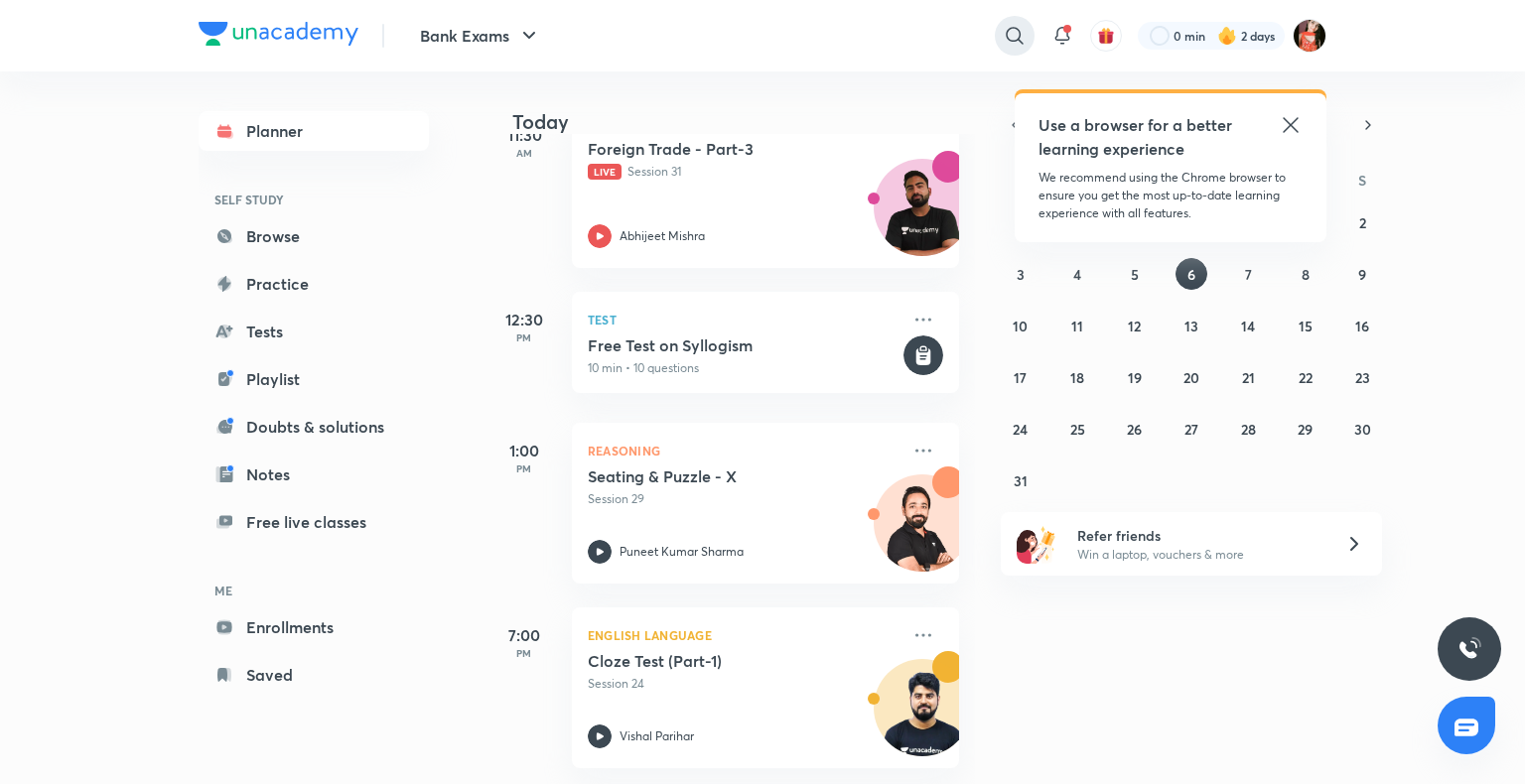 click at bounding box center (1015, 36) 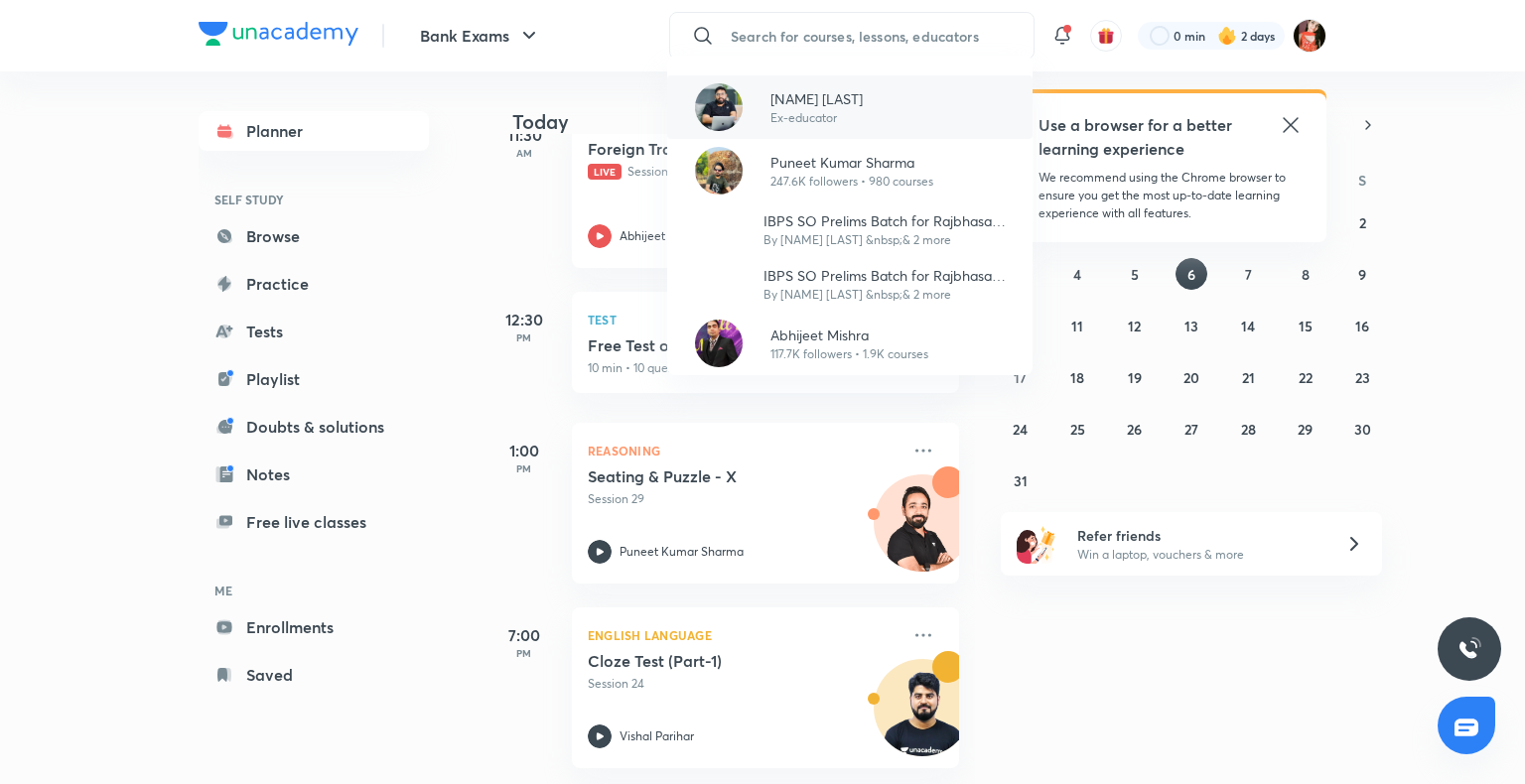click on "[FIRST] [LAST]" at bounding box center [816, 98] 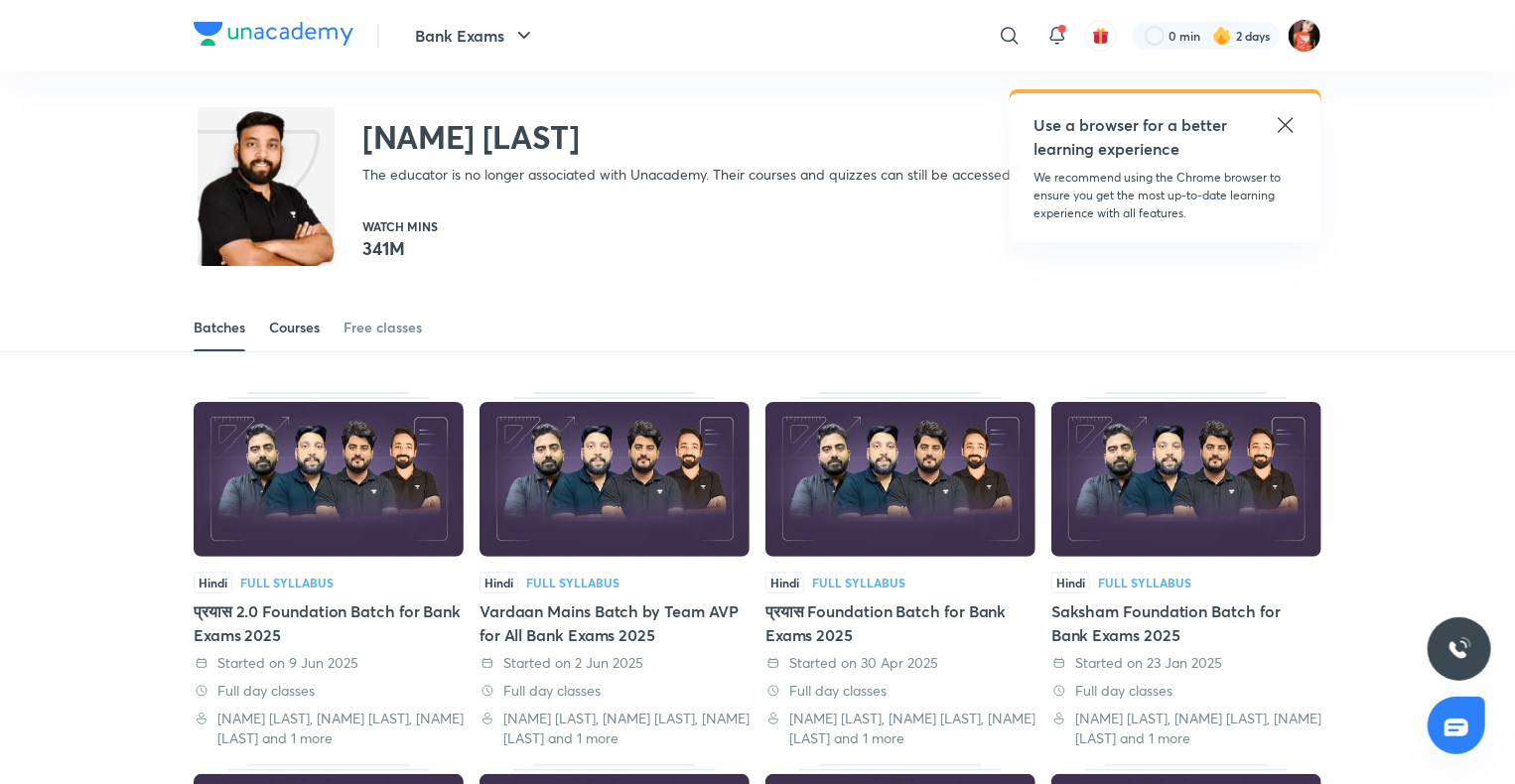 click on "Courses" at bounding box center [294, 327] 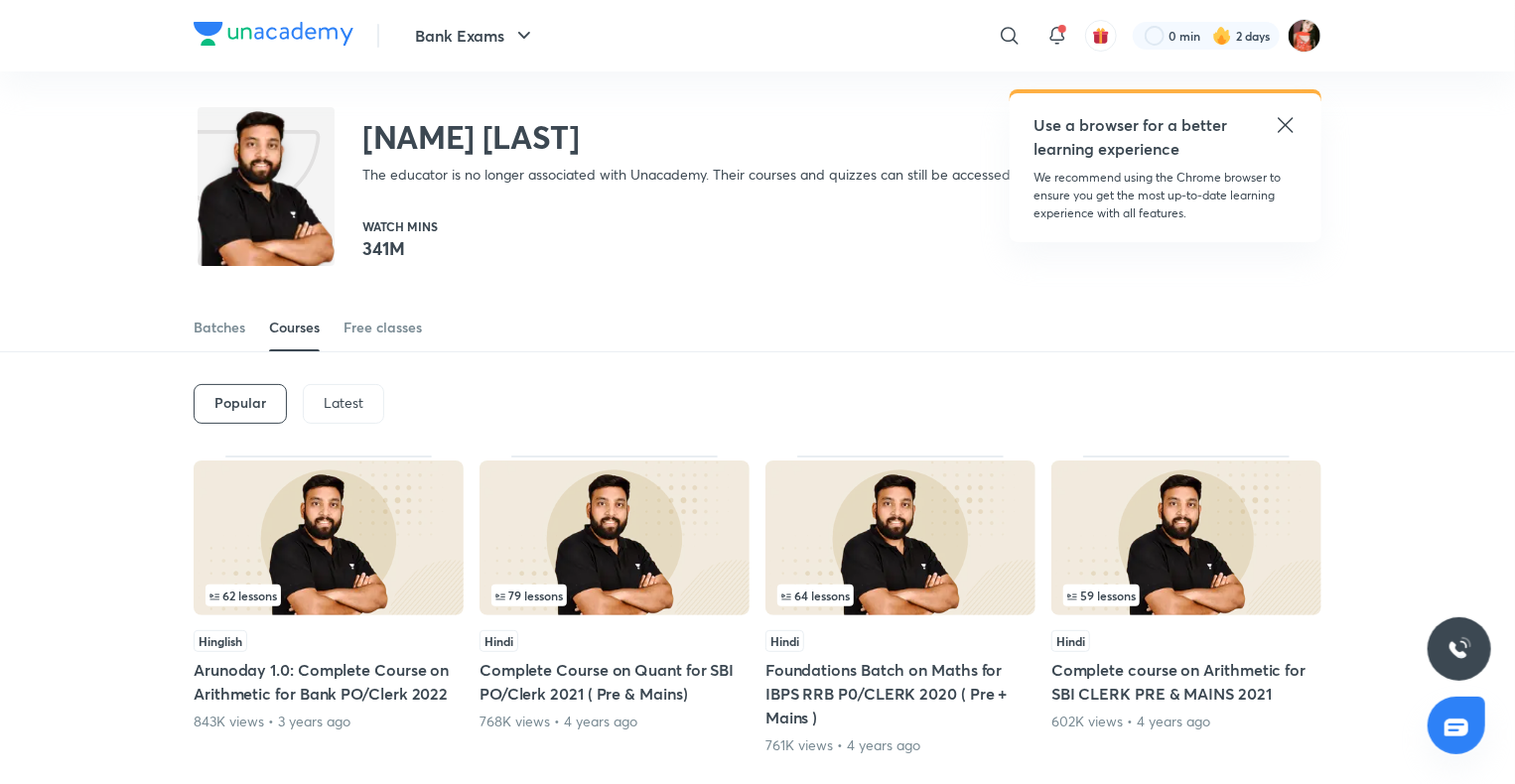 click on "Latest" at bounding box center (344, 403) 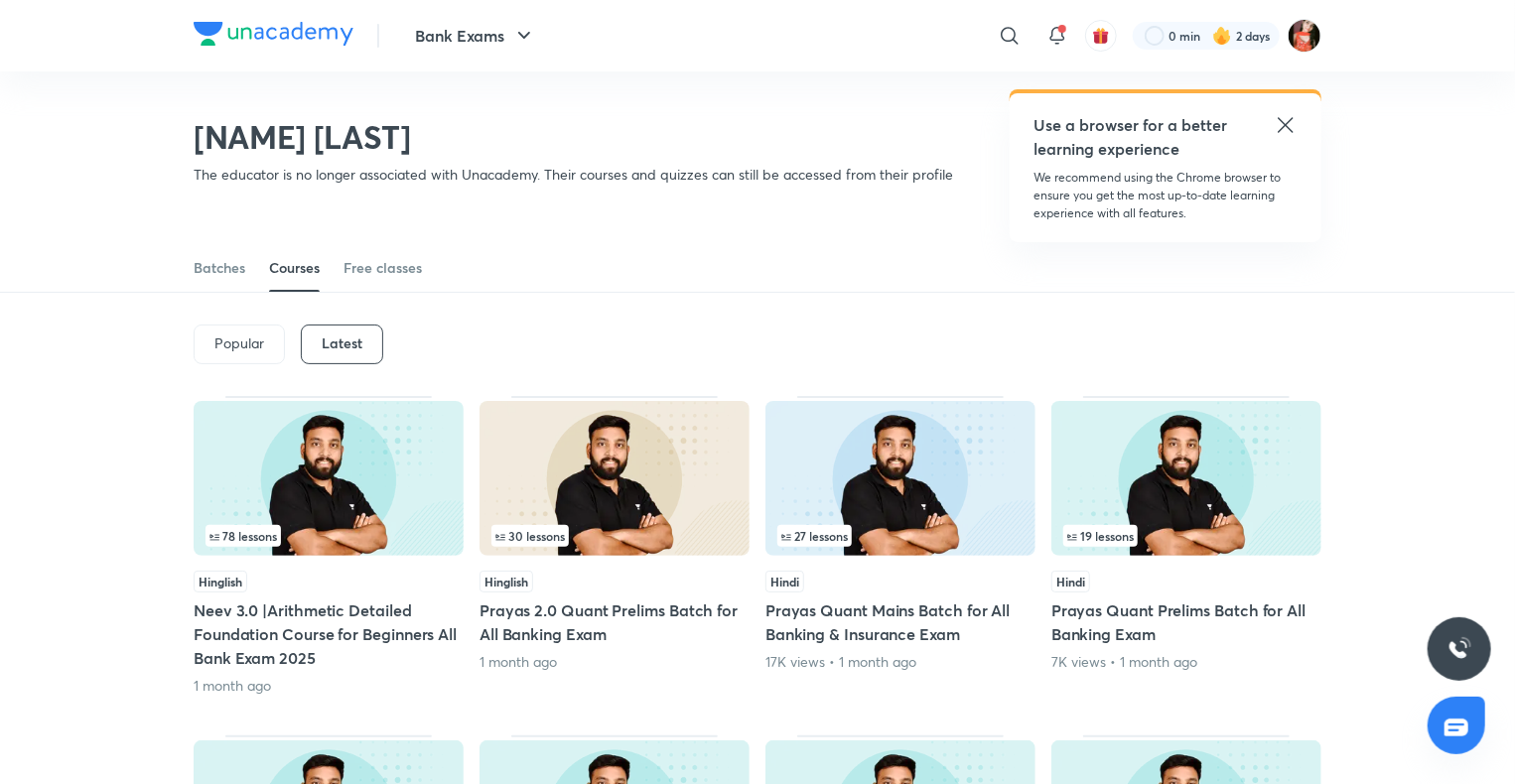 scroll, scrollTop: 879, scrollLeft: 0, axis: vertical 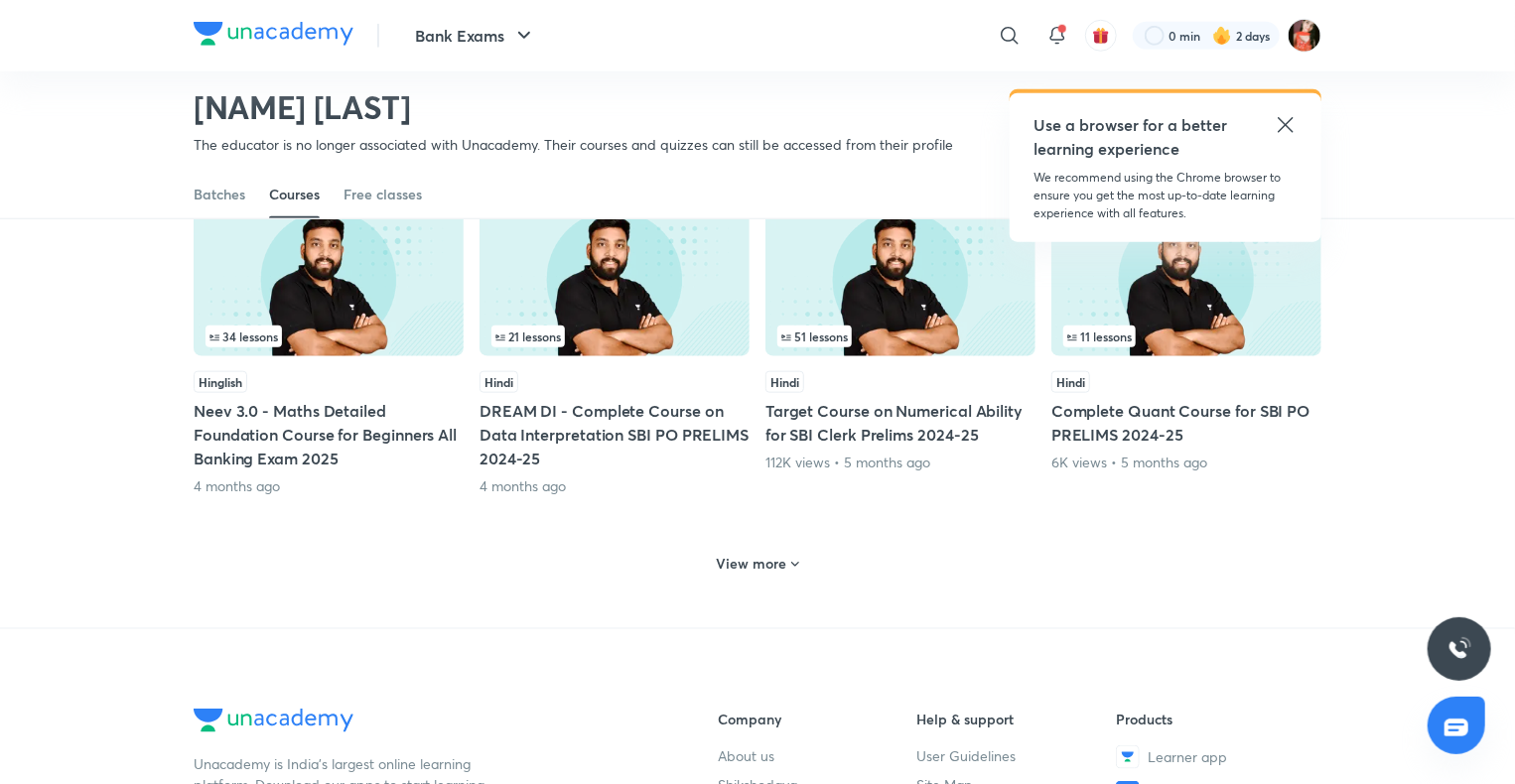 click on "View more" at bounding box center (752, 564) 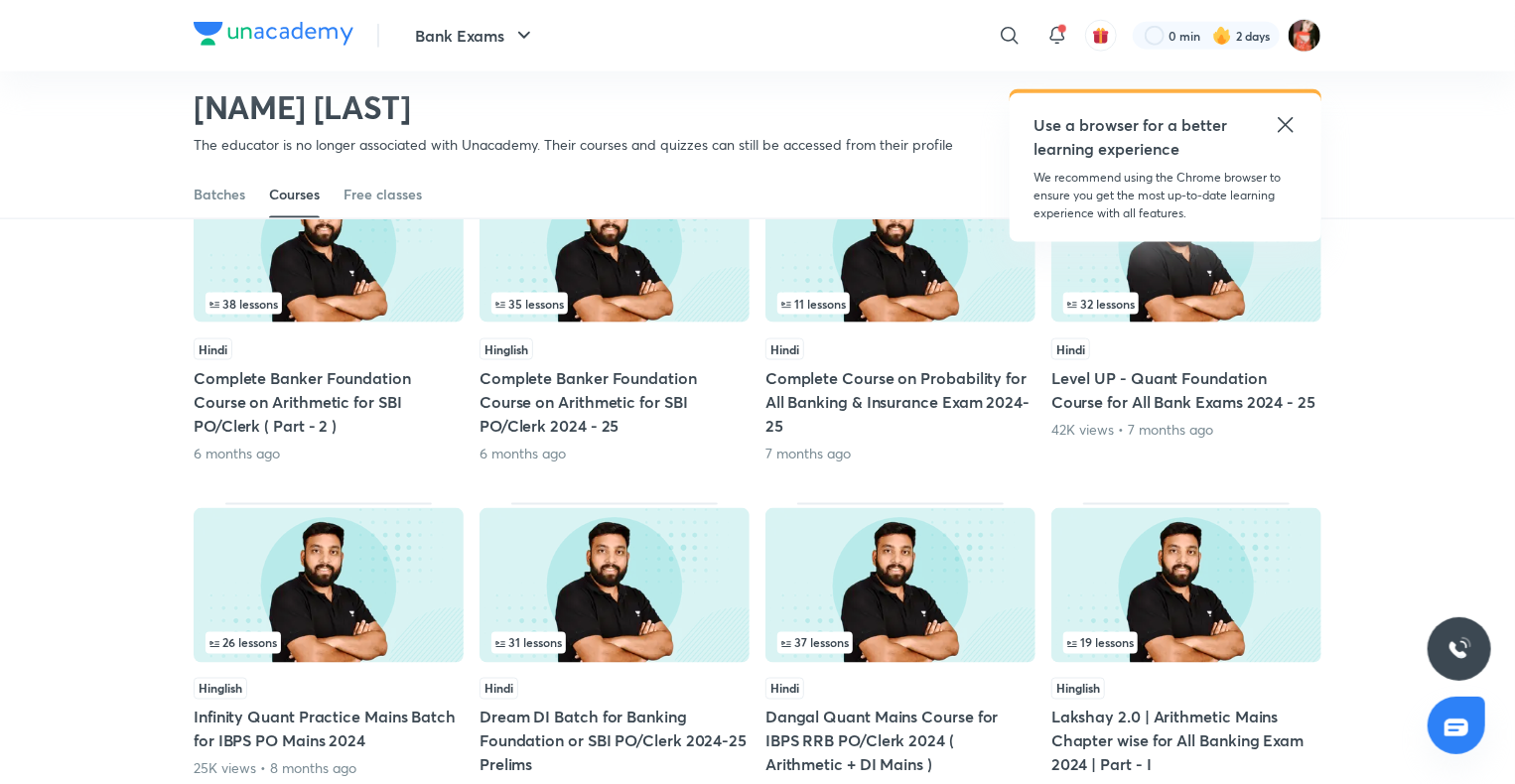 scroll, scrollTop: 1772, scrollLeft: 0, axis: vertical 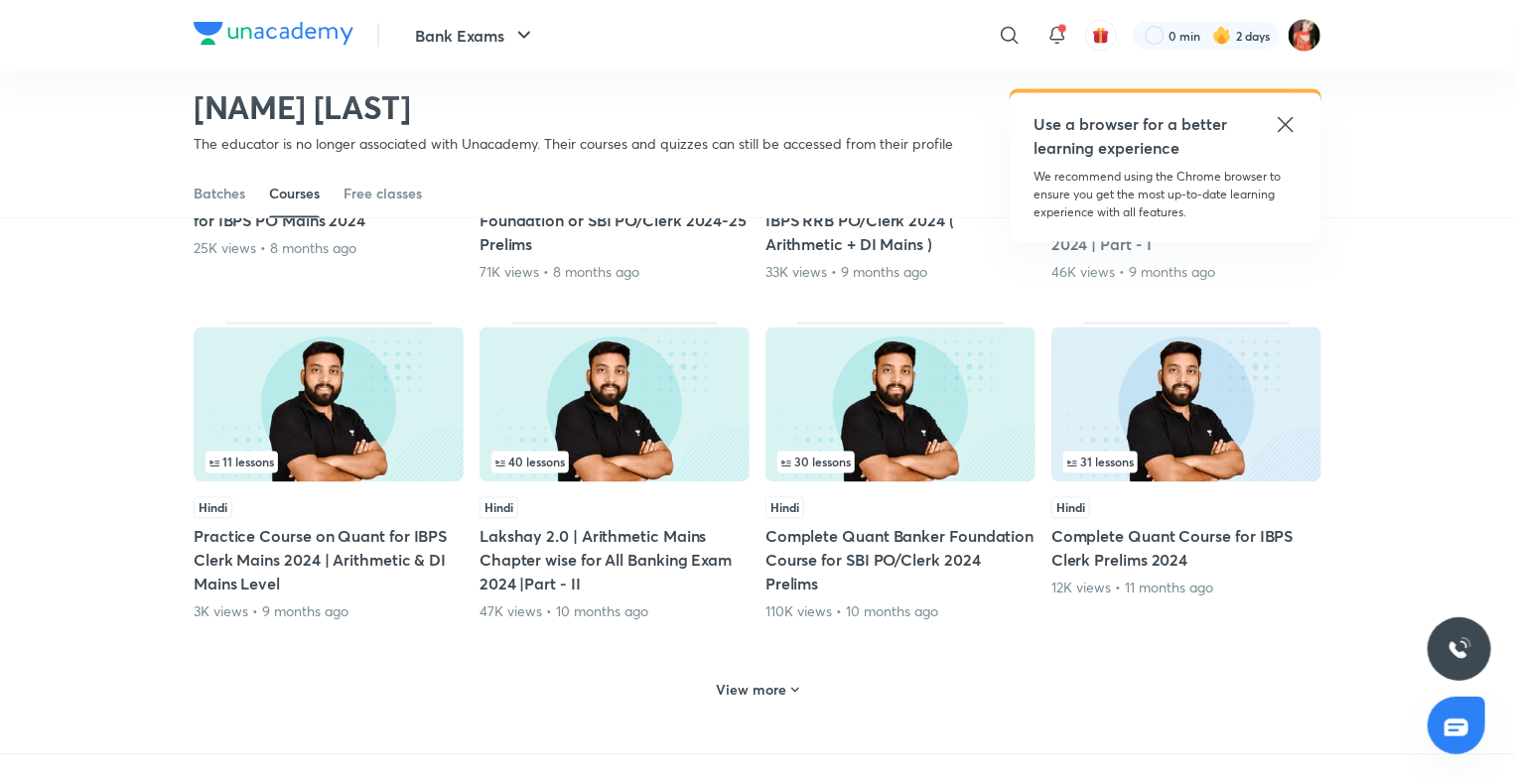 click on "View more" at bounding box center [758, 688] 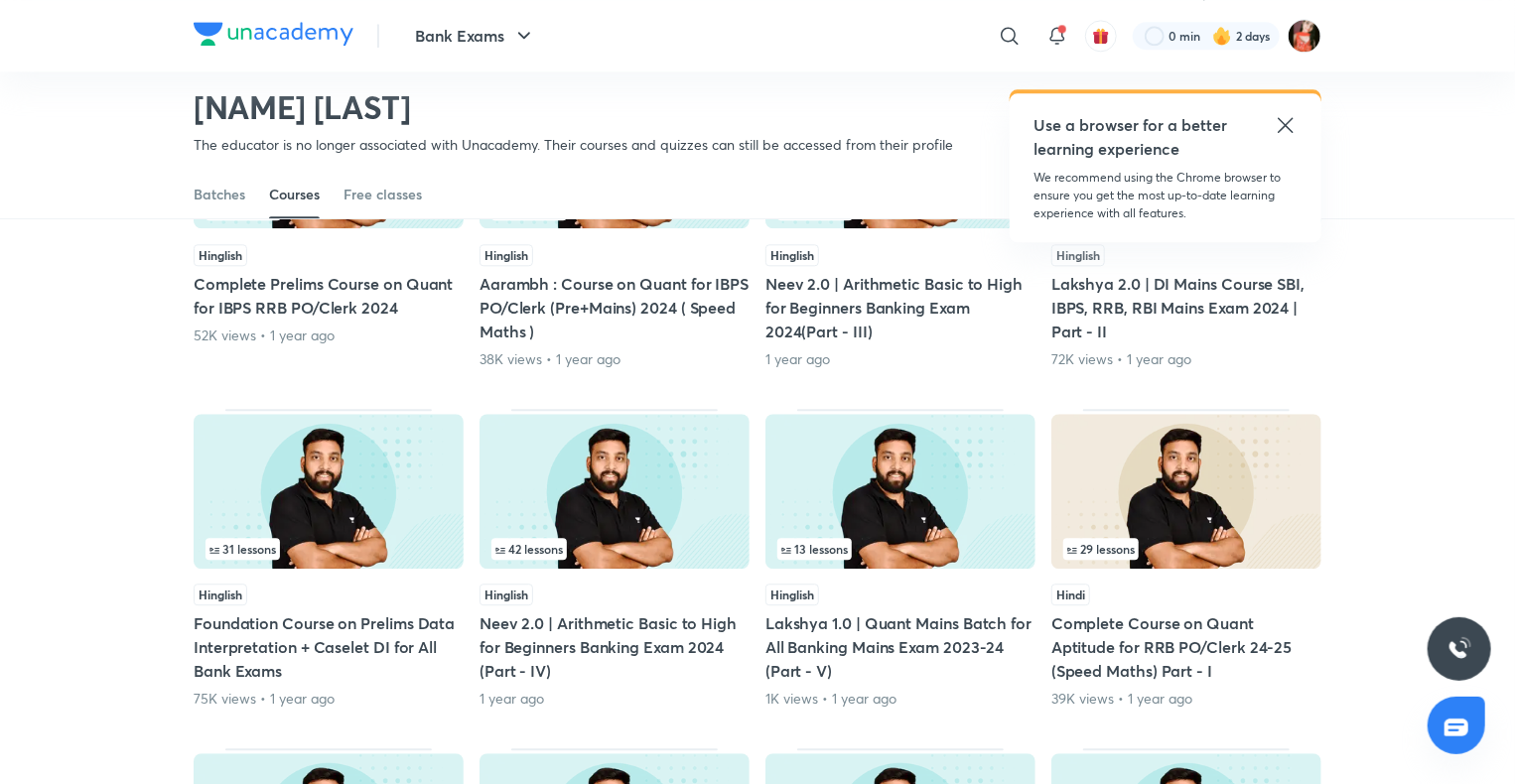 scroll, scrollTop: 2368, scrollLeft: 0, axis: vertical 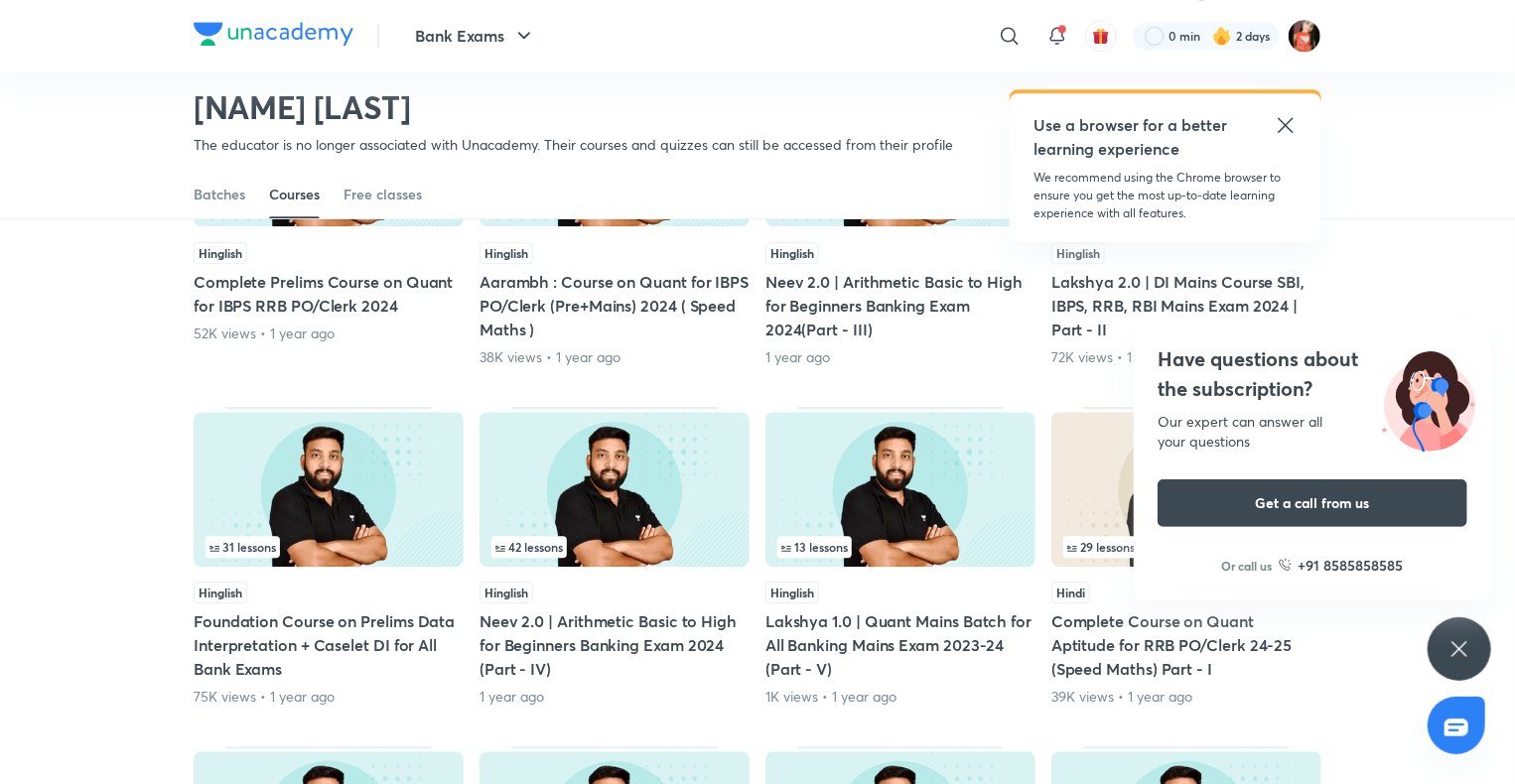 click on "Have questions about the subscription? Our expert can answer all your questions Get a call from us Or call us +91 8585858585" at bounding box center (1459, 649) 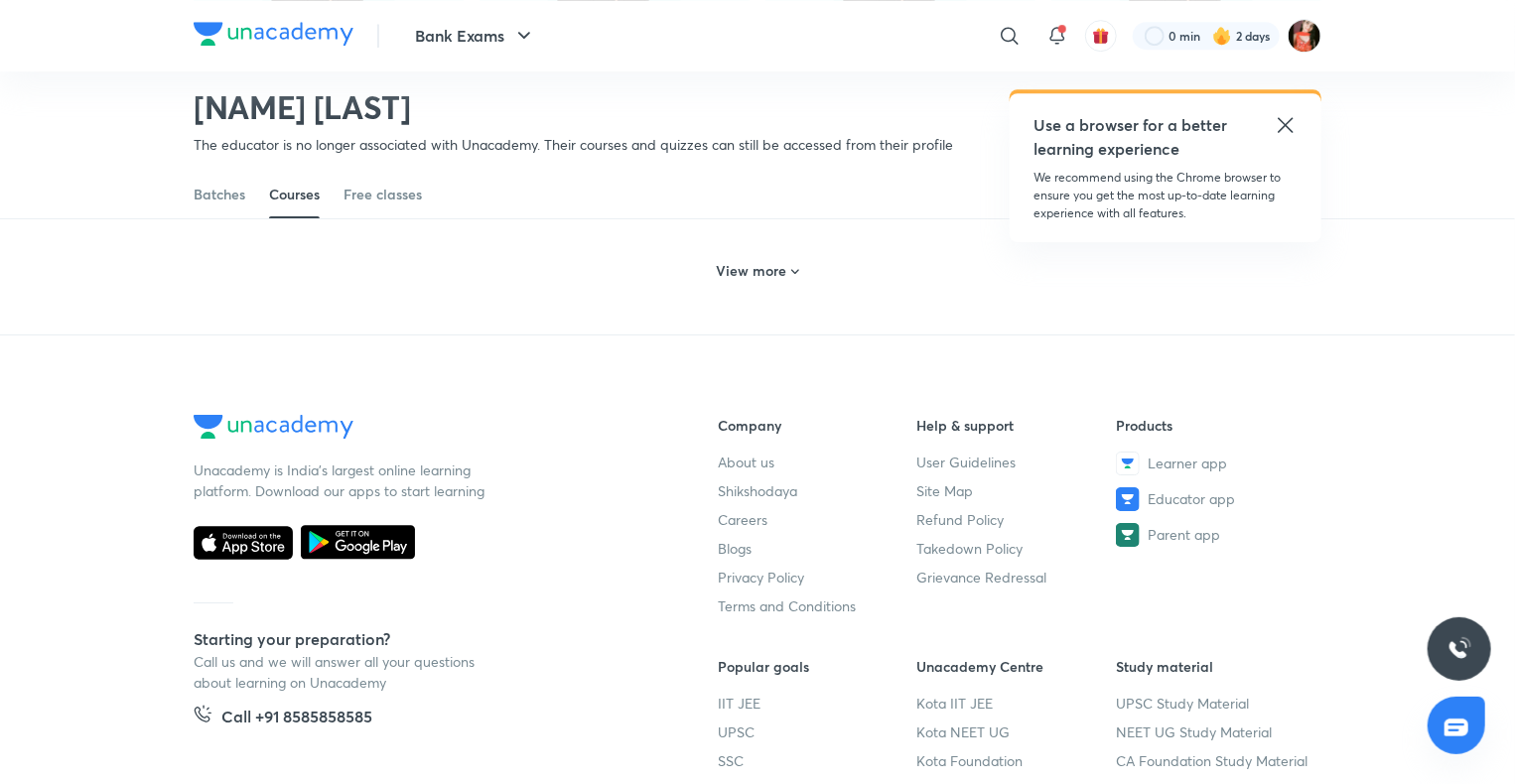 scroll, scrollTop: 3063, scrollLeft: 0, axis: vertical 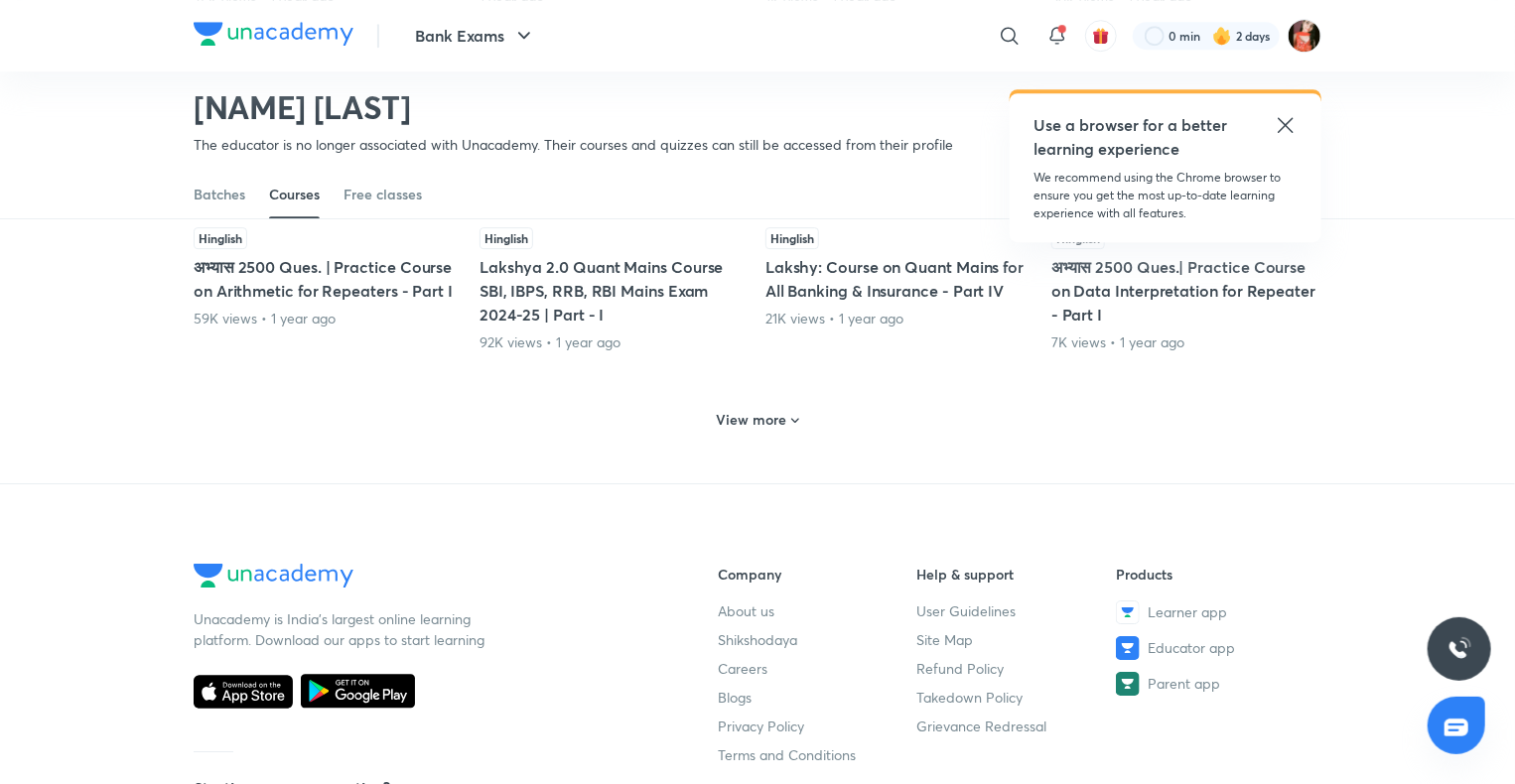 click on "View more" at bounding box center [758, 420] 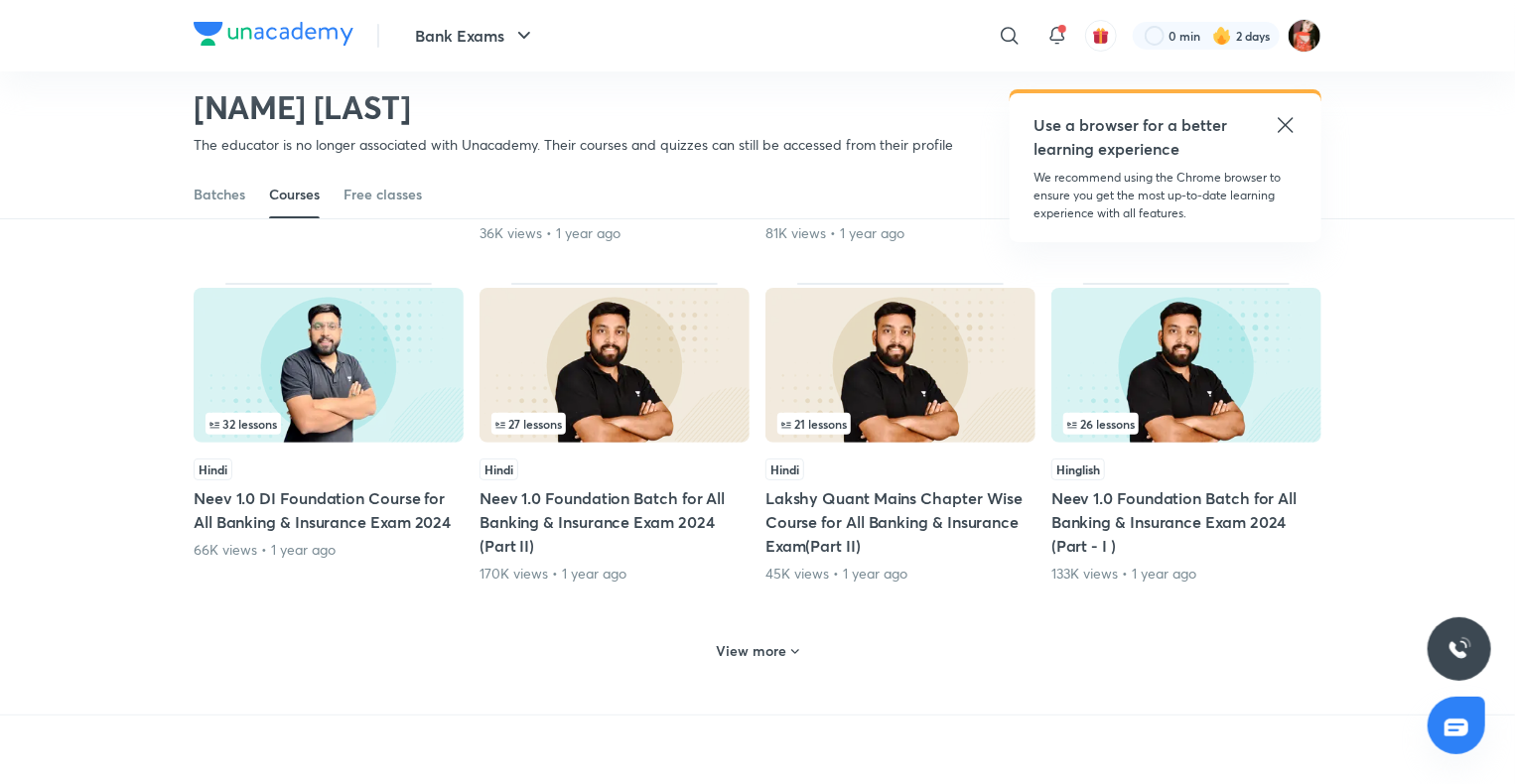 scroll, scrollTop: 3856, scrollLeft: 0, axis: vertical 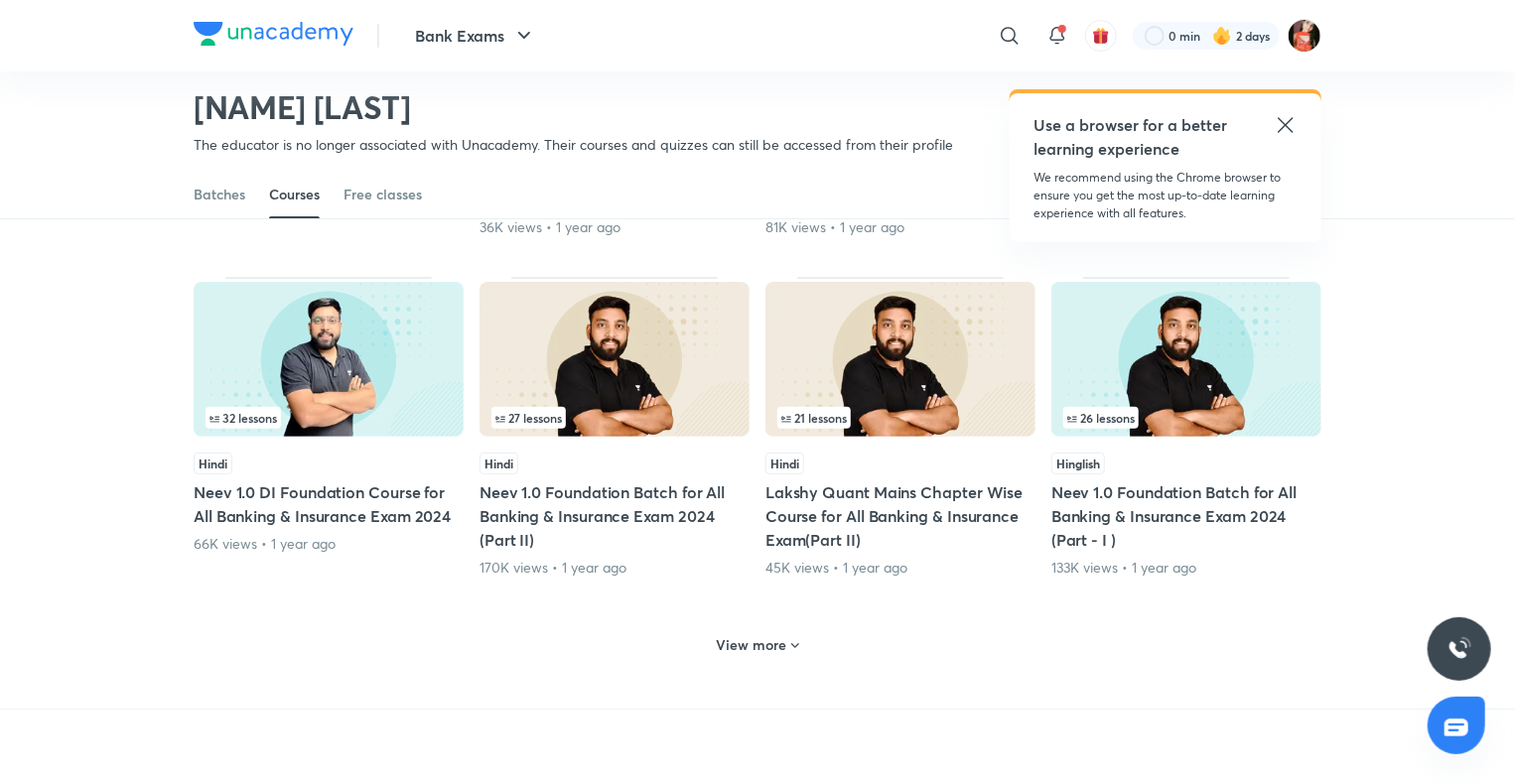 click on "View more" at bounding box center [752, 645] 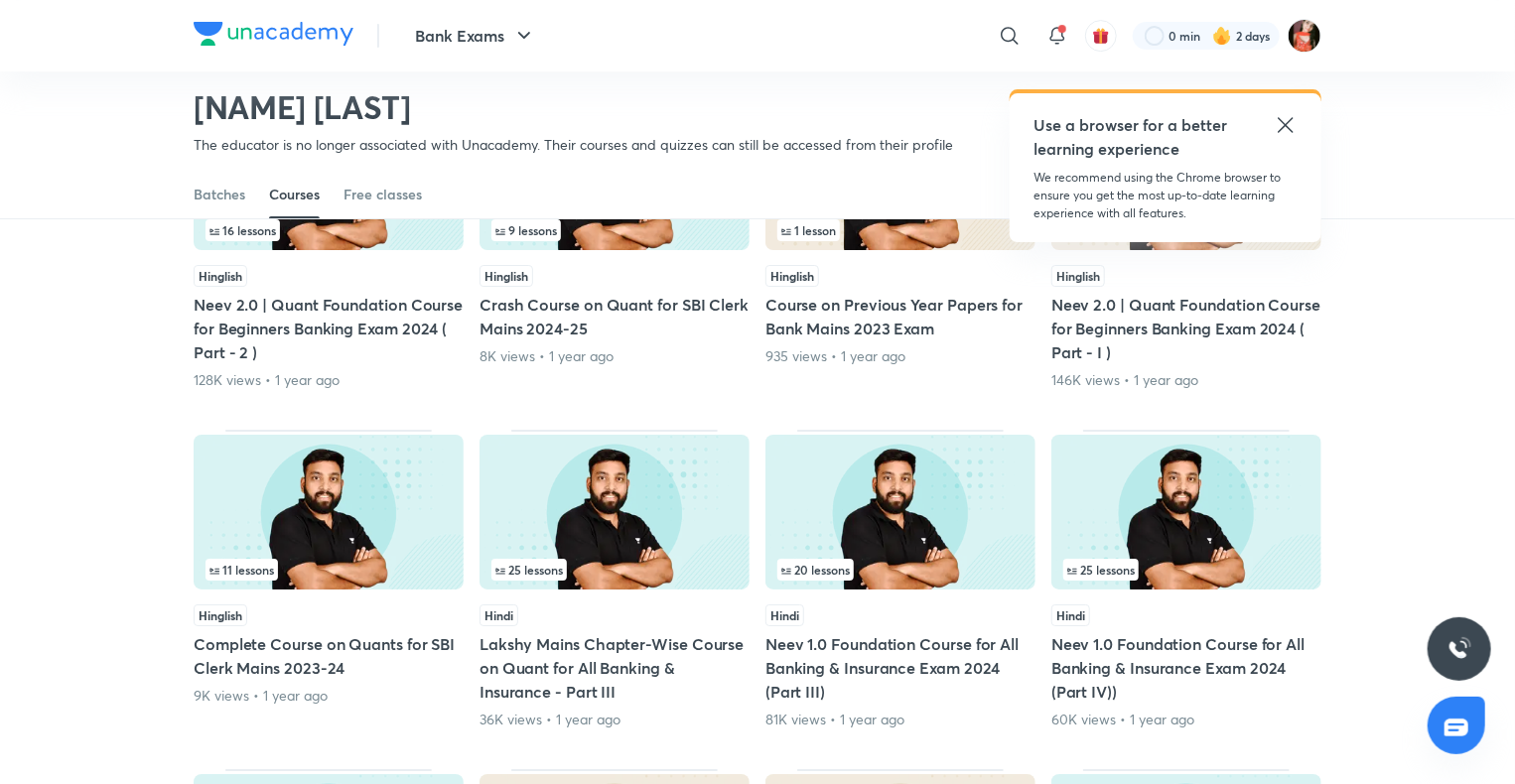 scroll, scrollTop: 3261, scrollLeft: 0, axis: vertical 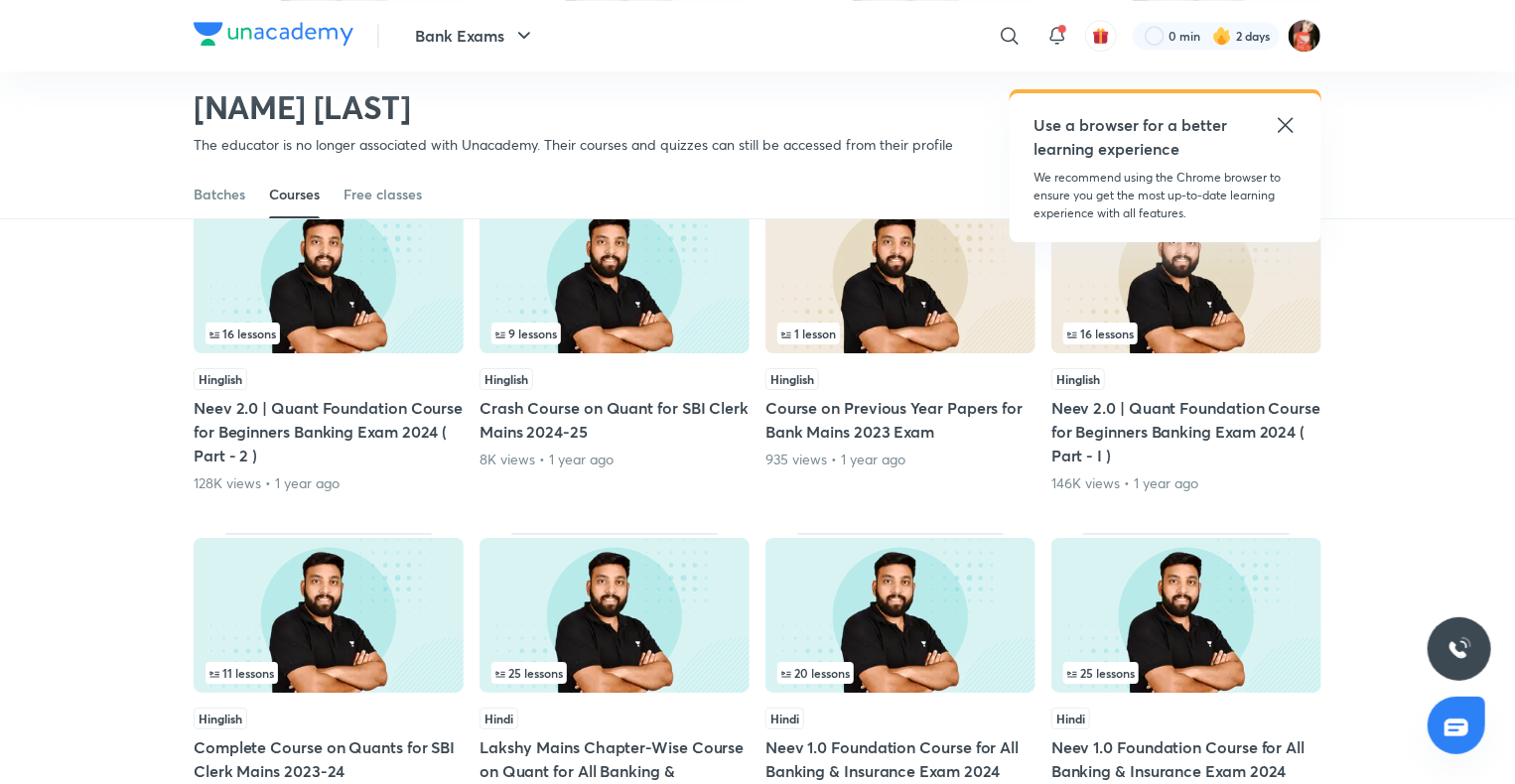 click at bounding box center (615, 615) 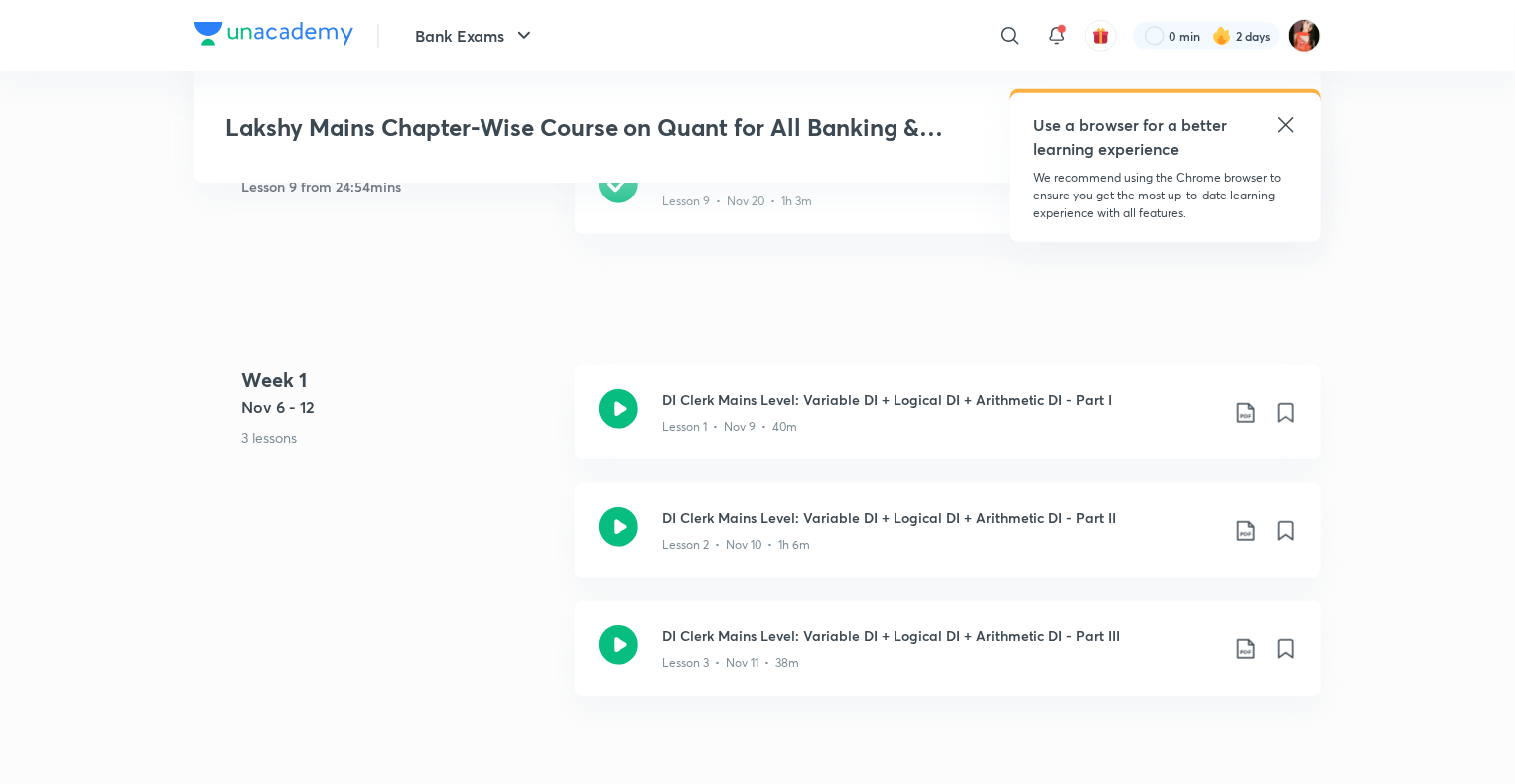 scroll, scrollTop: 794, scrollLeft: 0, axis: vertical 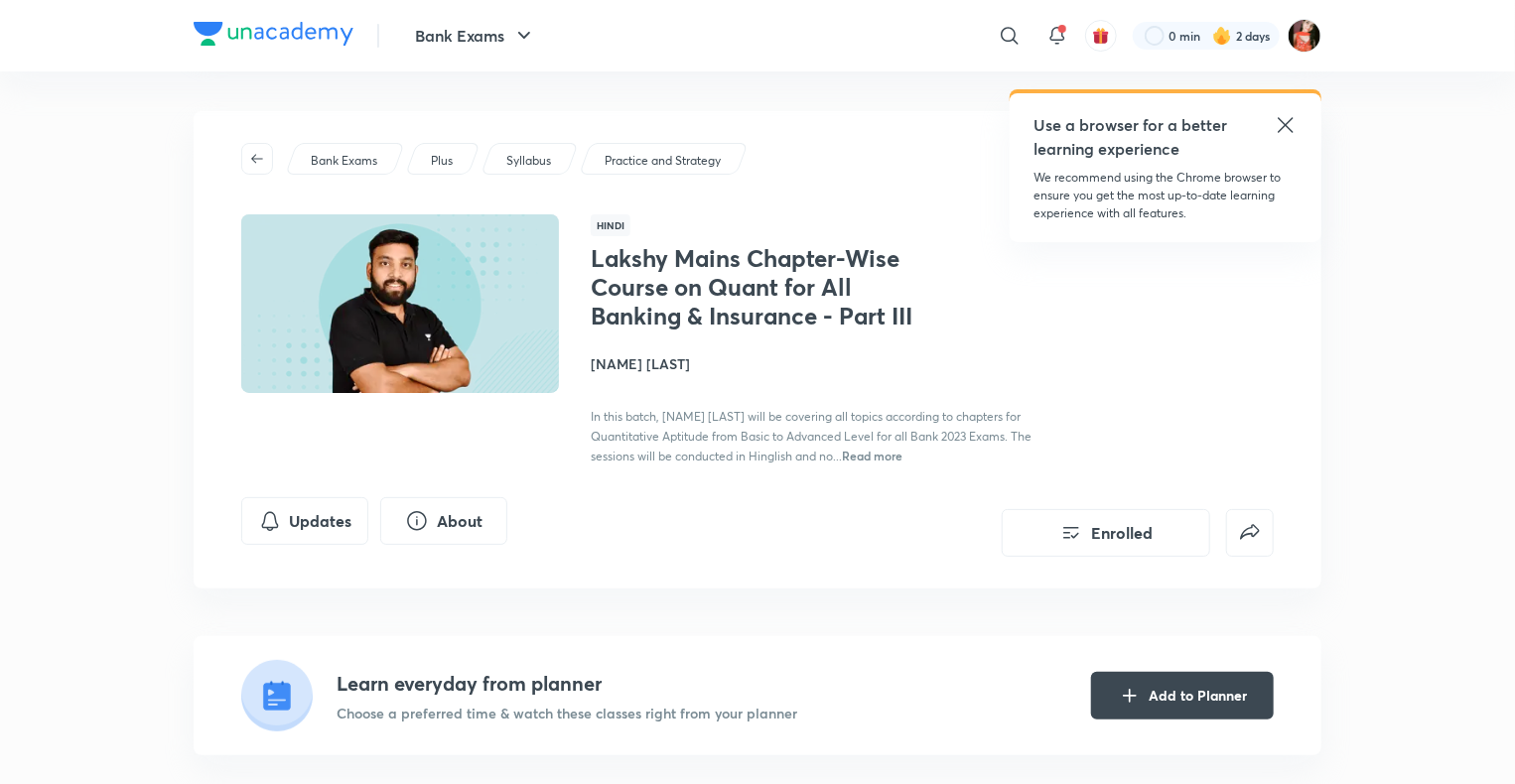 click on "Bank Exams Plus Syllabus Practice and Strategy Hindi Lakshy Mains Chapter-Wise Course on Quant for All Banking & Insurance - Part III Arun Singh Rawat In this batch, Arun Singh Rawat will be covering all topics according to chapters for Quantitative Aptitude from Basic to Advanced Level for all Bank 2023 Exams. The sessions will be conducted in Hinglish and no...  Read more Updates About Enrolled" at bounding box center [758, 349] 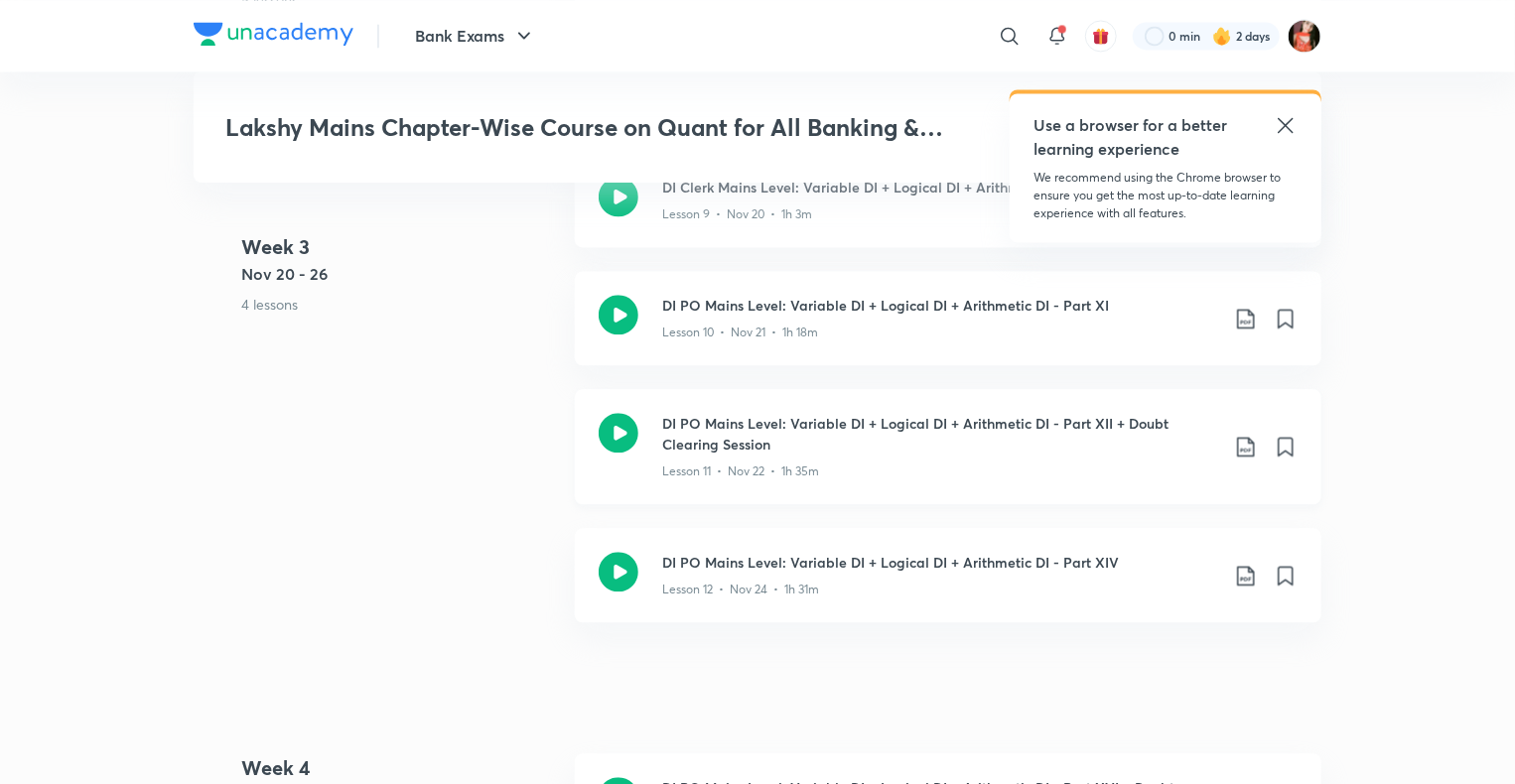 scroll, scrollTop: 1786, scrollLeft: 0, axis: vertical 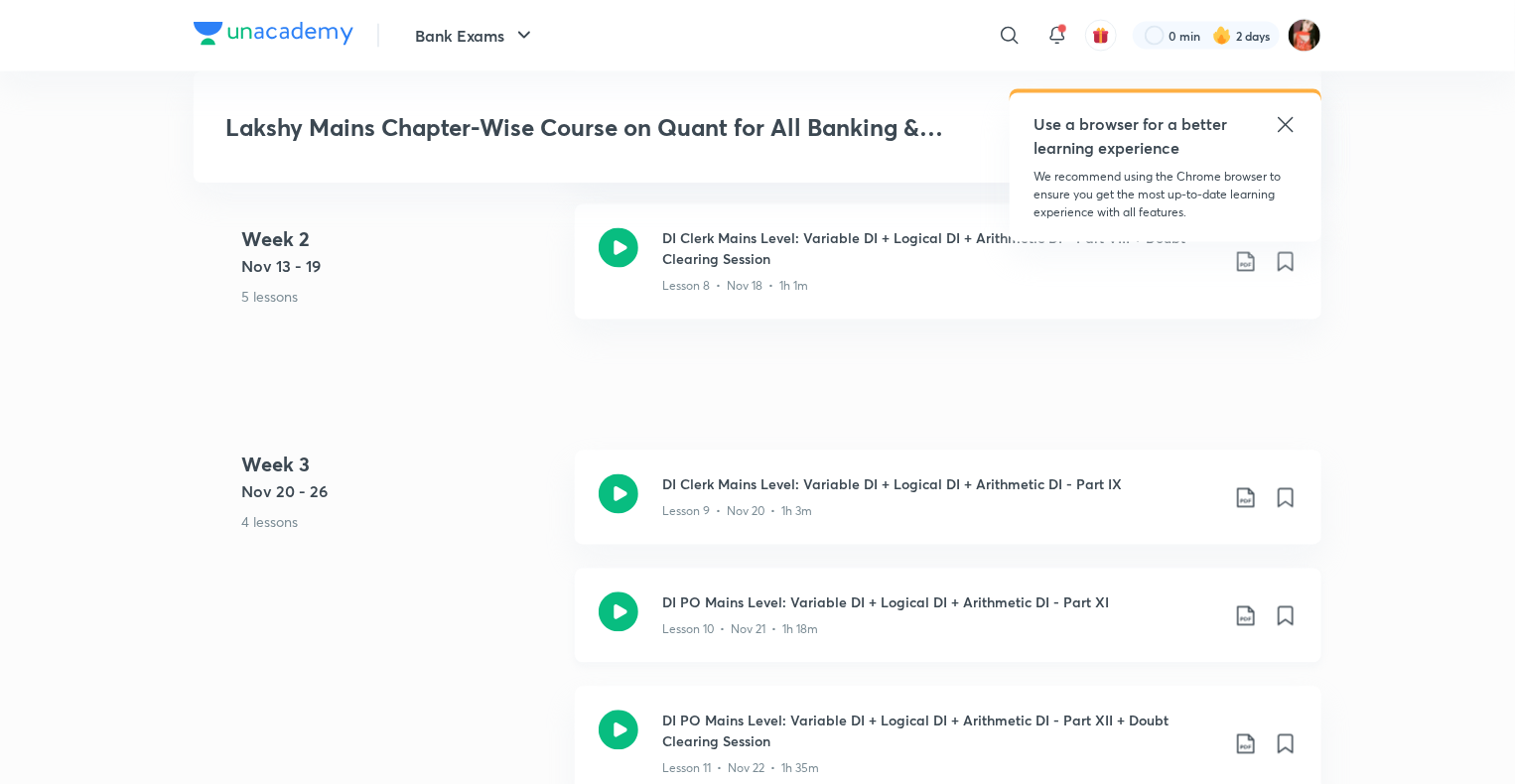 click 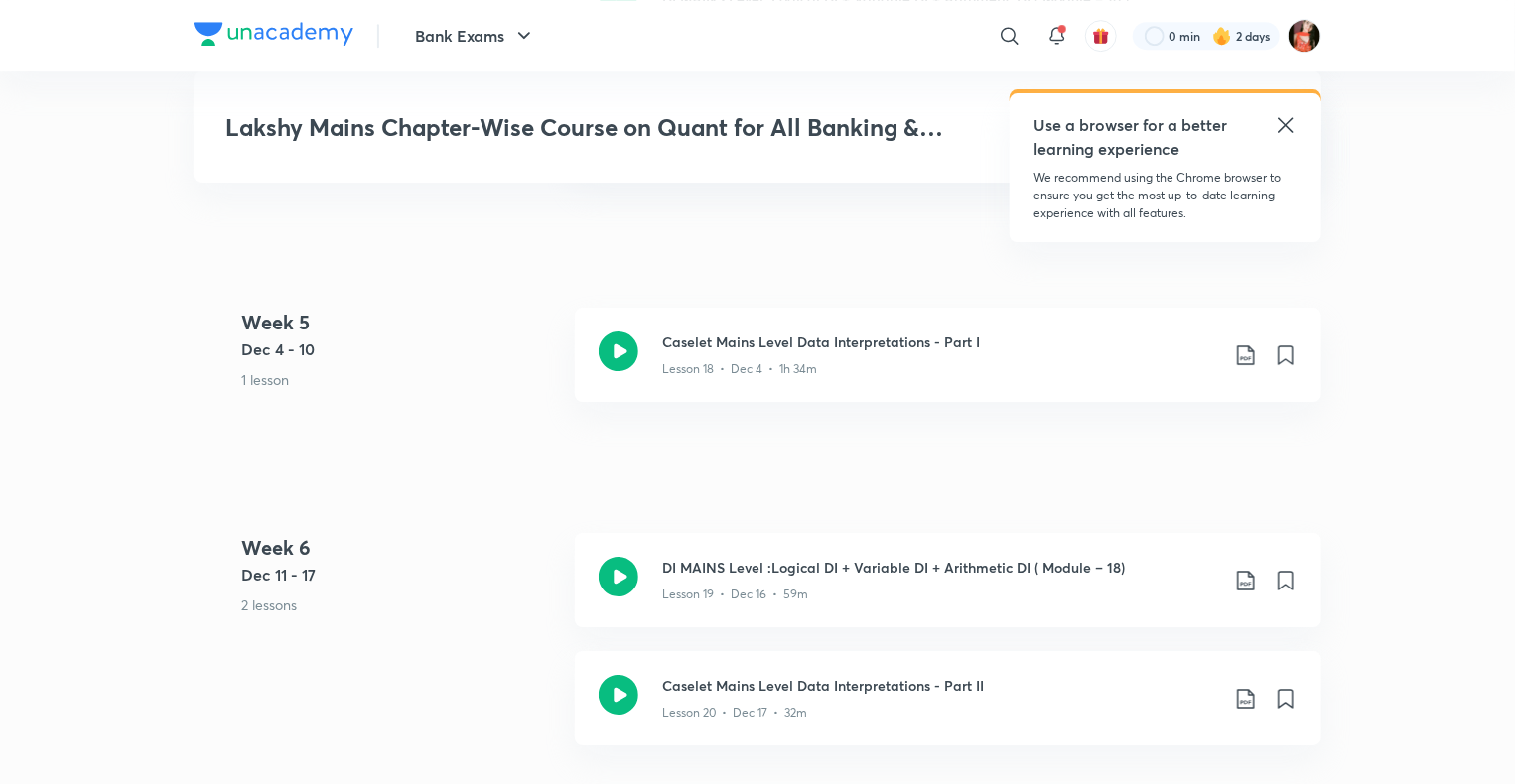 scroll, scrollTop: 3275, scrollLeft: 0, axis: vertical 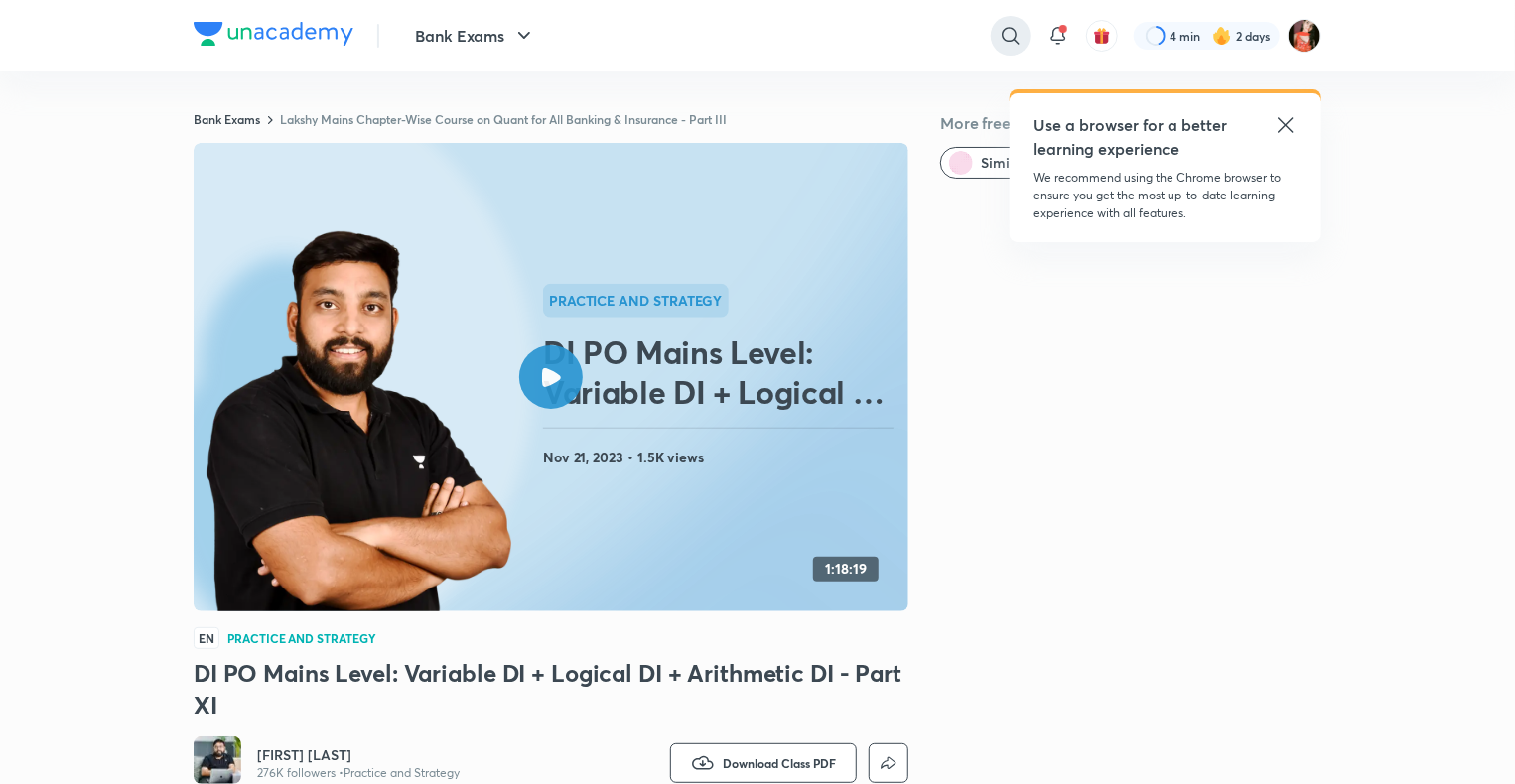 click 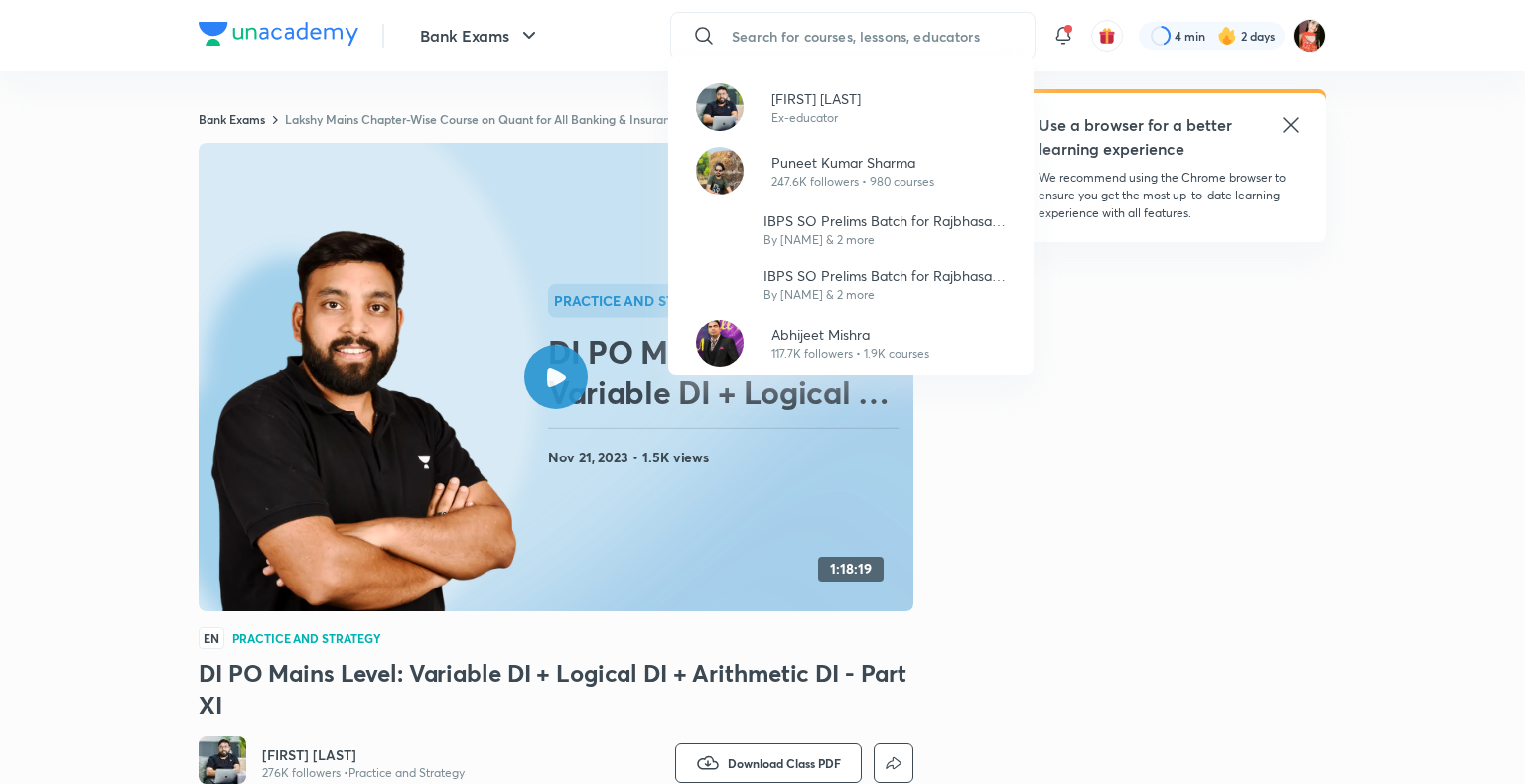 click on "[FIRST] [LAST] Ex-educator [FIRST] [LAST] 247.6K followers • 980 courses IBPS SO Prelims Batch for Rajbhasa Adhikari By [FIRST] & 2 more IBPS SO Prelims Batch for Rajbhasa Adhikari By [FIRST] & 2 more [FIRST] [LAST] 117.7K followers • 1.9K courses" at bounding box center (762, 392) 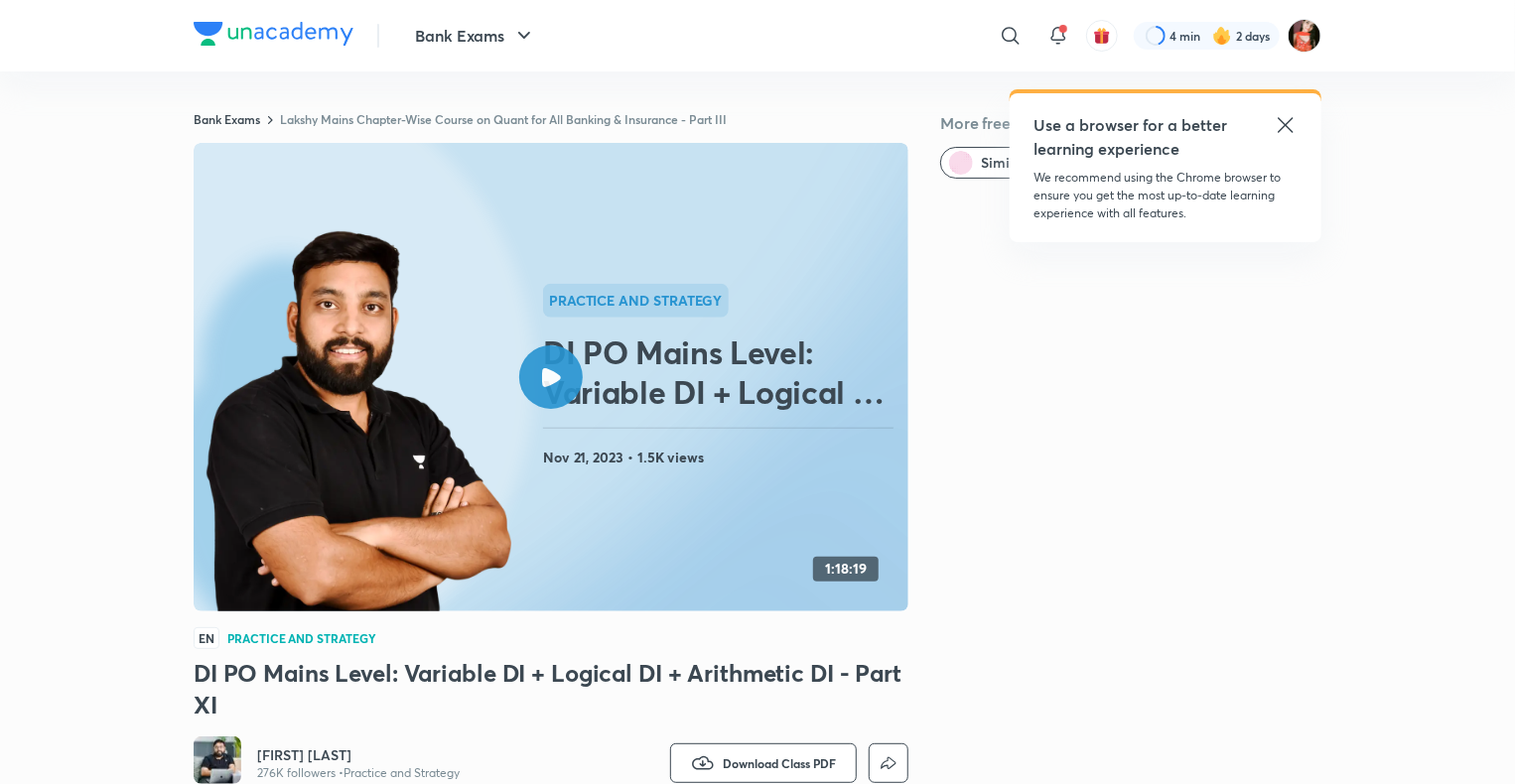 click on "[FIRST] [LAST]" at bounding box center (358, 755) 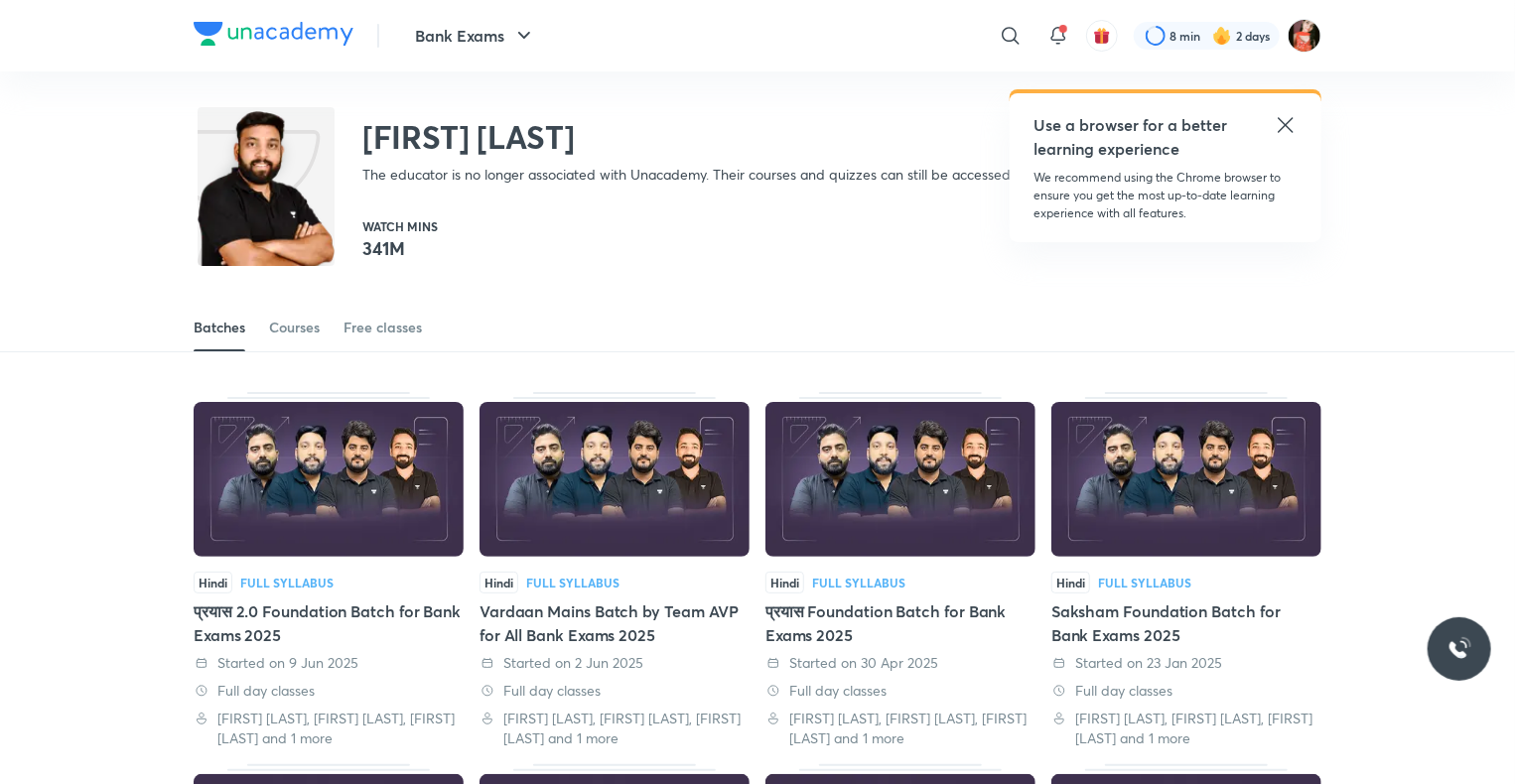 click on "Batches Courses Free classes" at bounding box center (758, 327) 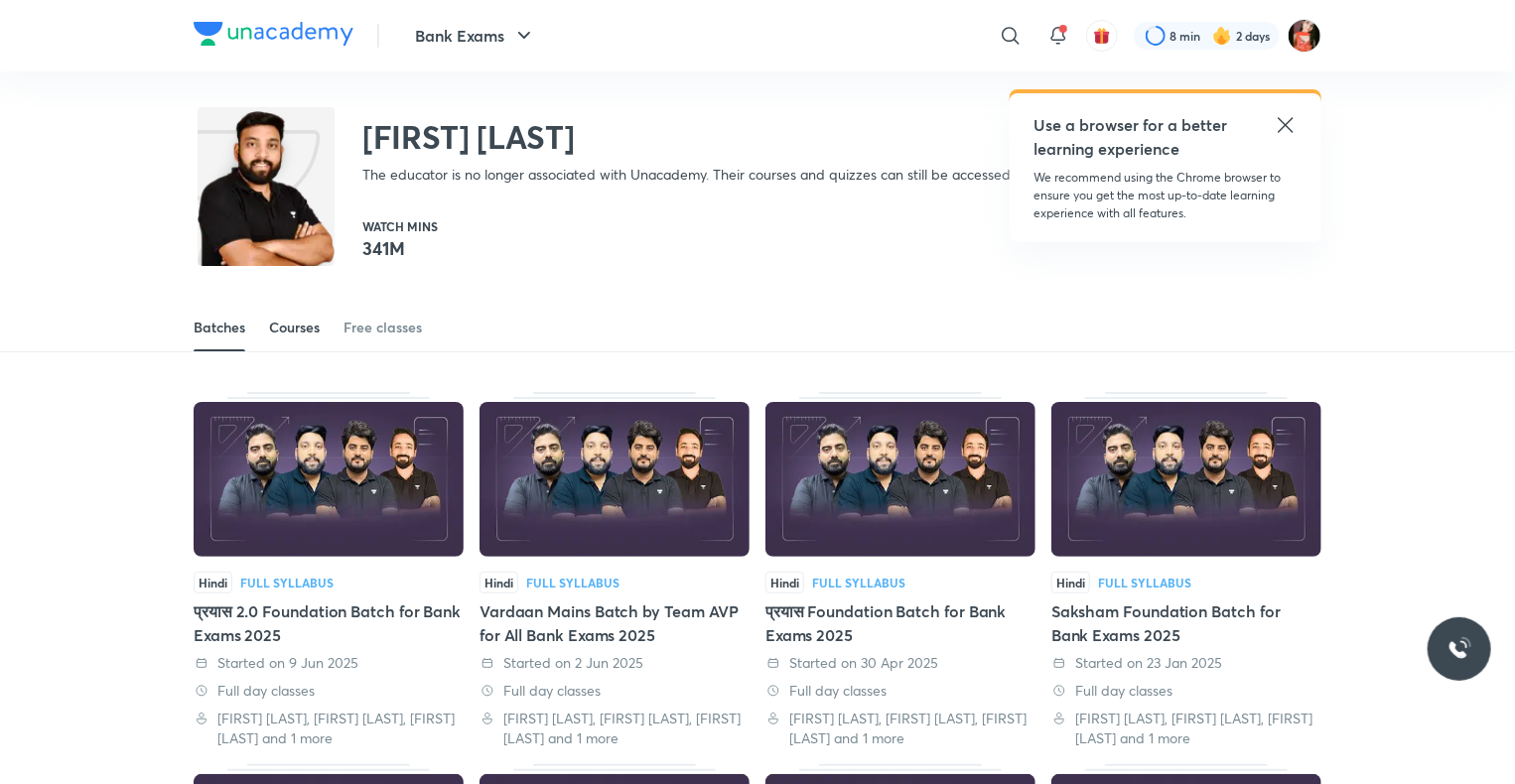 click on "Courses" at bounding box center (294, 327) 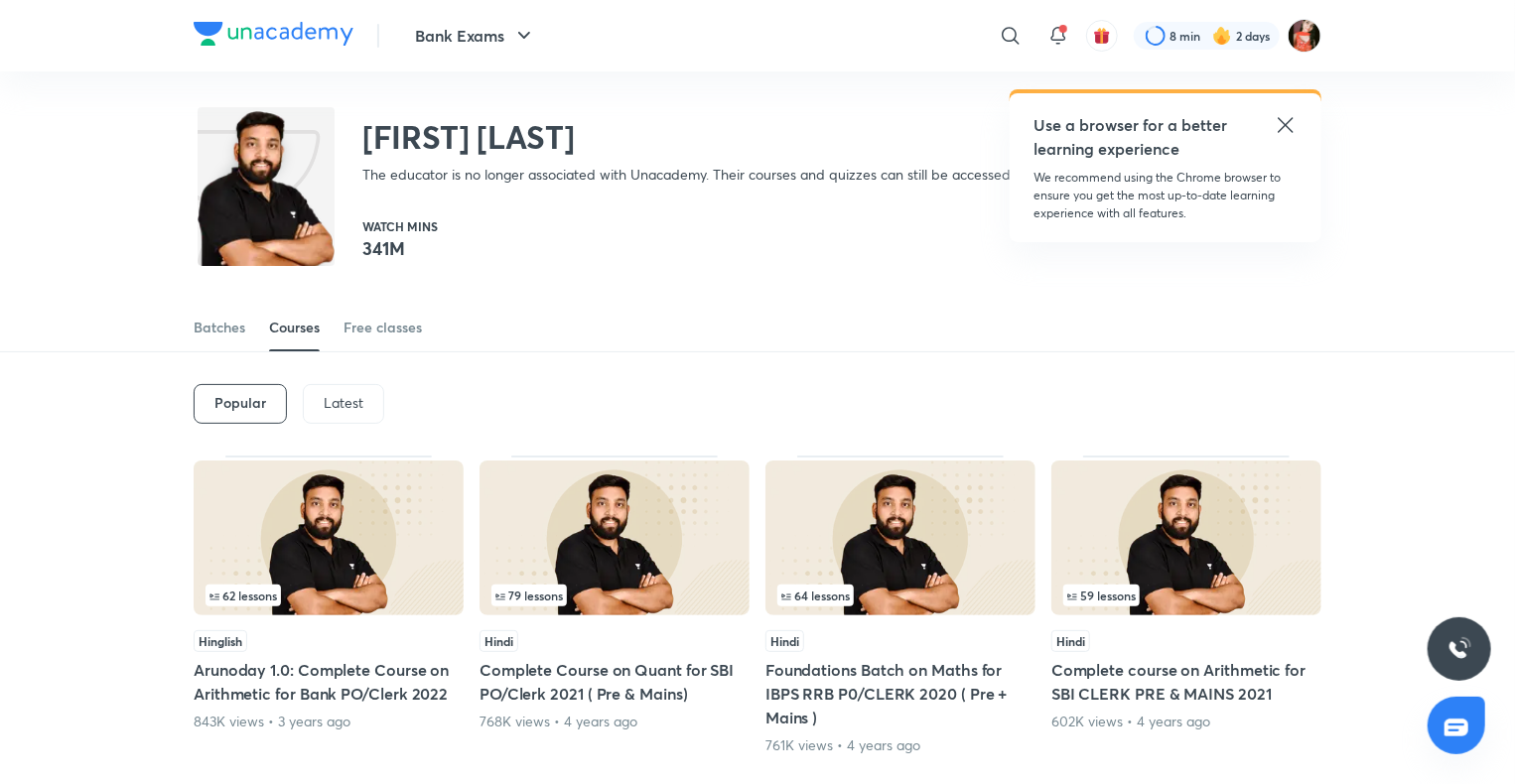 click on "Latest" at bounding box center (344, 403) 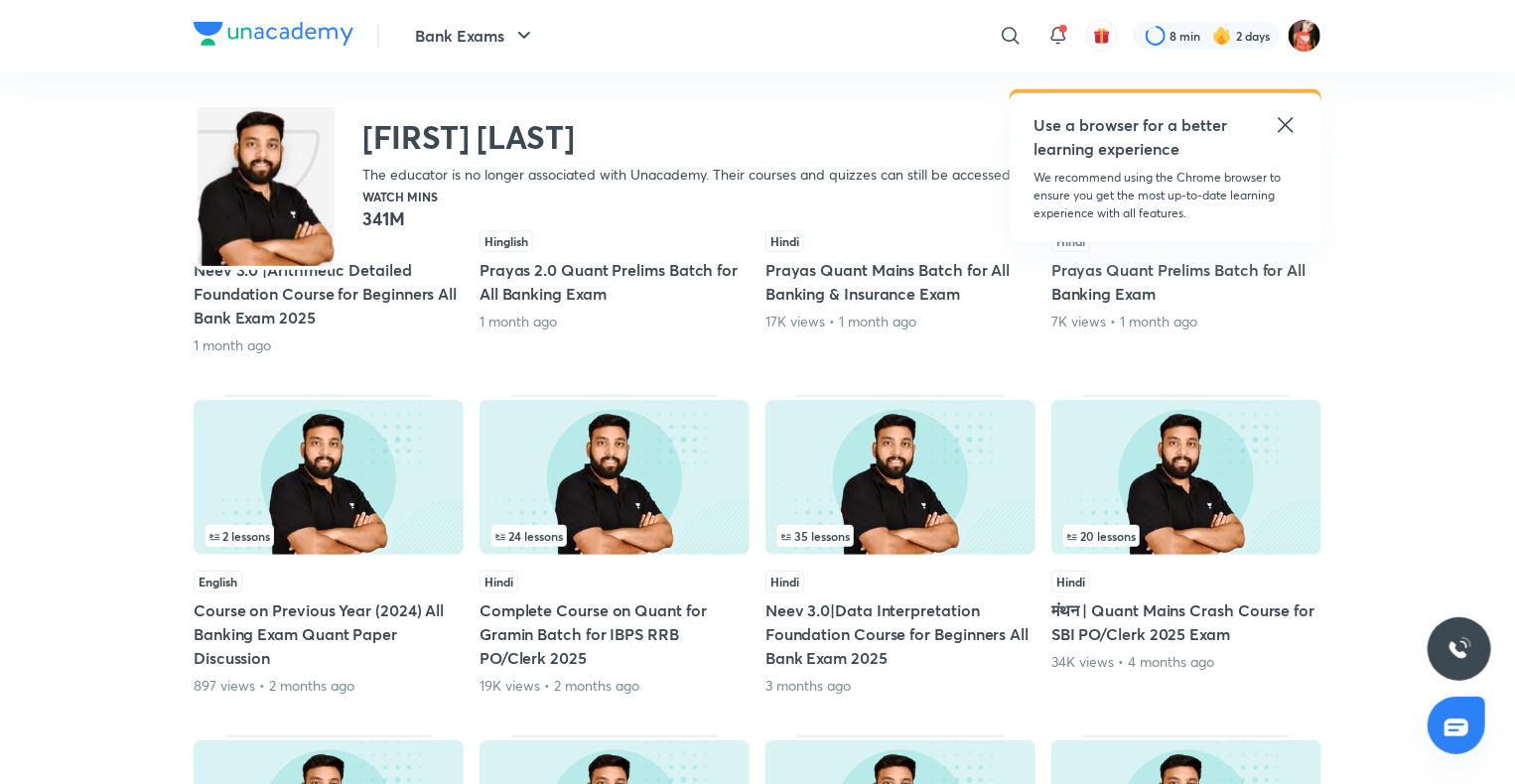 scroll, scrollTop: 780, scrollLeft: 0, axis: vertical 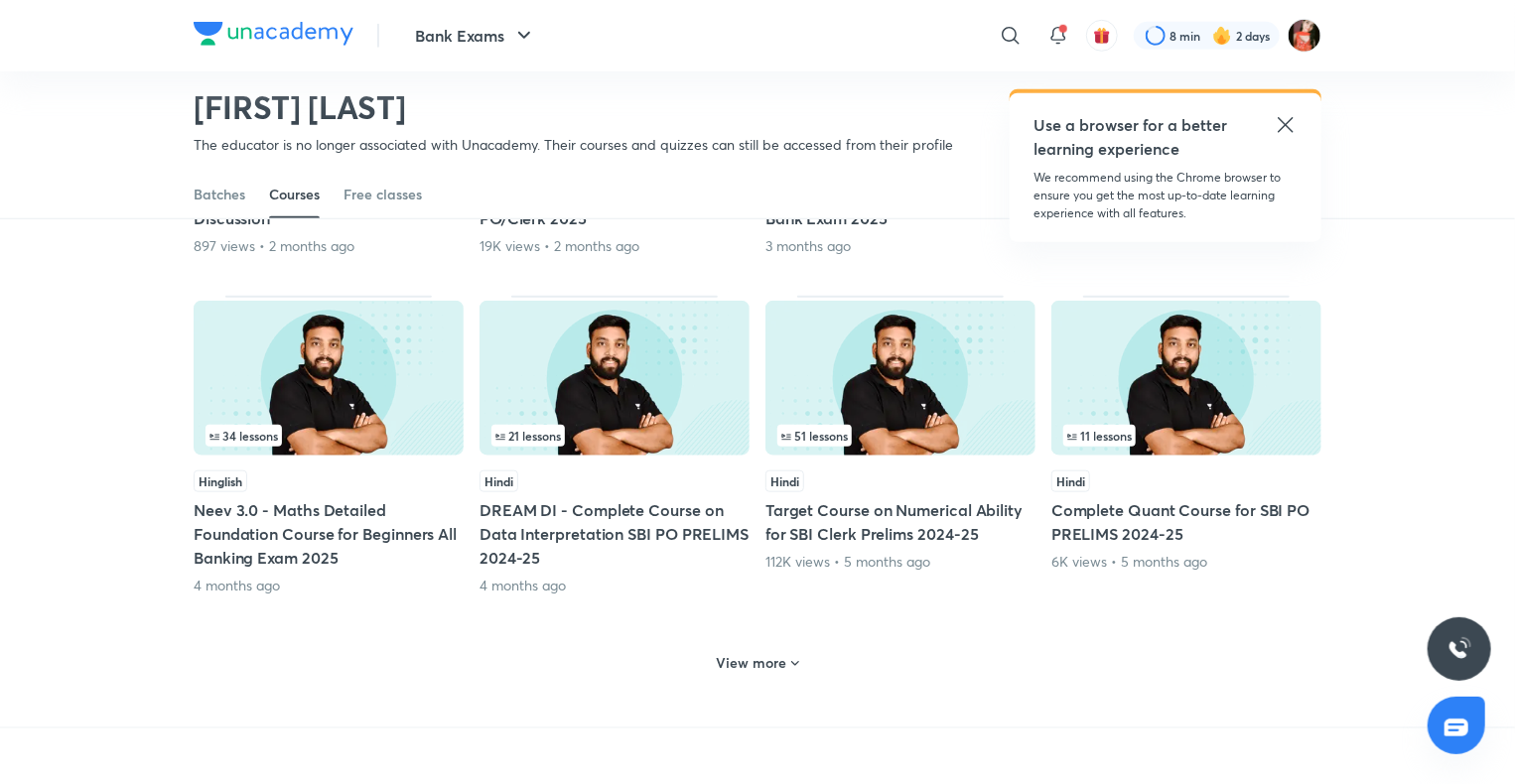 click on "View more" at bounding box center [758, 661] 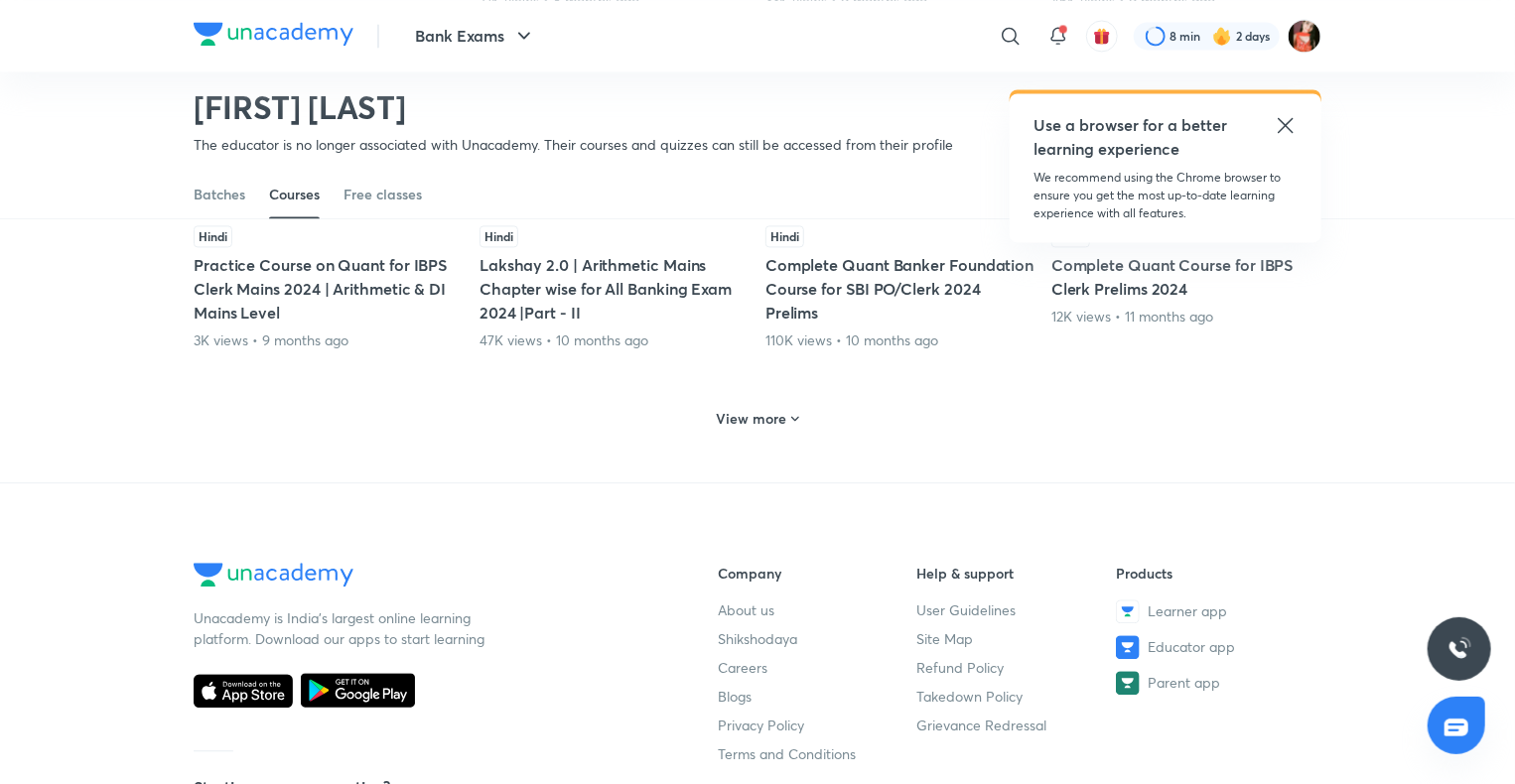 scroll, scrollTop: 2070, scrollLeft: 0, axis: vertical 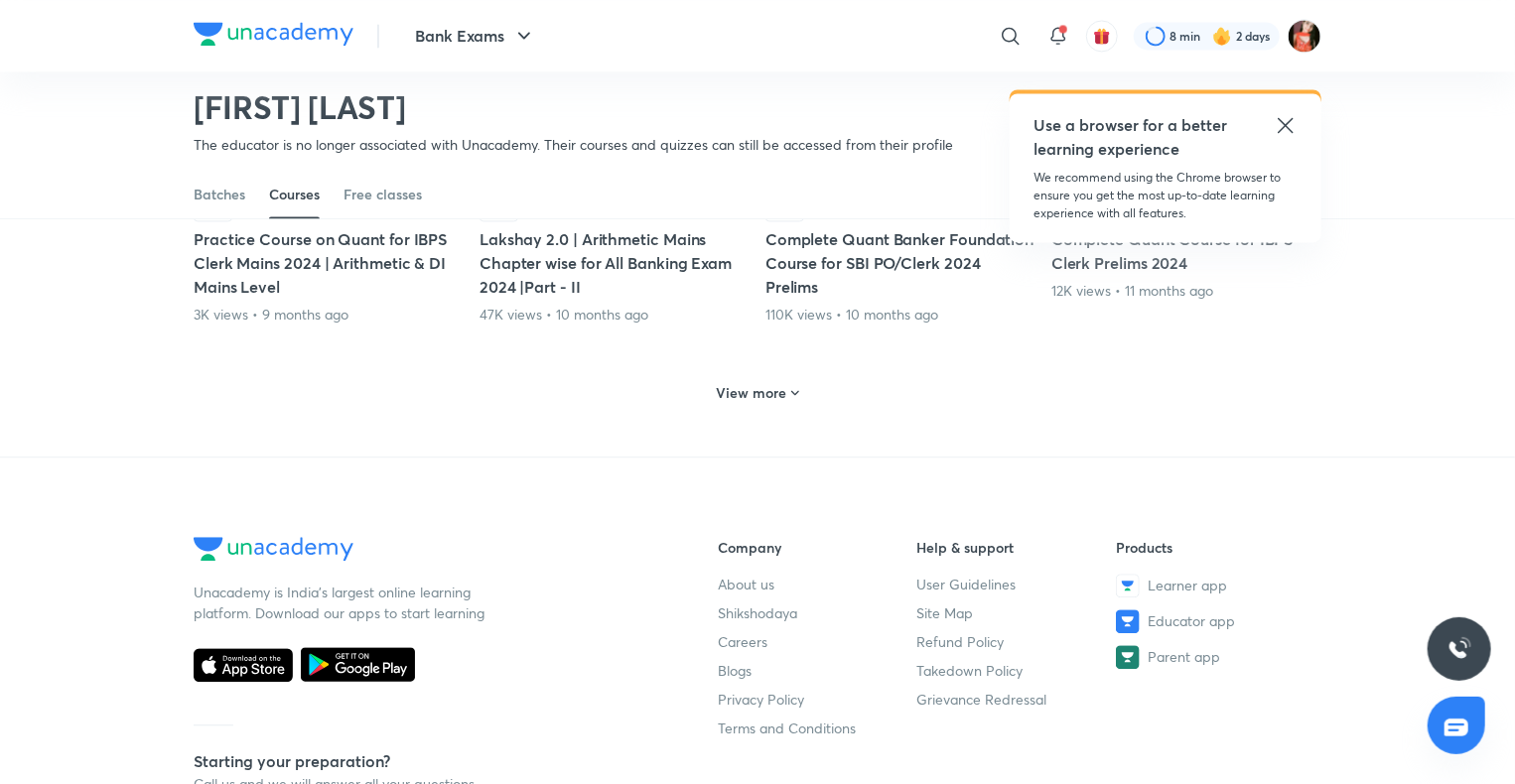 click on "View more" at bounding box center [752, 393] 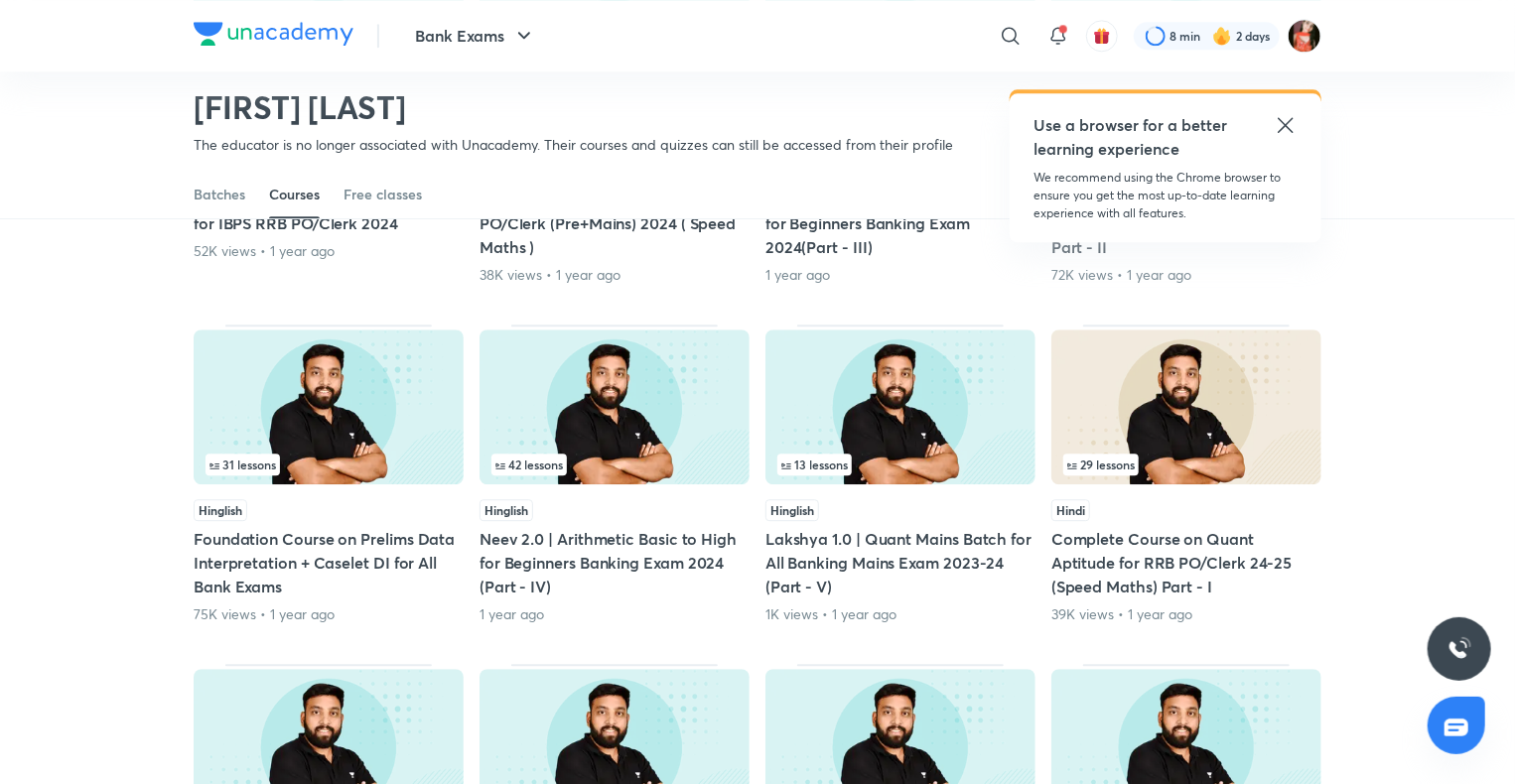 scroll, scrollTop: 2765, scrollLeft: 0, axis: vertical 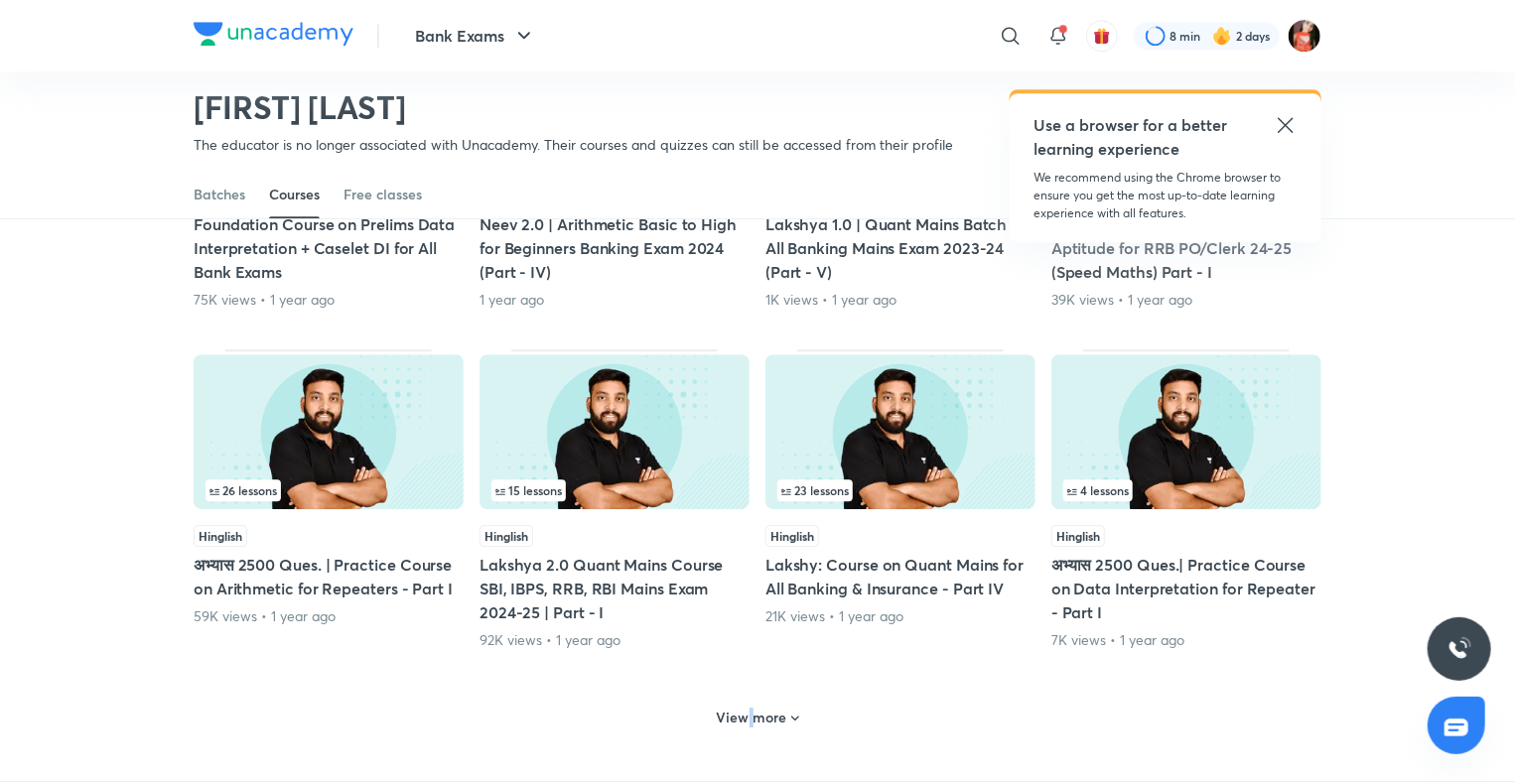 click on "View more" at bounding box center (758, 716) 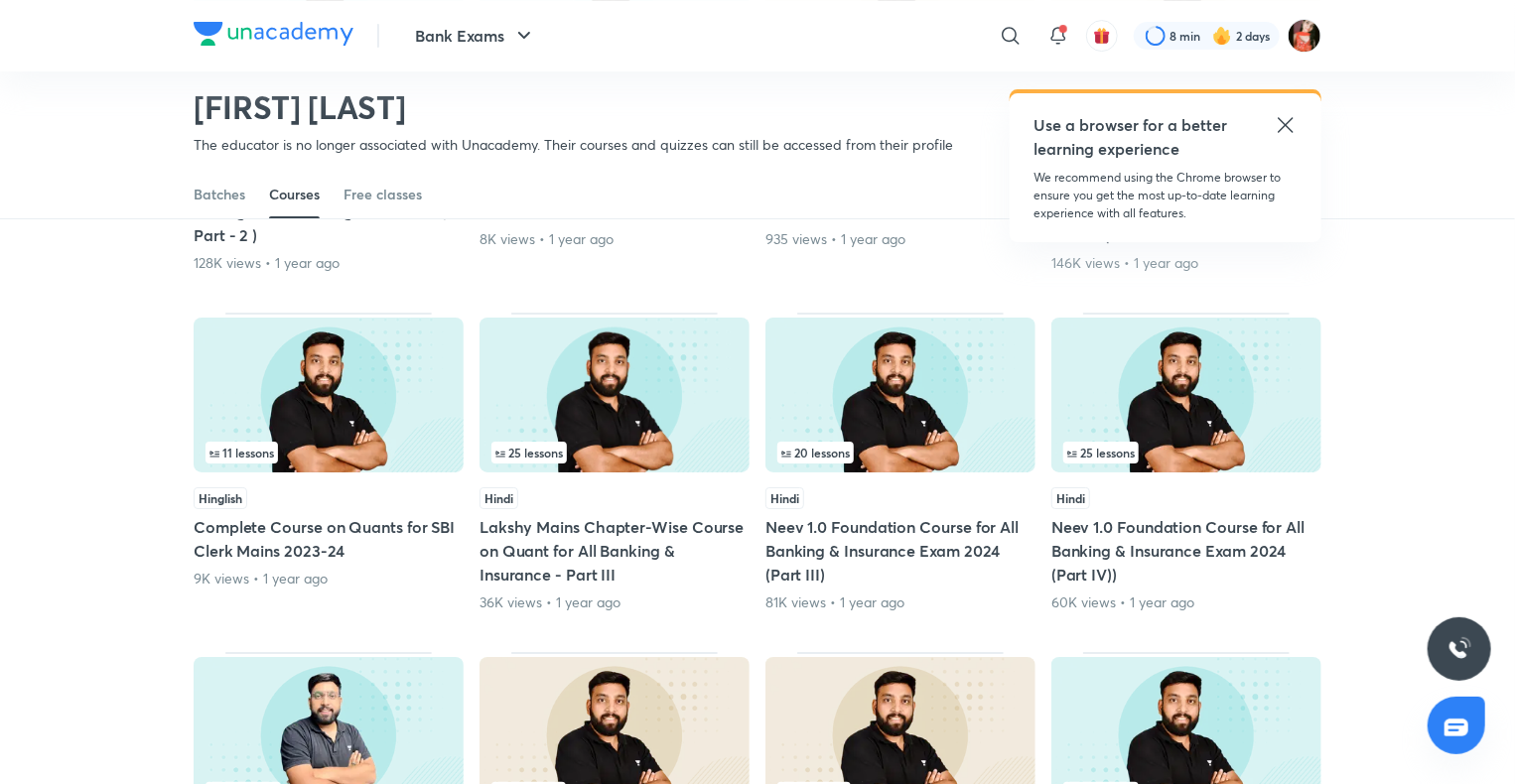 scroll, scrollTop: 3559, scrollLeft: 0, axis: vertical 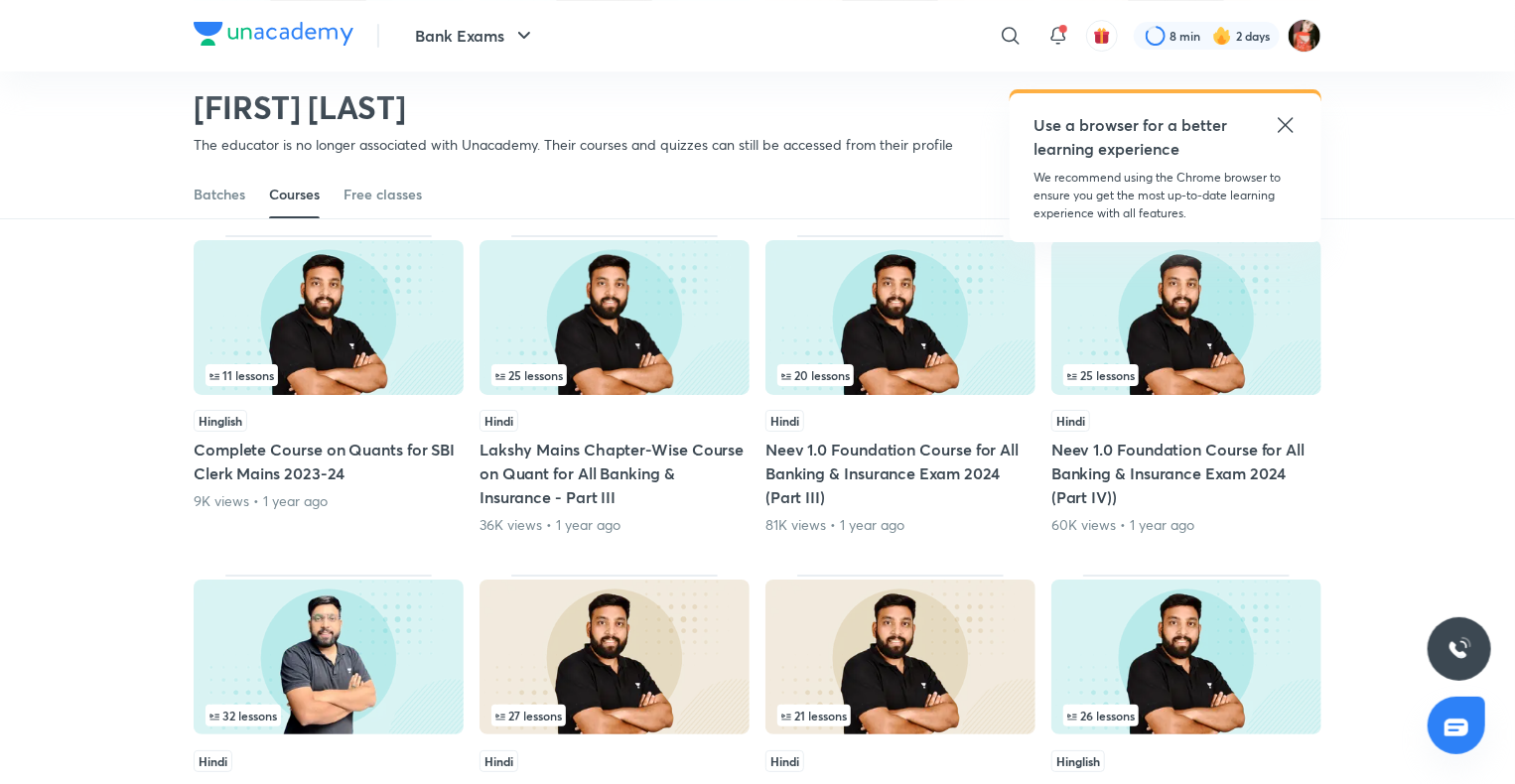 click on "Lakshy Mains Chapter-Wise Course on Quant for All Banking & Insurance - Part III" at bounding box center [615, 473] 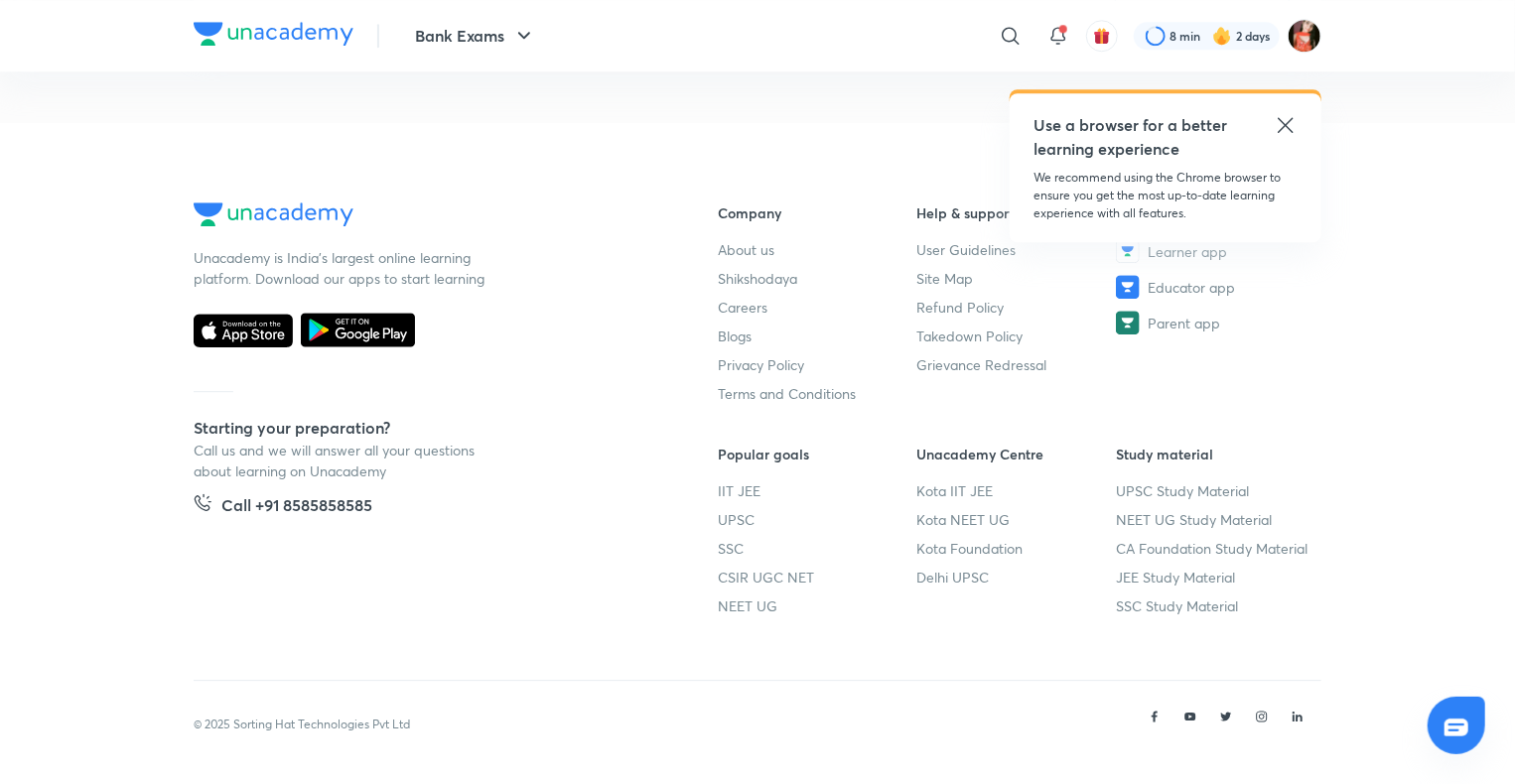click on "In this batch, Arun Singh Rawat will be covering all topics according to chapters for Quantitative Aptitude from Basic to Advanced Level for all Bank 2023 Exams. The sessions will be conducted in Hinglish and no..." at bounding box center (811, -2264) 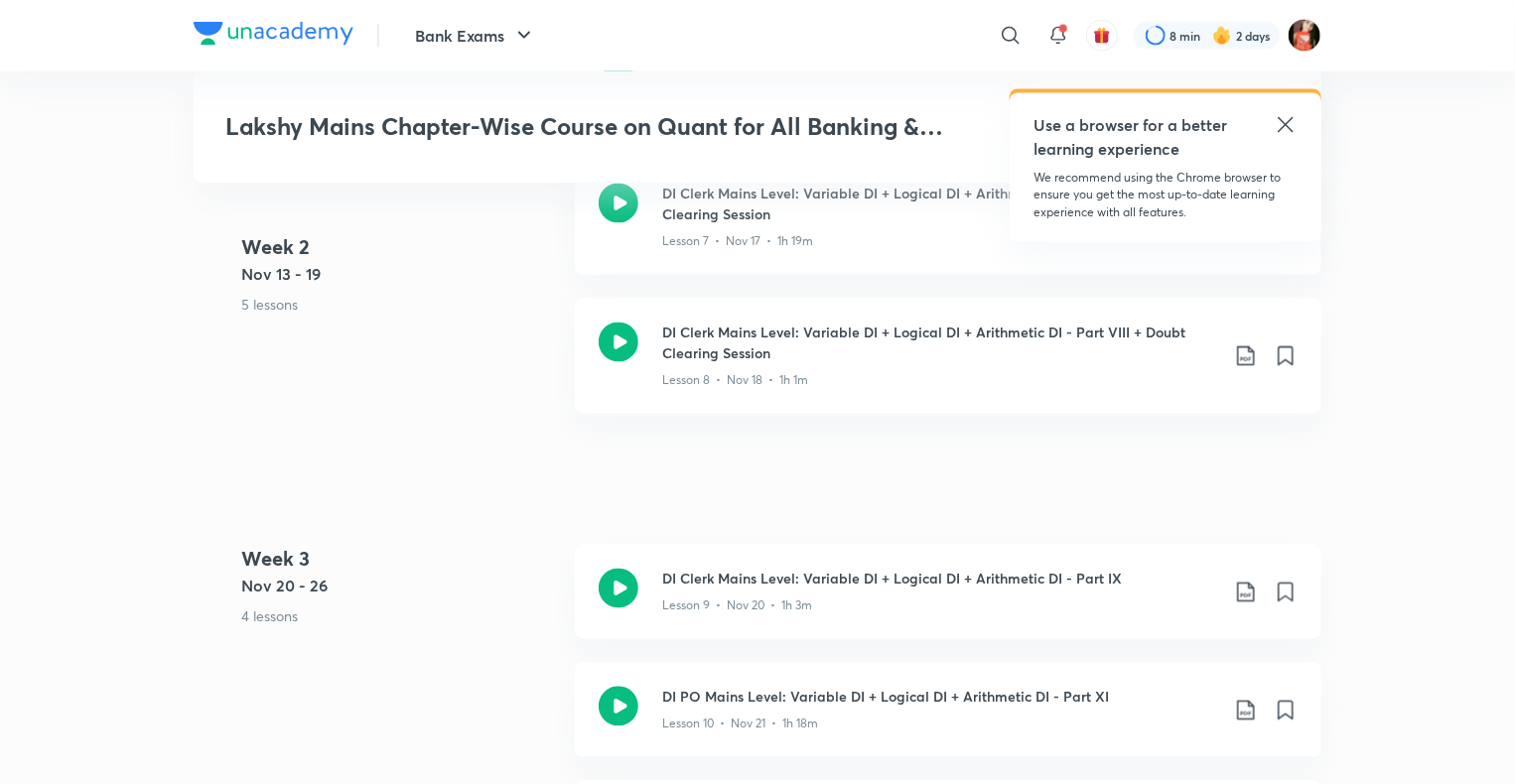 scroll, scrollTop: 1886, scrollLeft: 0, axis: vertical 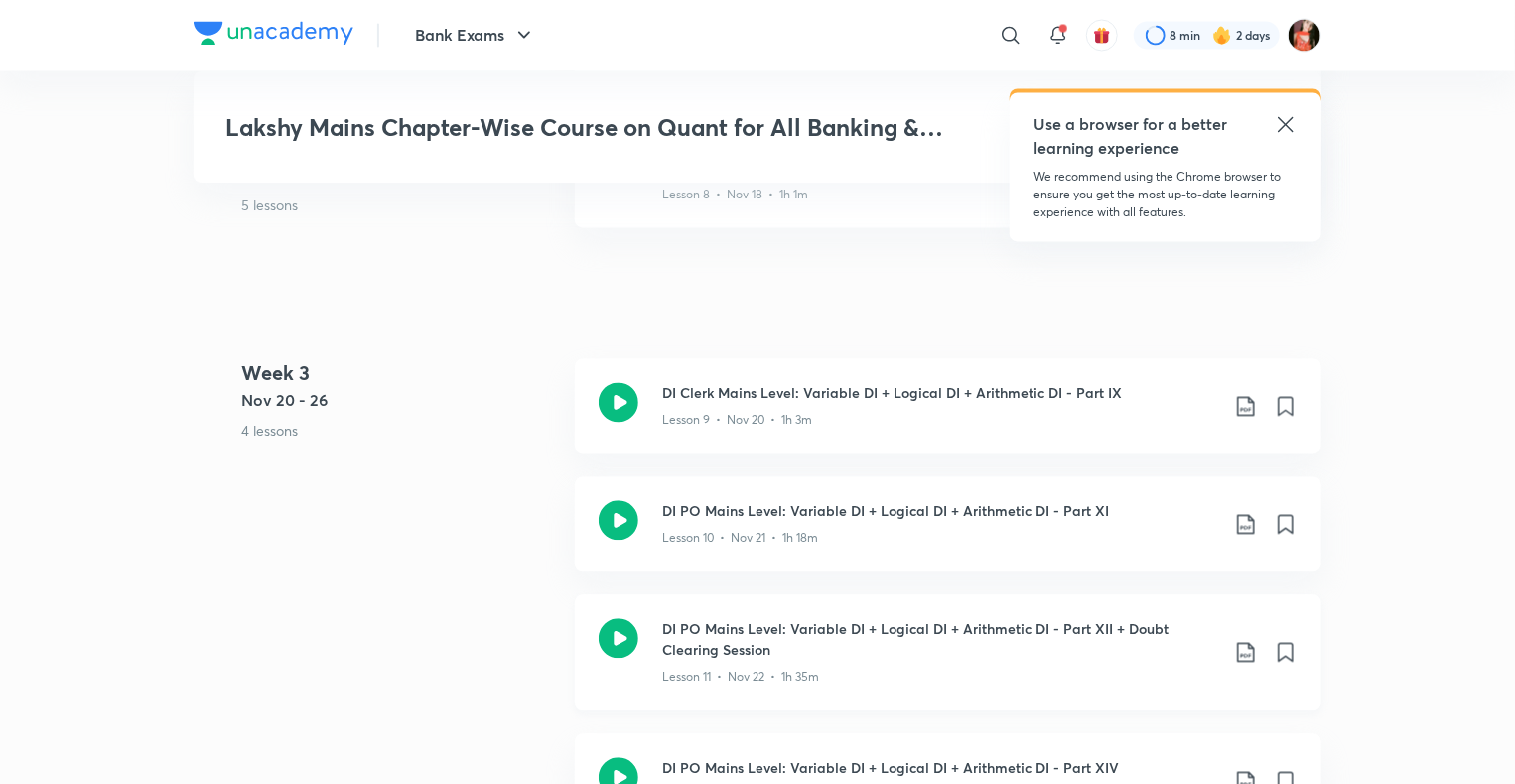 click 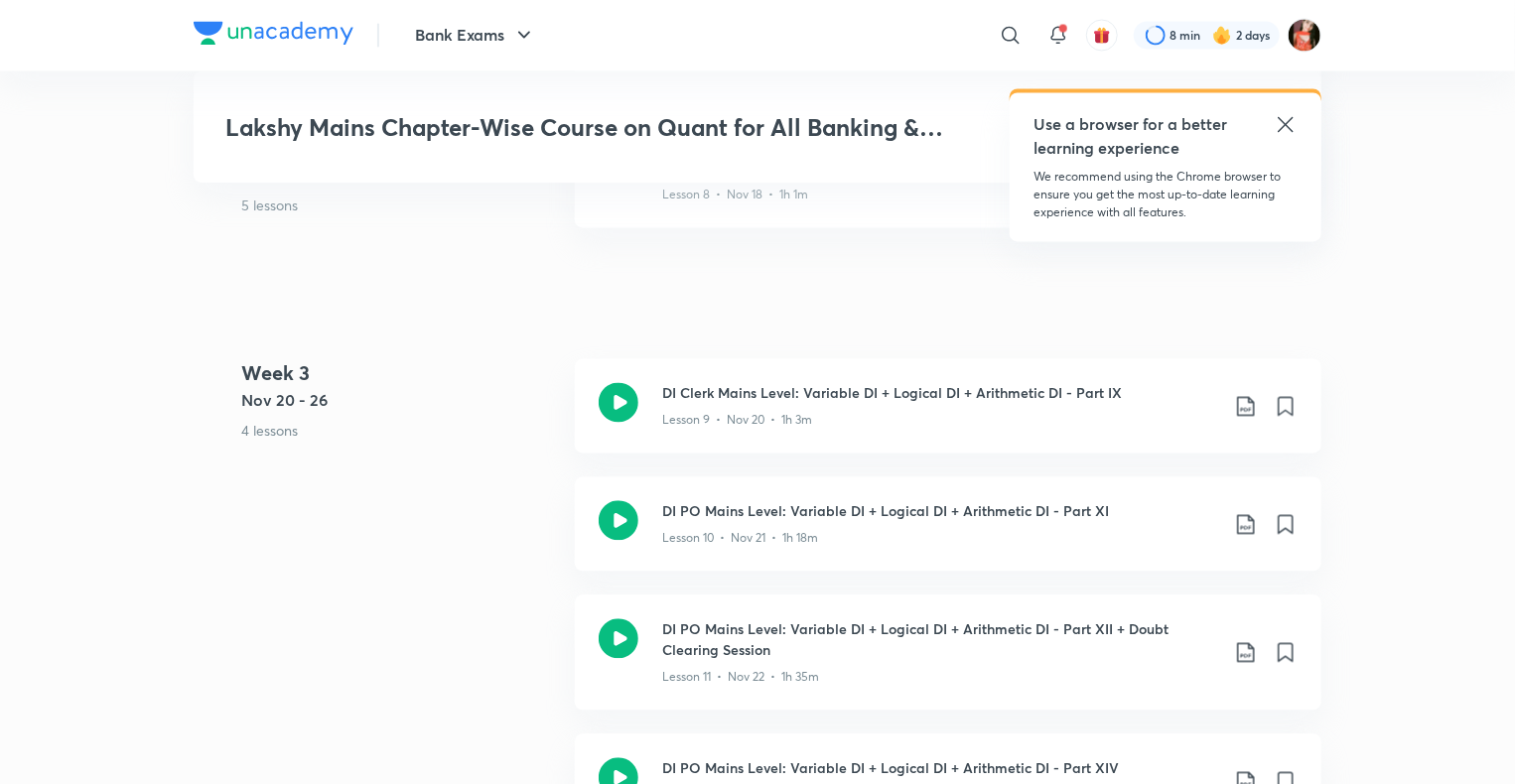 scroll, scrollTop: 1199, scrollLeft: 0, axis: vertical 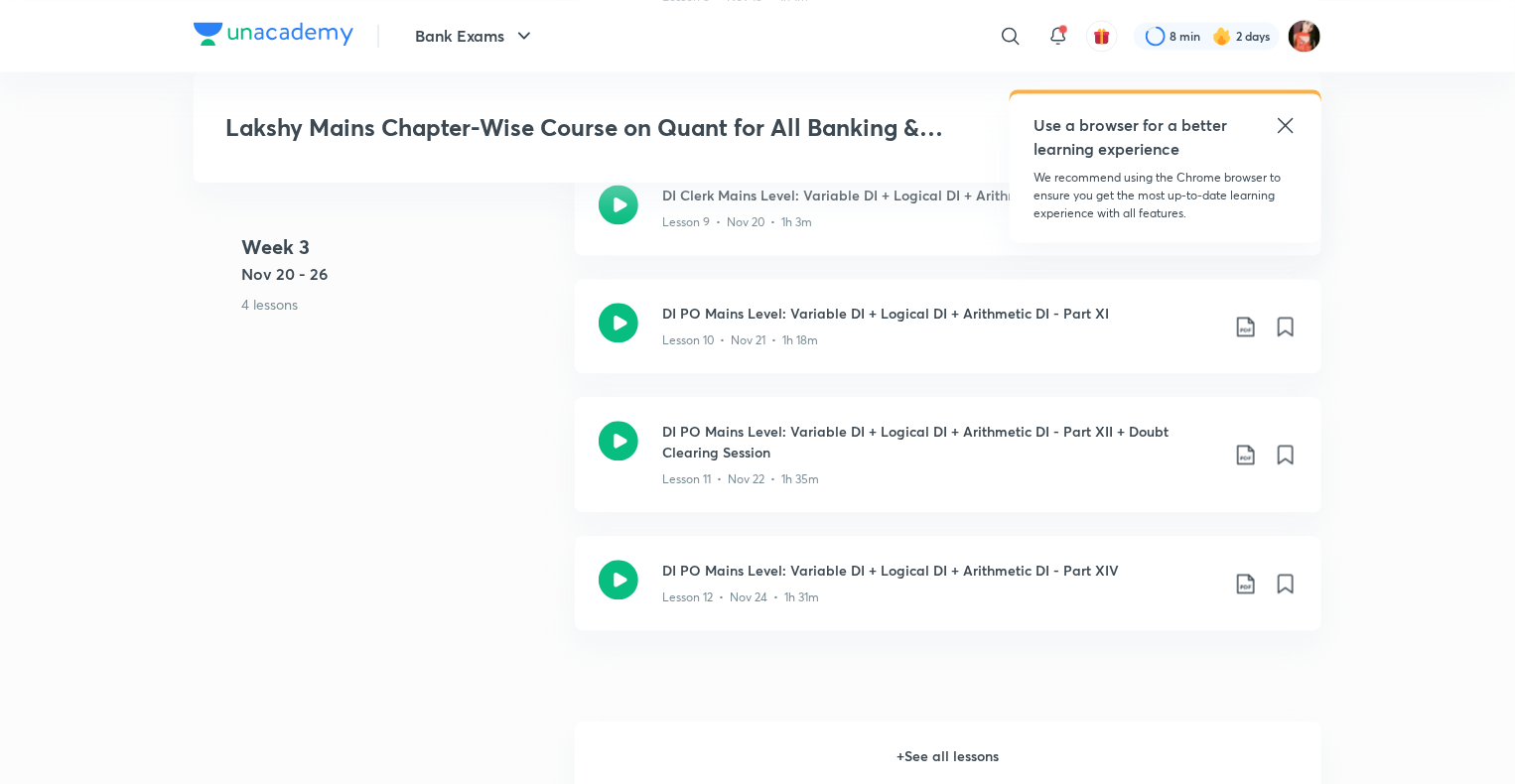 click on "+  See all lessons" at bounding box center [948, 756] 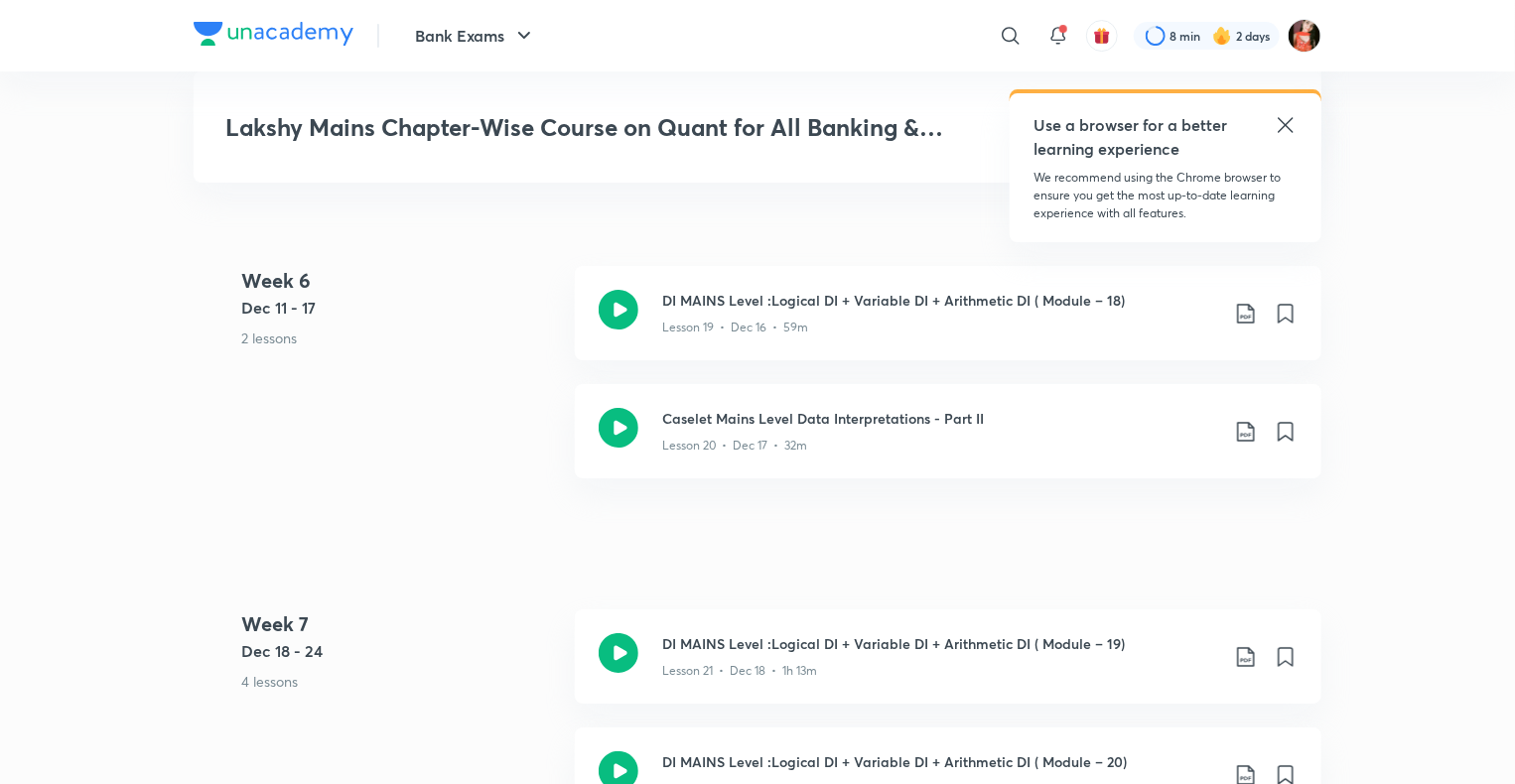 scroll, scrollTop: 4168, scrollLeft: 0, axis: vertical 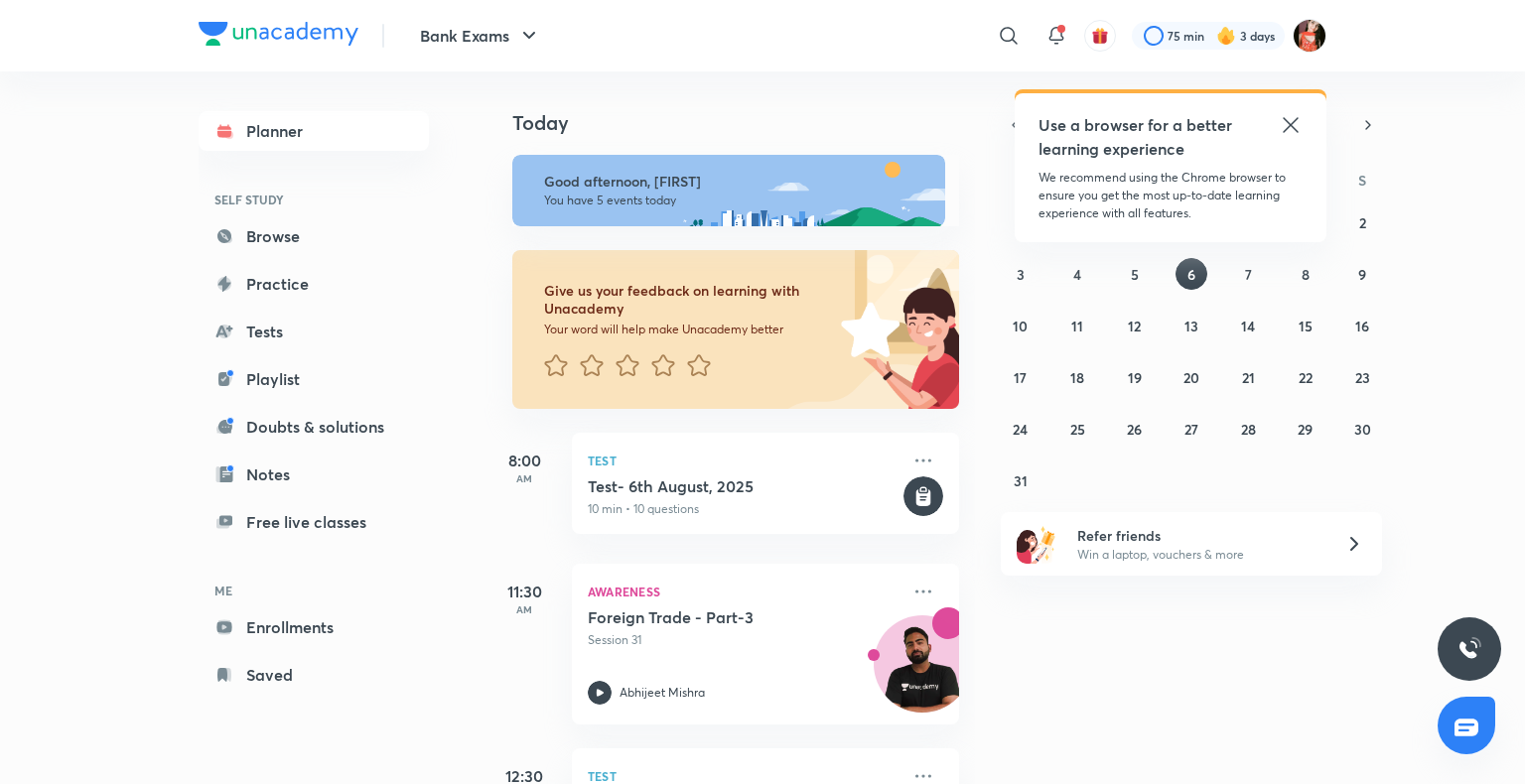 click on "Today Good afternoon, Minakshi You have 5 events today Give us your feedback on learning with Unacademy Your word will help make Unacademy better 8:00 AM Test Test- 6th August, 2025 10 min • 10 questions 11:30 AM Awareness Foreign Trade - Part-3 Session 31 Abhijeet Mishra 12:30 PM Test Free Test on Syllogism 10 min • 10 questions 1:00 PM Reasoning Seating & Puzzle - X Live Session 29 Puneet Kumar Sharma 7:00 PM English Language Cloze Test (Part-1) Session 24 Vishal Parihar" at bounding box center [1003, 428] 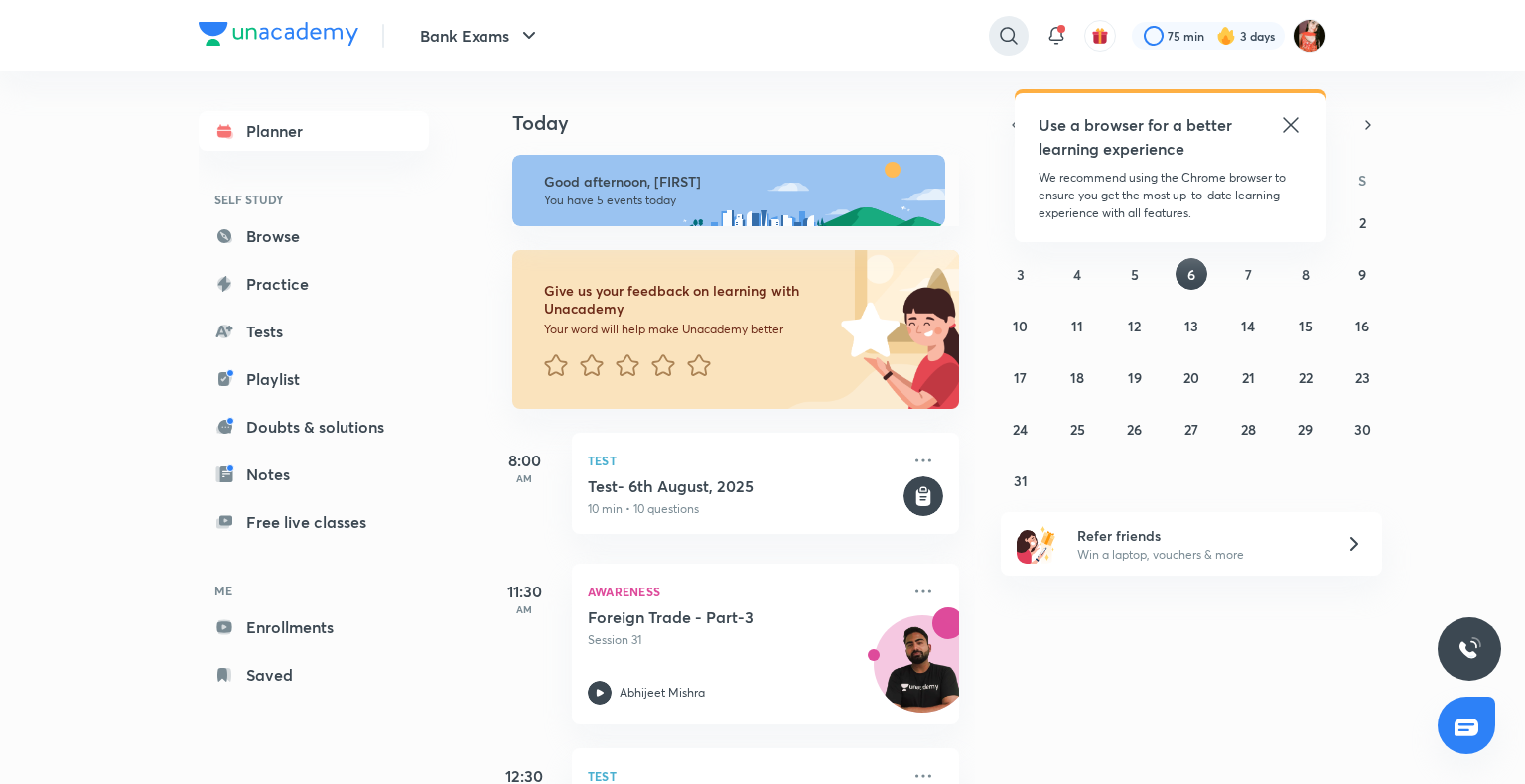 click at bounding box center (1009, 36) 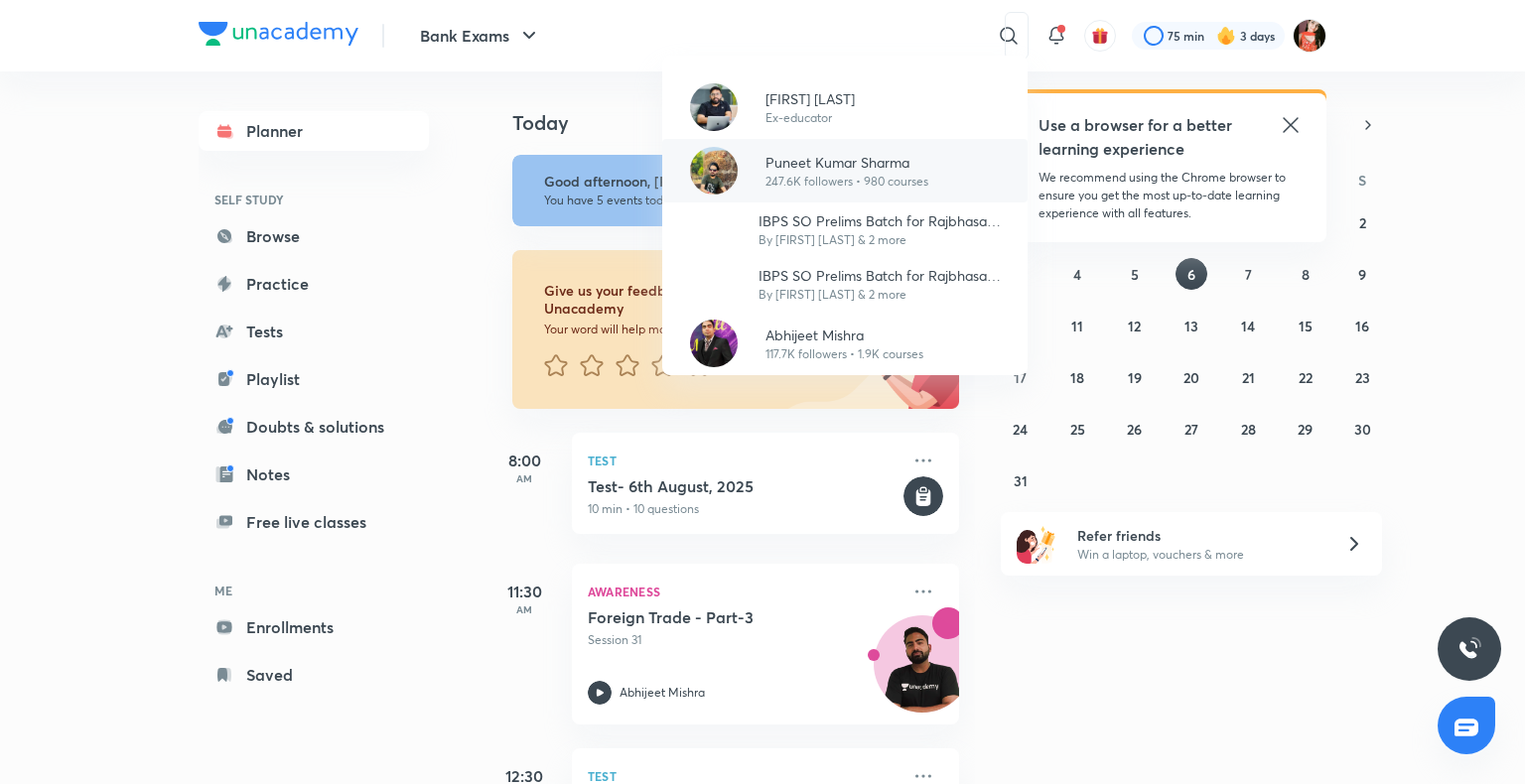 click on "Puneet Kumar Sharma 247.6K followers • 980 courses" at bounding box center [845, 171] 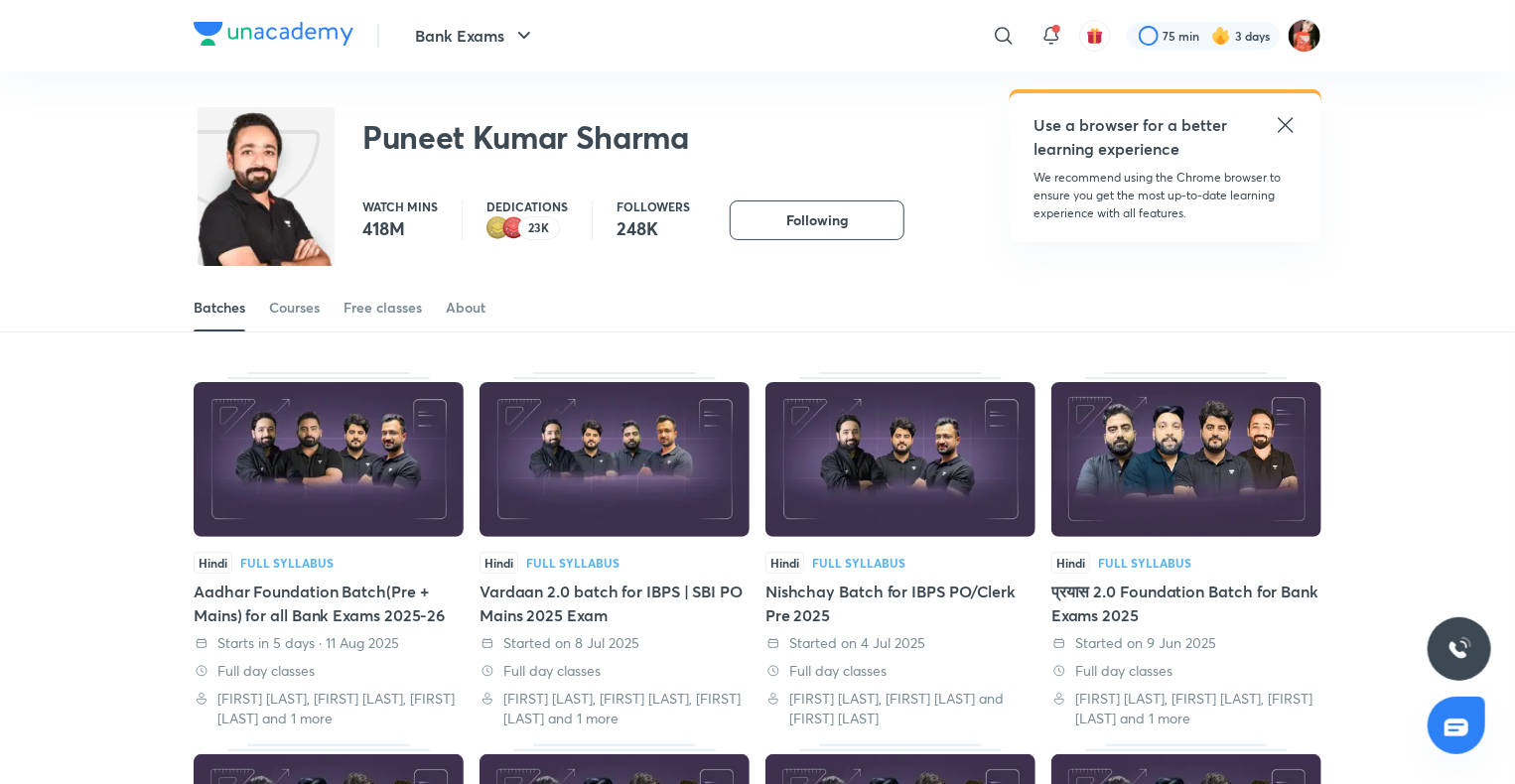 click on "Batches Courses Free classes About" at bounding box center [758, 286] 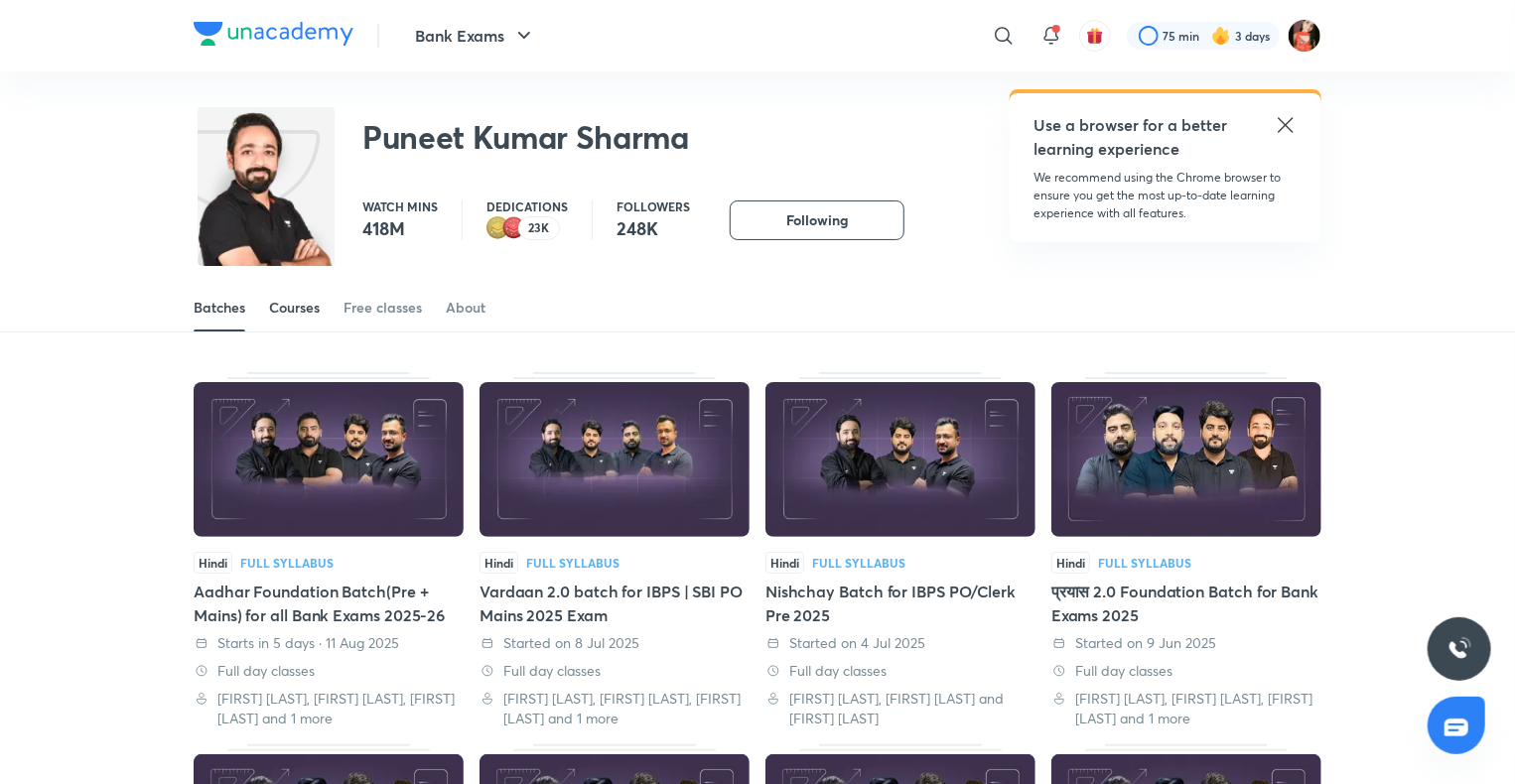 click on "Courses" at bounding box center [294, 308] 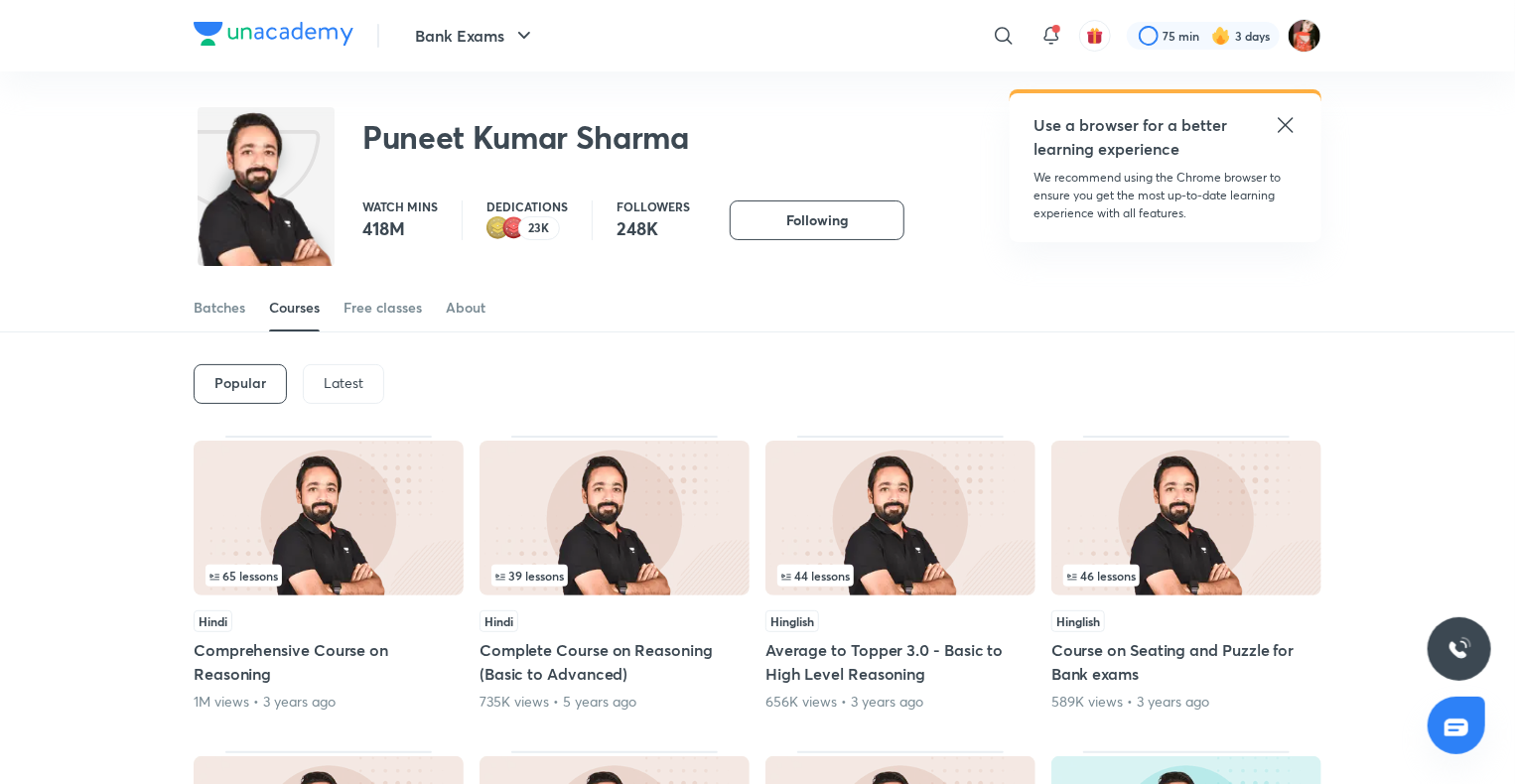 click on "Latest" at bounding box center [344, 384] 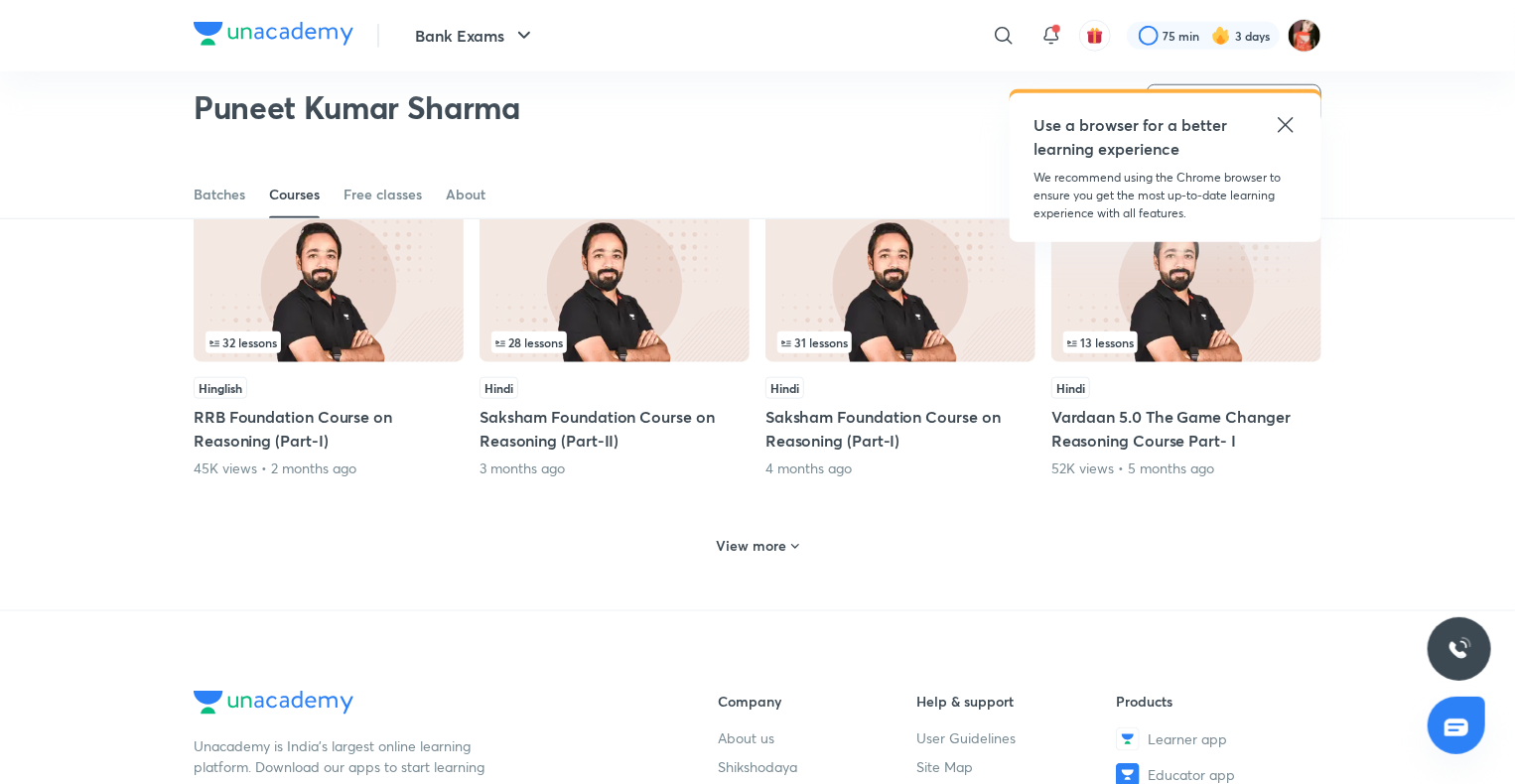 scroll, scrollTop: 979, scrollLeft: 0, axis: vertical 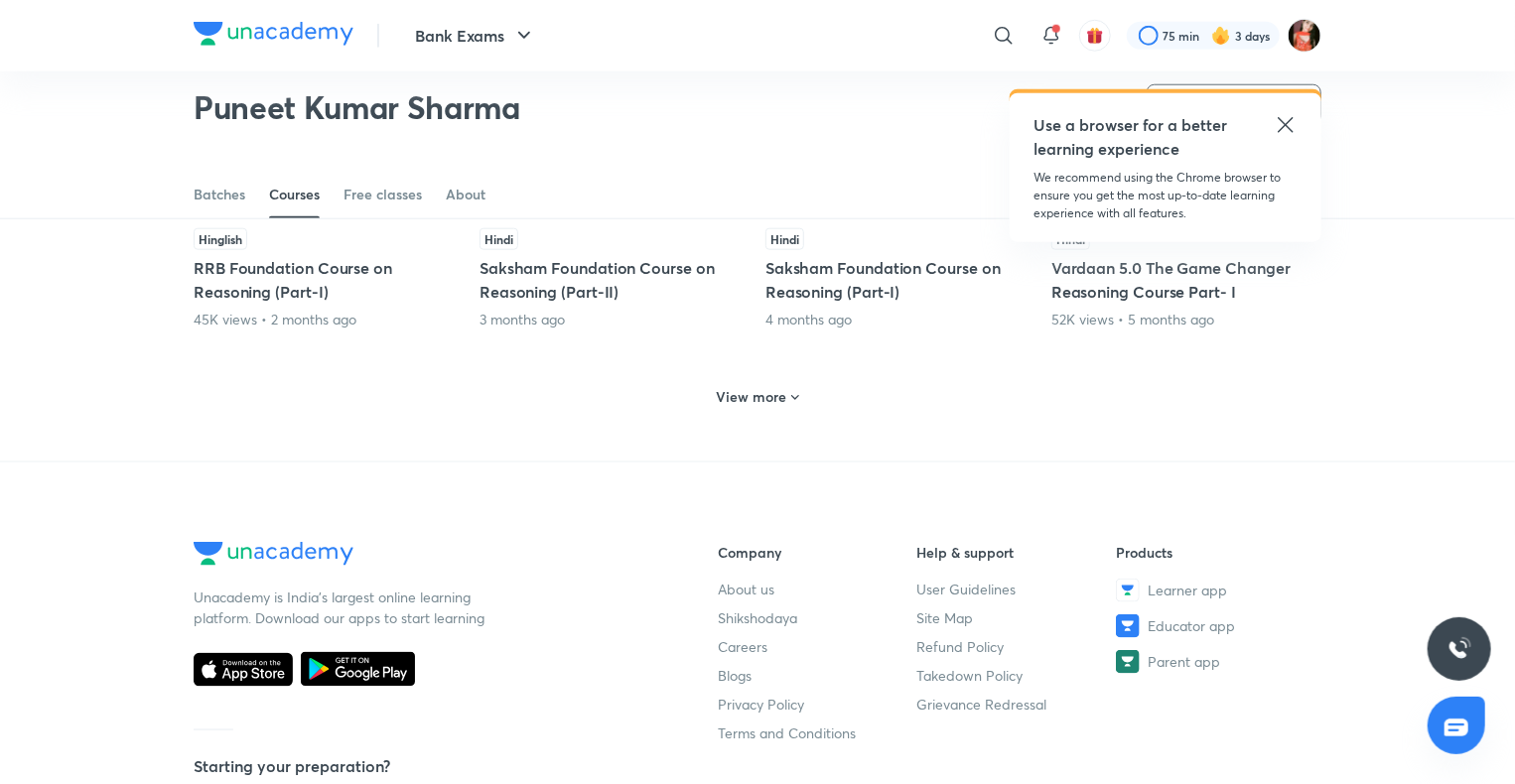 click on "View more" at bounding box center (758, 395) 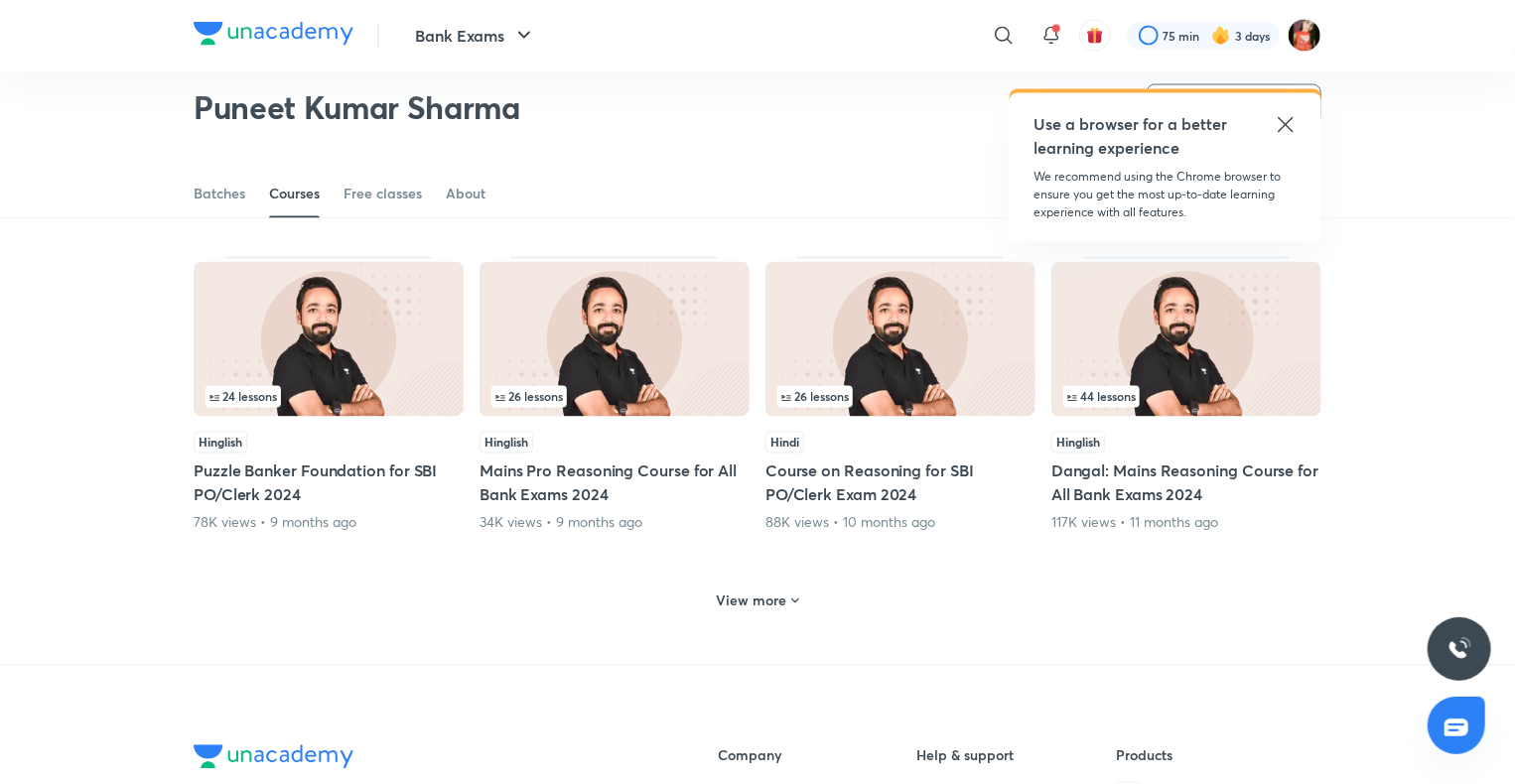 scroll, scrollTop: 1772, scrollLeft: 0, axis: vertical 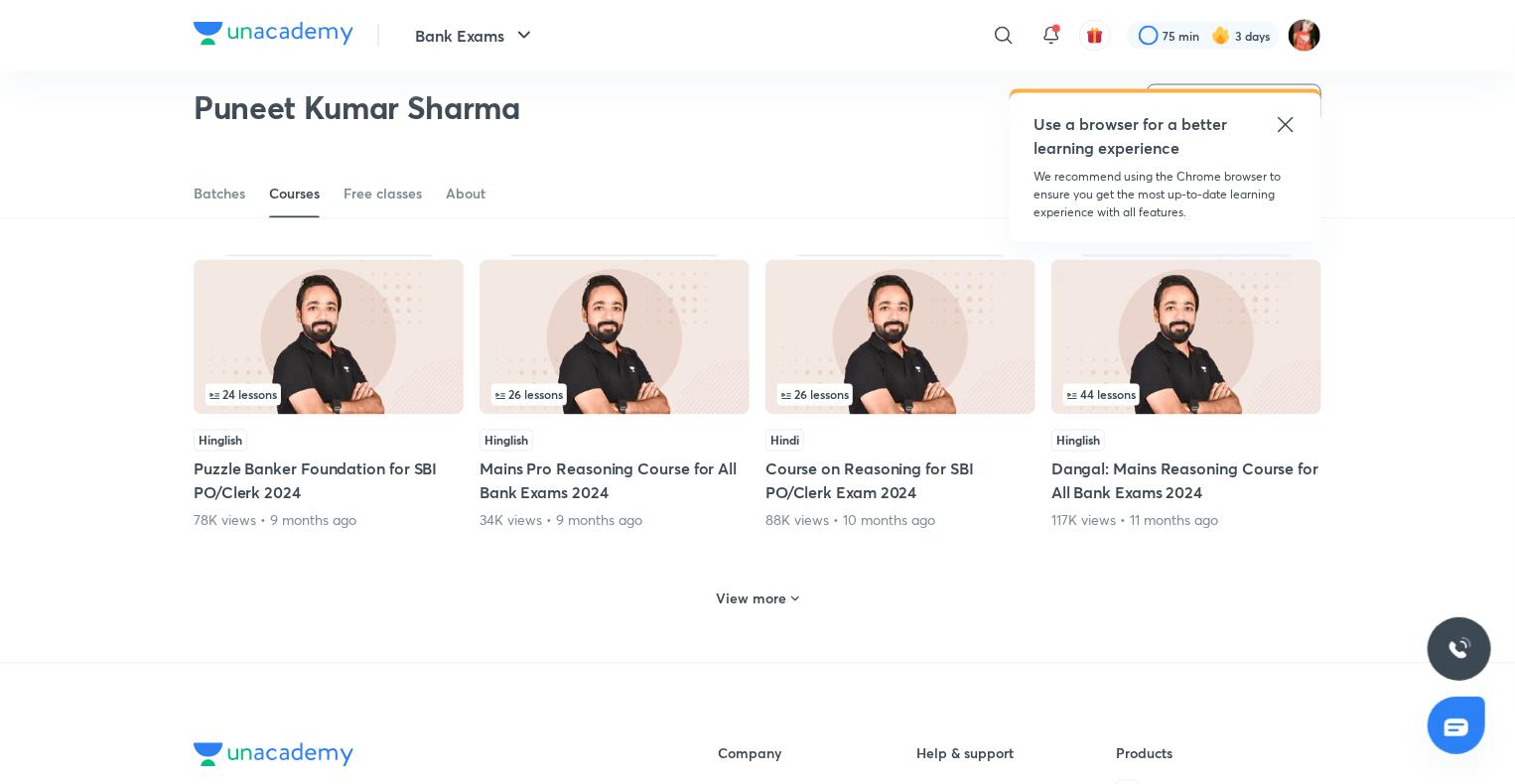 click on "View more" at bounding box center (752, 599) 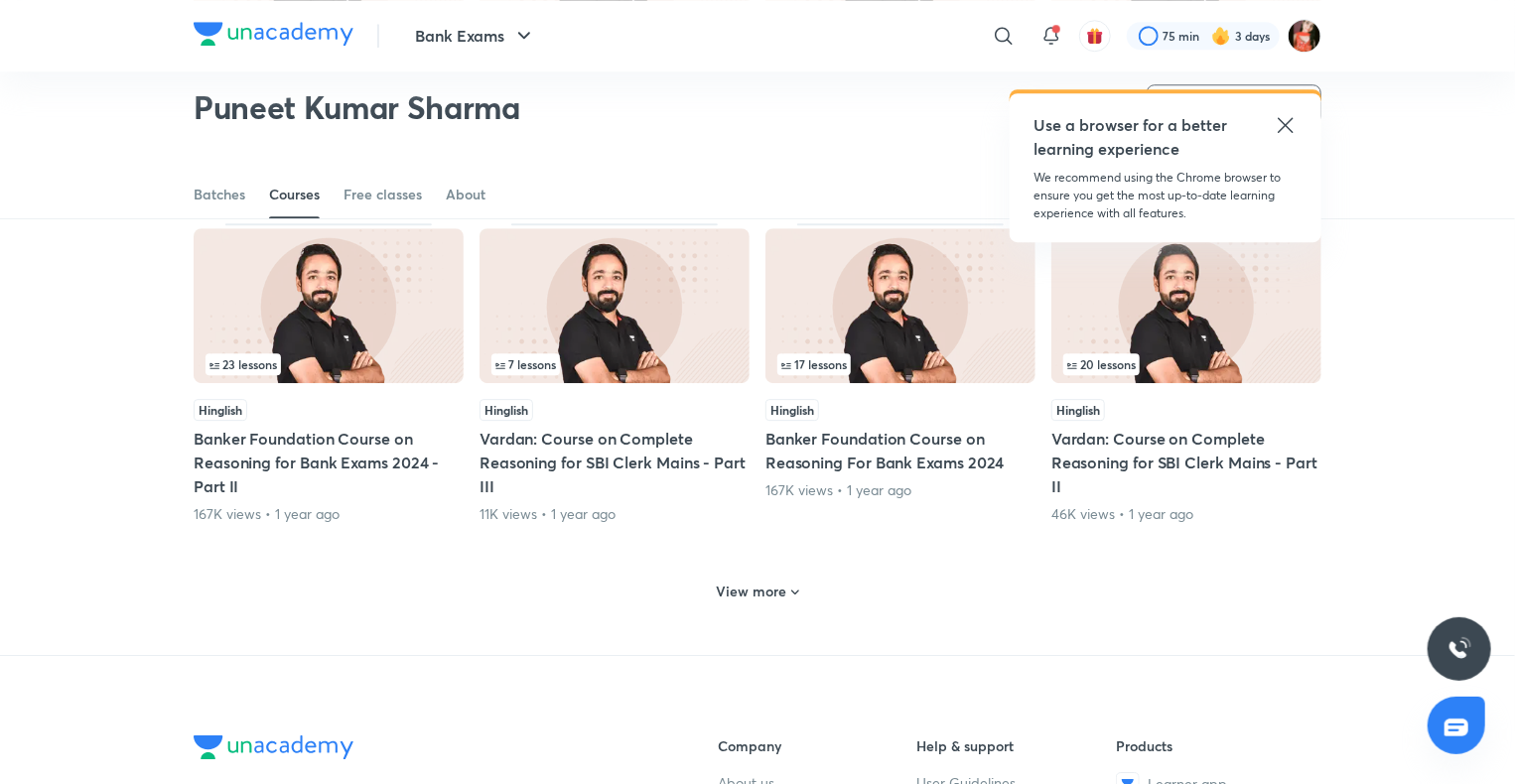 scroll, scrollTop: 2968, scrollLeft: 0, axis: vertical 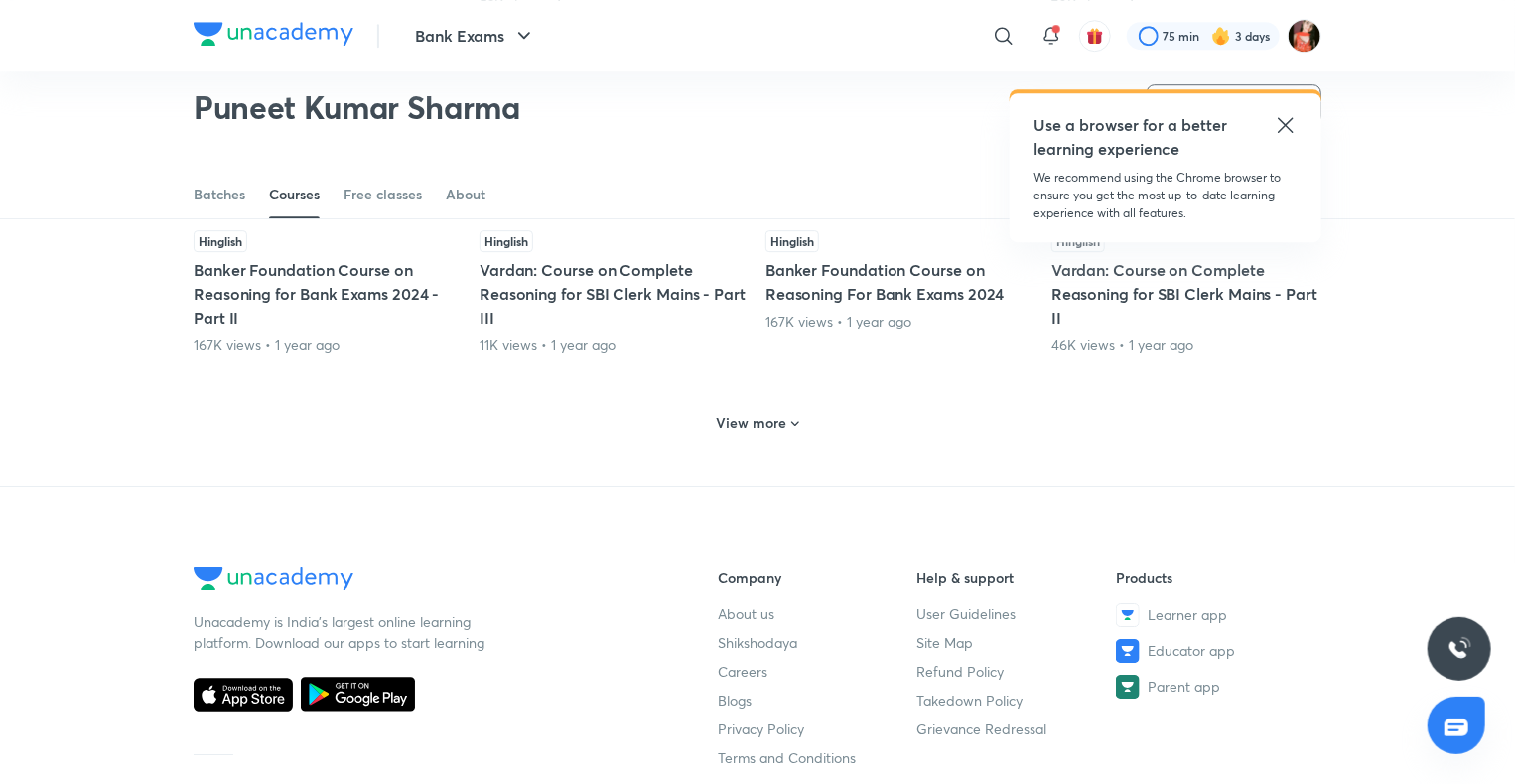 click on "View more" at bounding box center [758, 423] 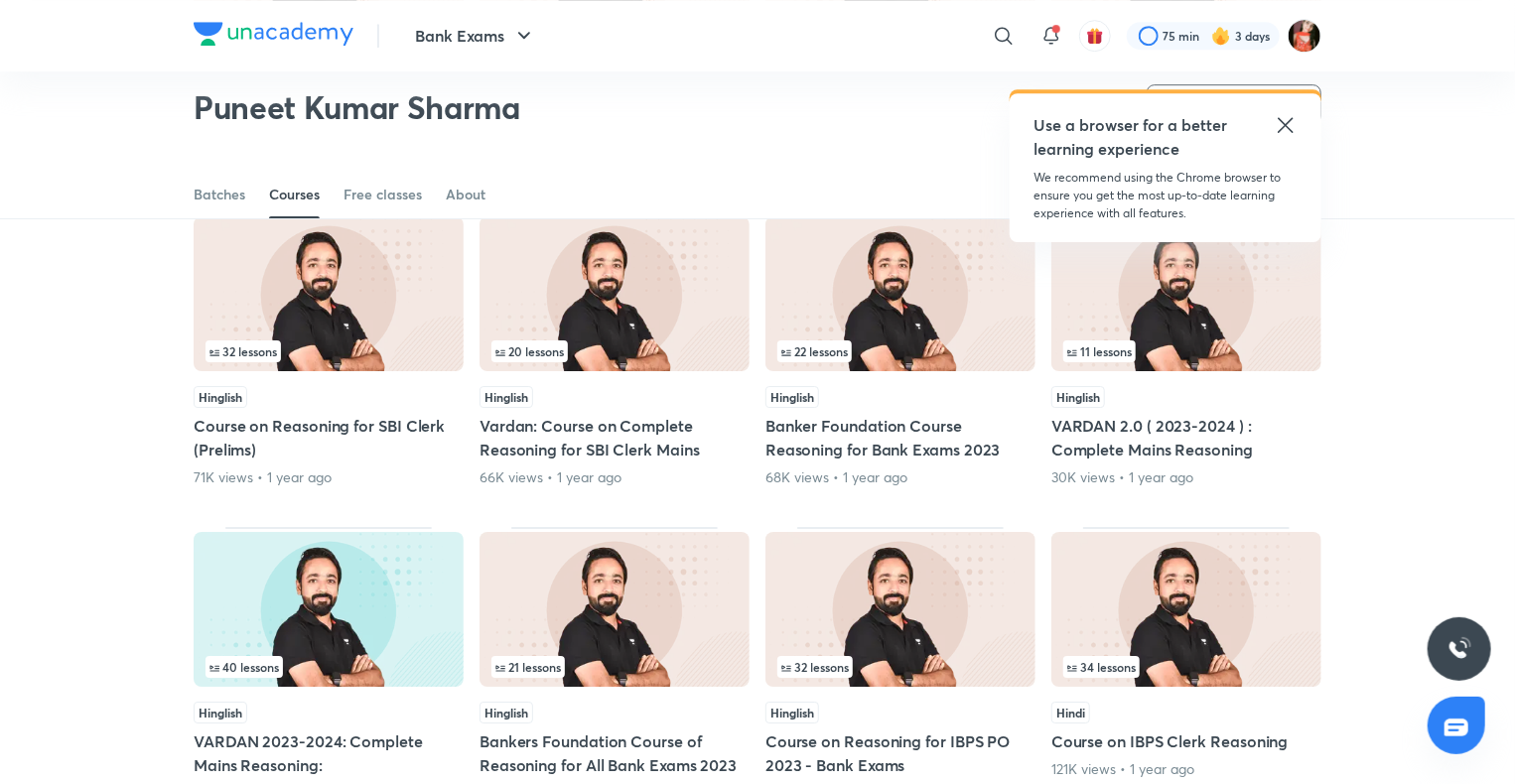 scroll, scrollTop: 3762, scrollLeft: 0, axis: vertical 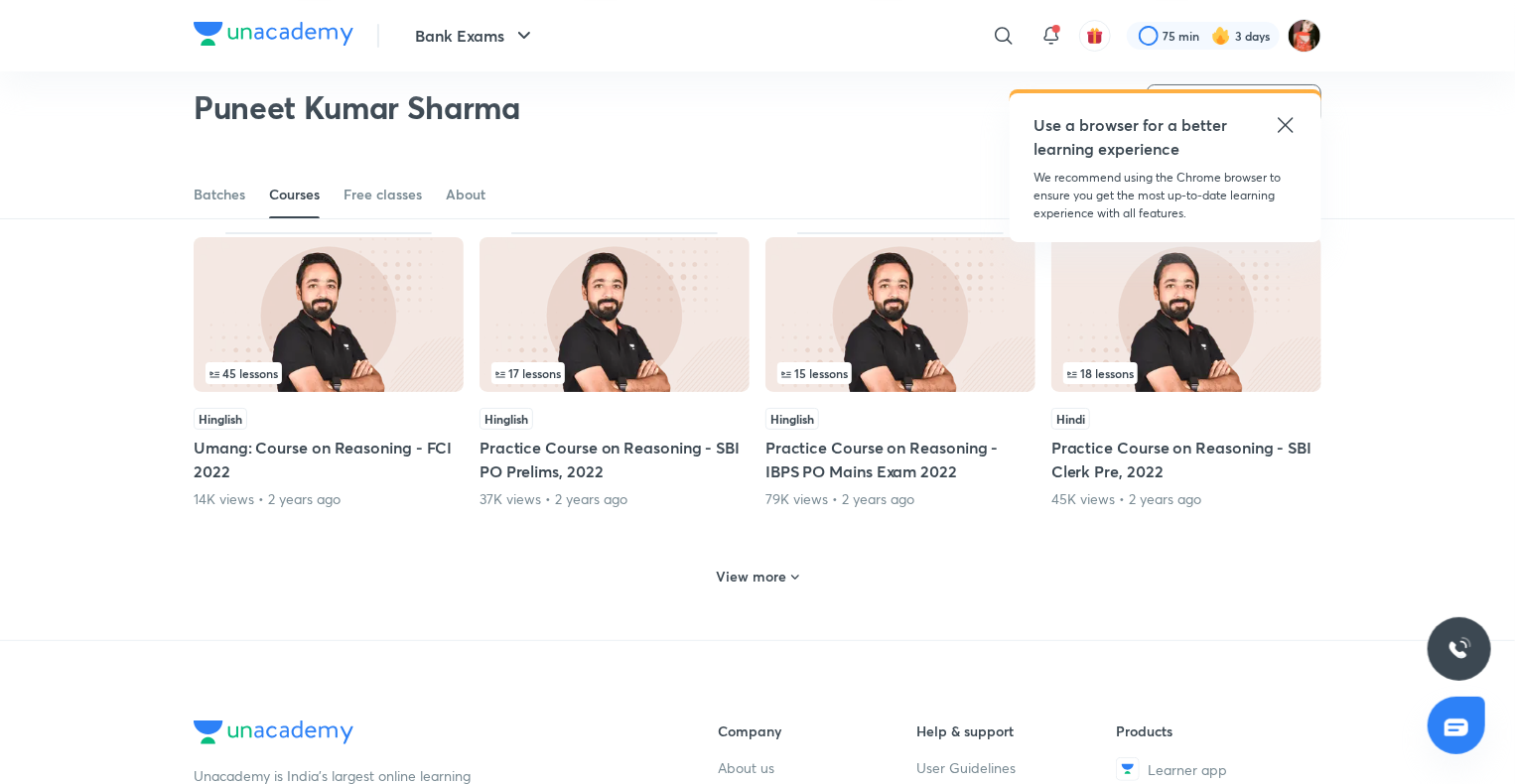 click on "View more" at bounding box center [758, 575] 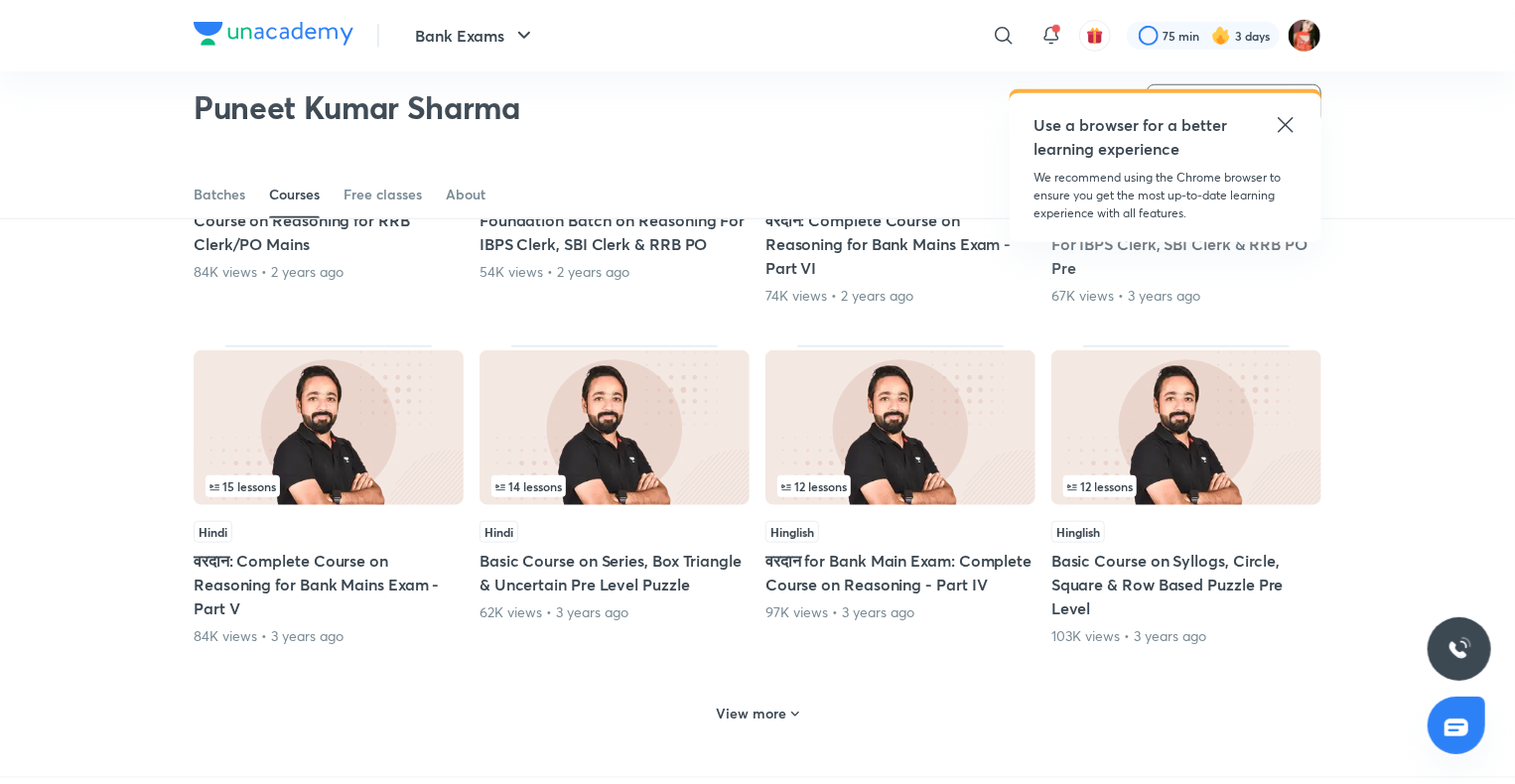 scroll, scrollTop: 4655, scrollLeft: 0, axis: vertical 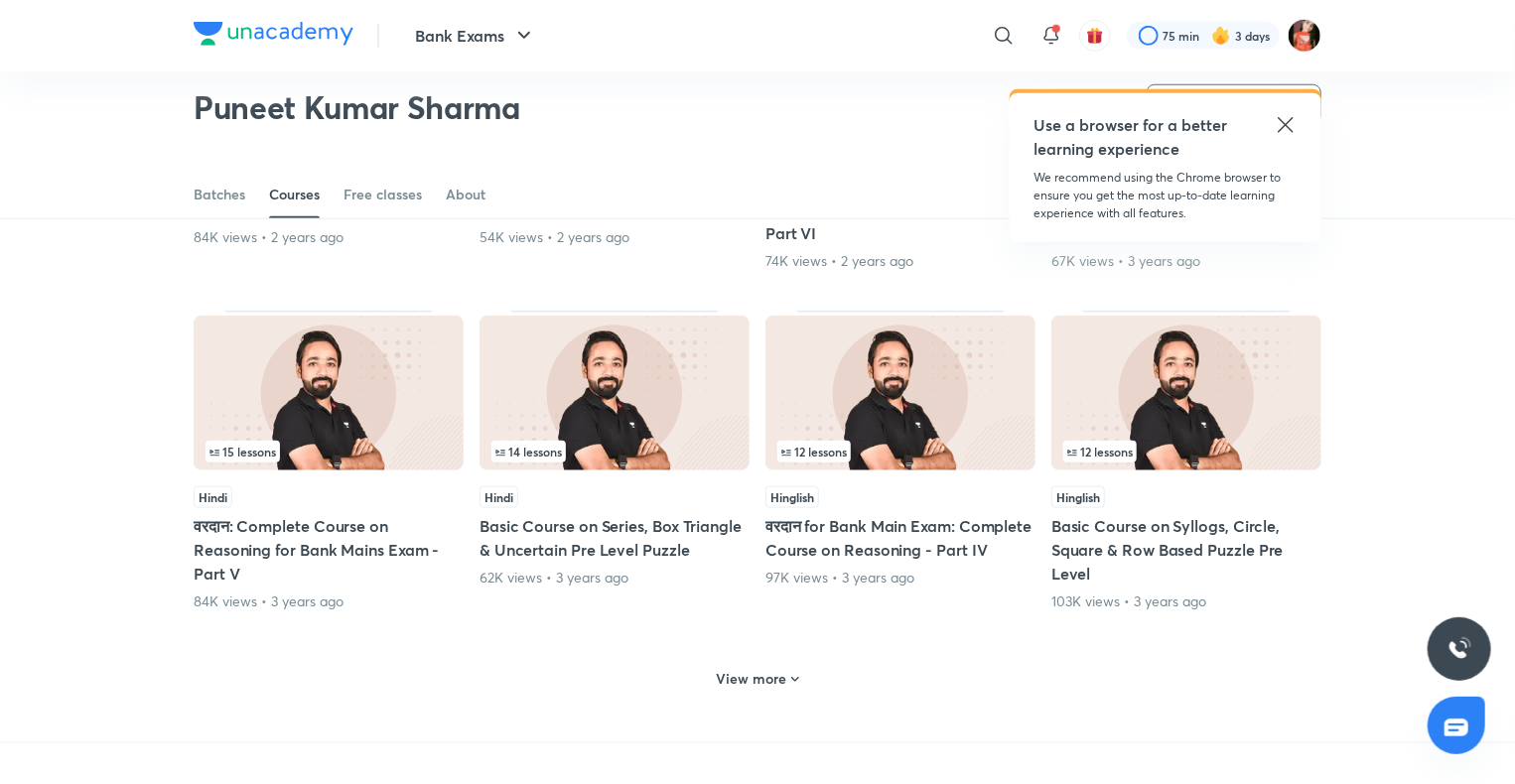 click on "View more" at bounding box center [758, 679] 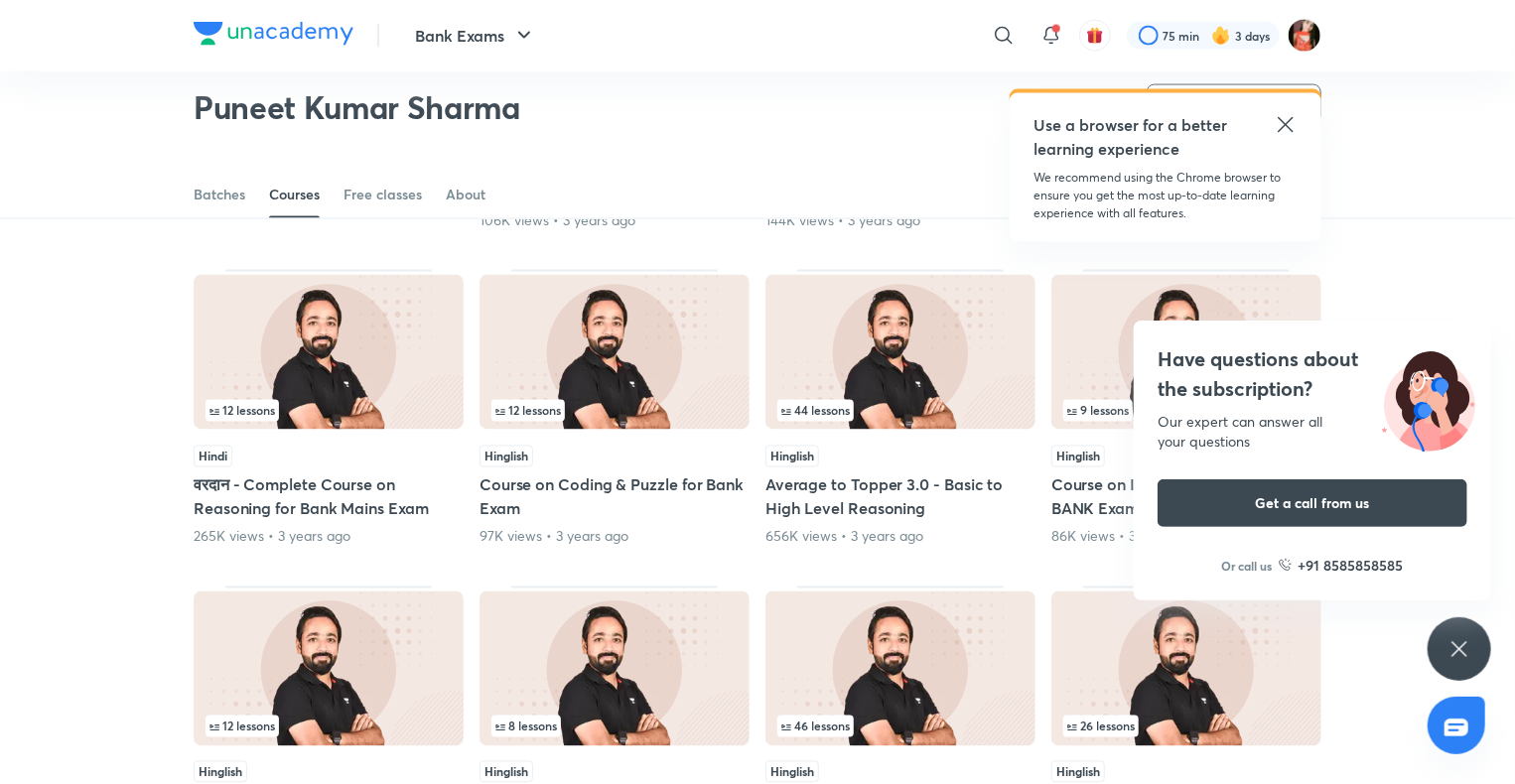 scroll, scrollTop: 5152, scrollLeft: 0, axis: vertical 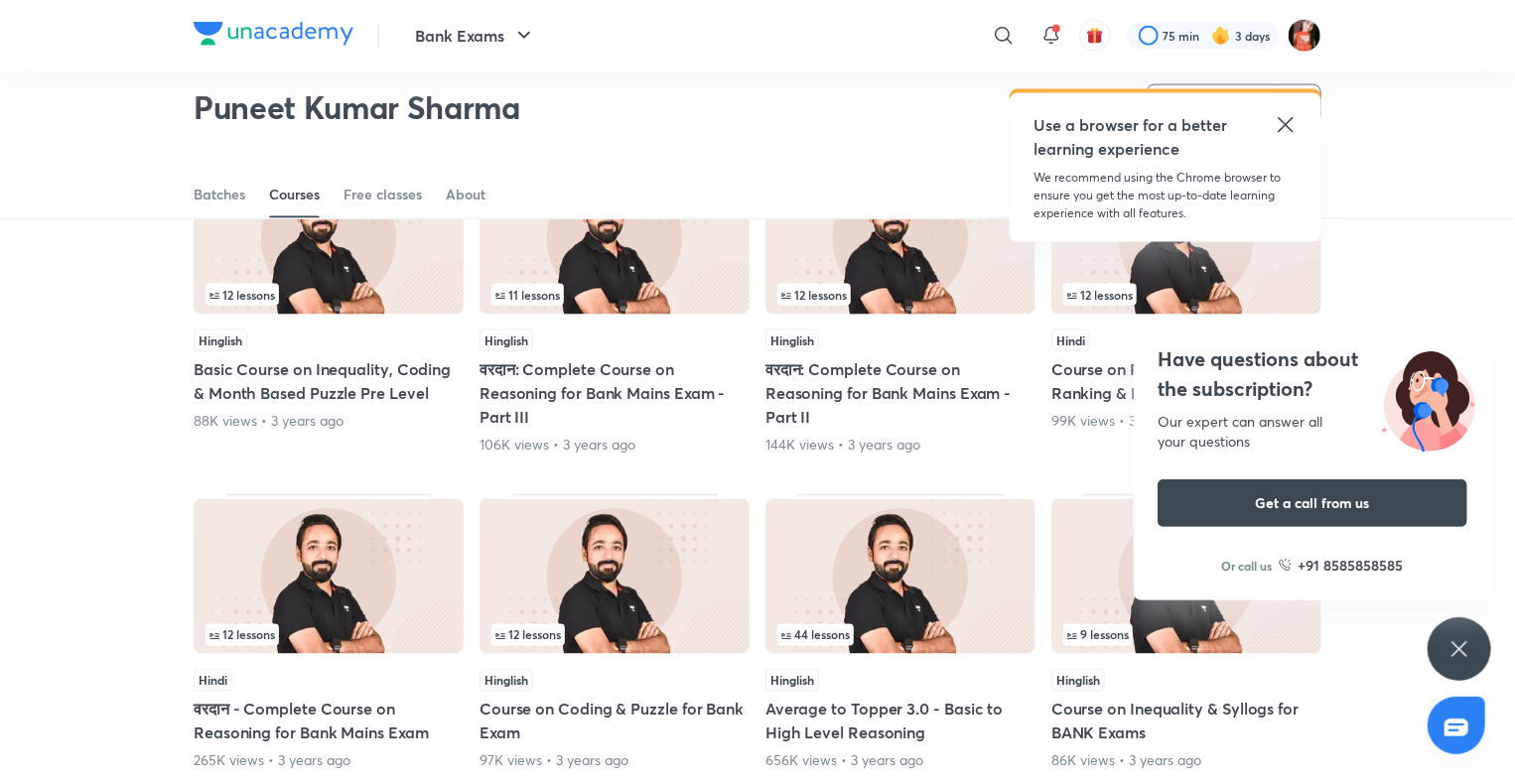 click on "Have questions about the subscription? Our expert can answer all your questions Get a call from us Or call us +91 8585858585" at bounding box center (1459, 649) 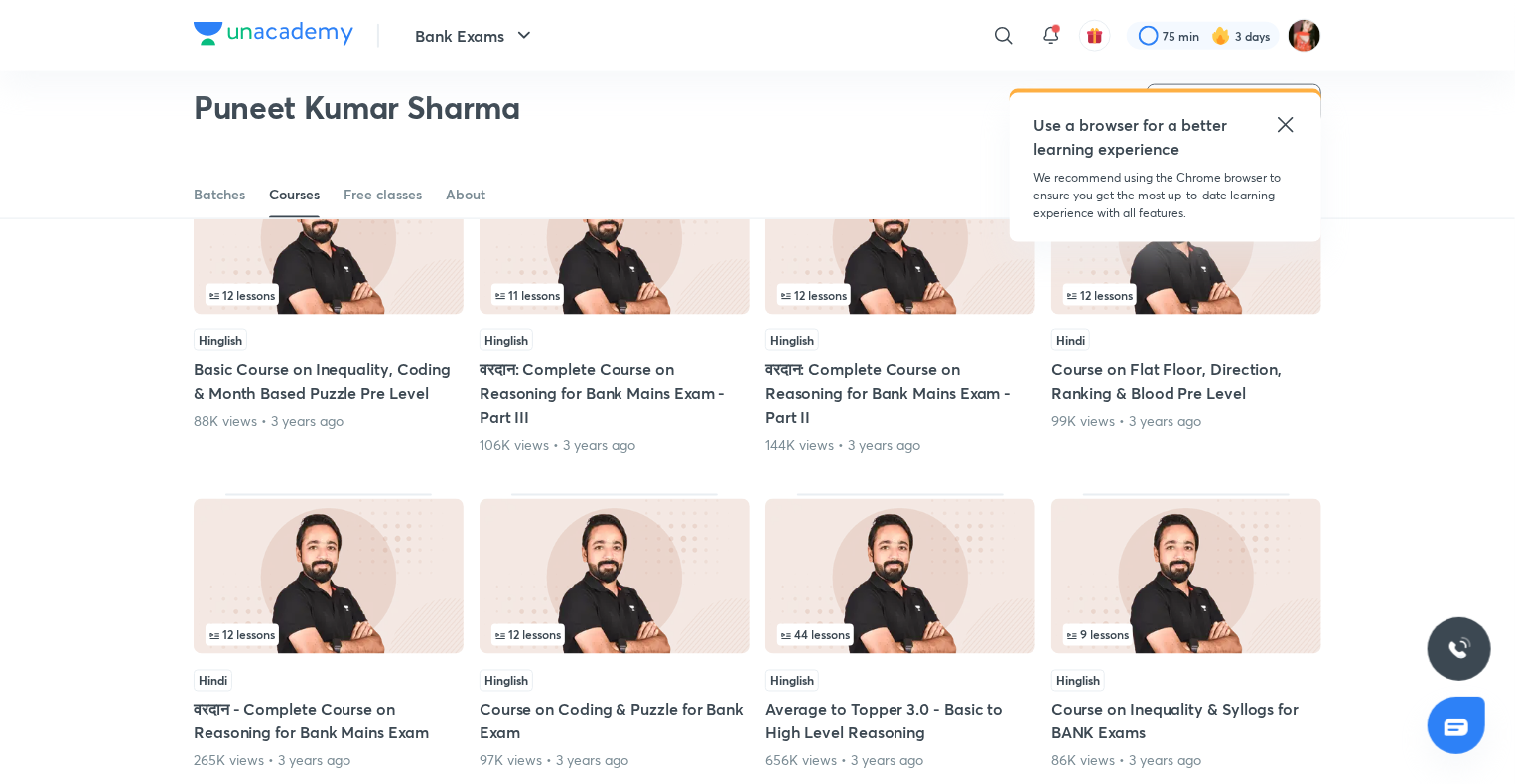 click on "वरदान: Complete Course on Reasoning for Bank Mains Exam - Part II" at bounding box center (900, 393) 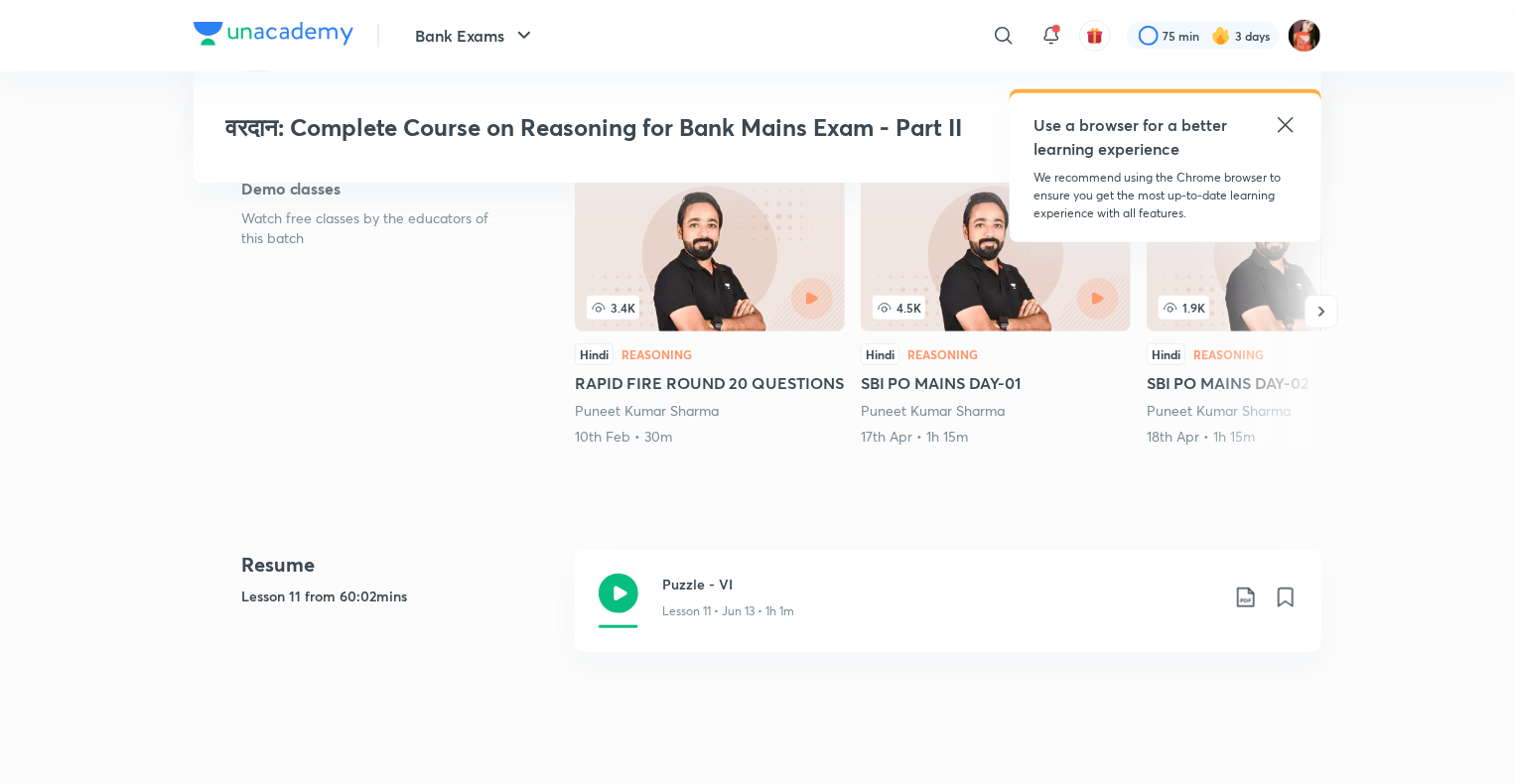 scroll, scrollTop: 531, scrollLeft: 0, axis: vertical 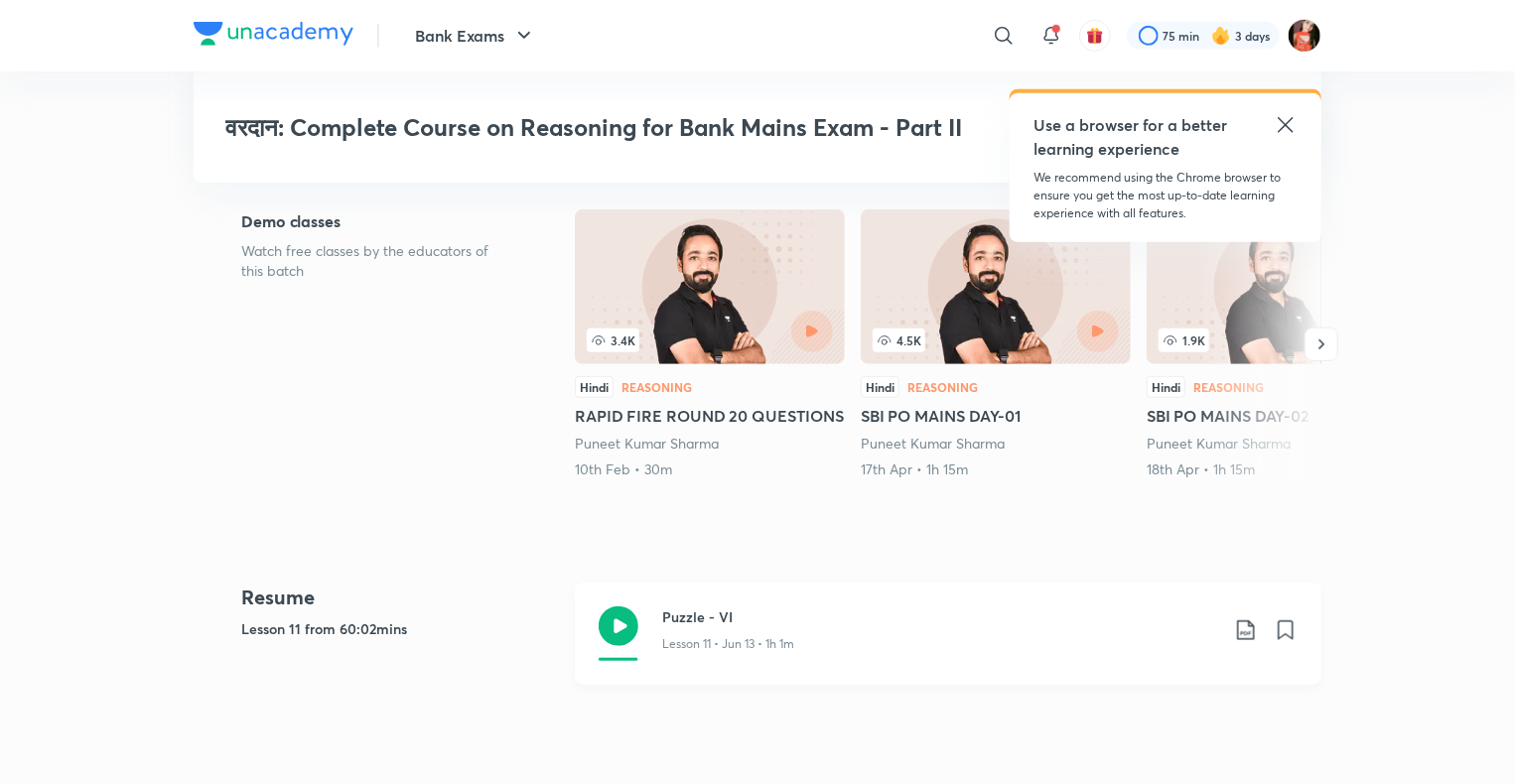 click 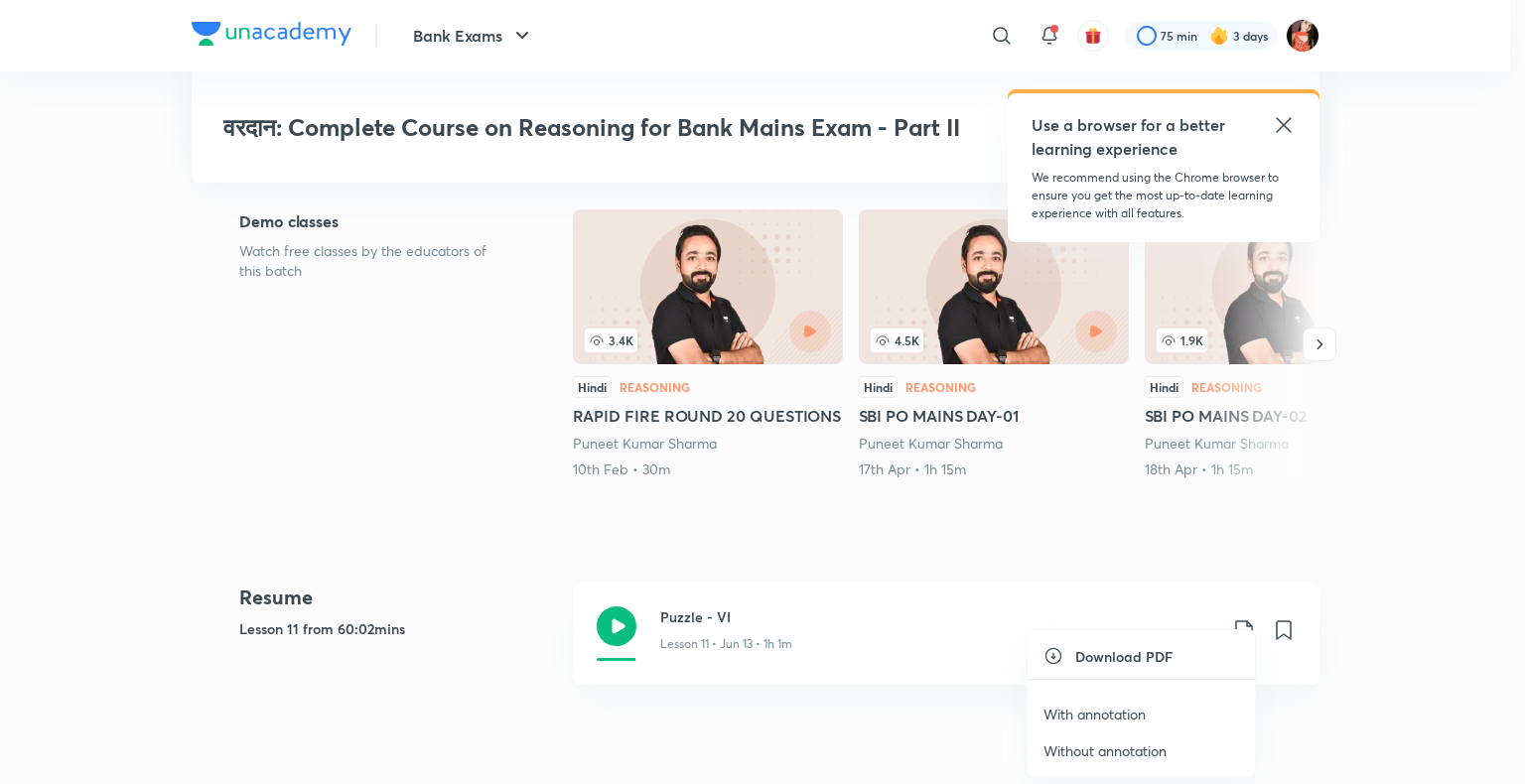click on "With annotation" at bounding box center [1141, 714] 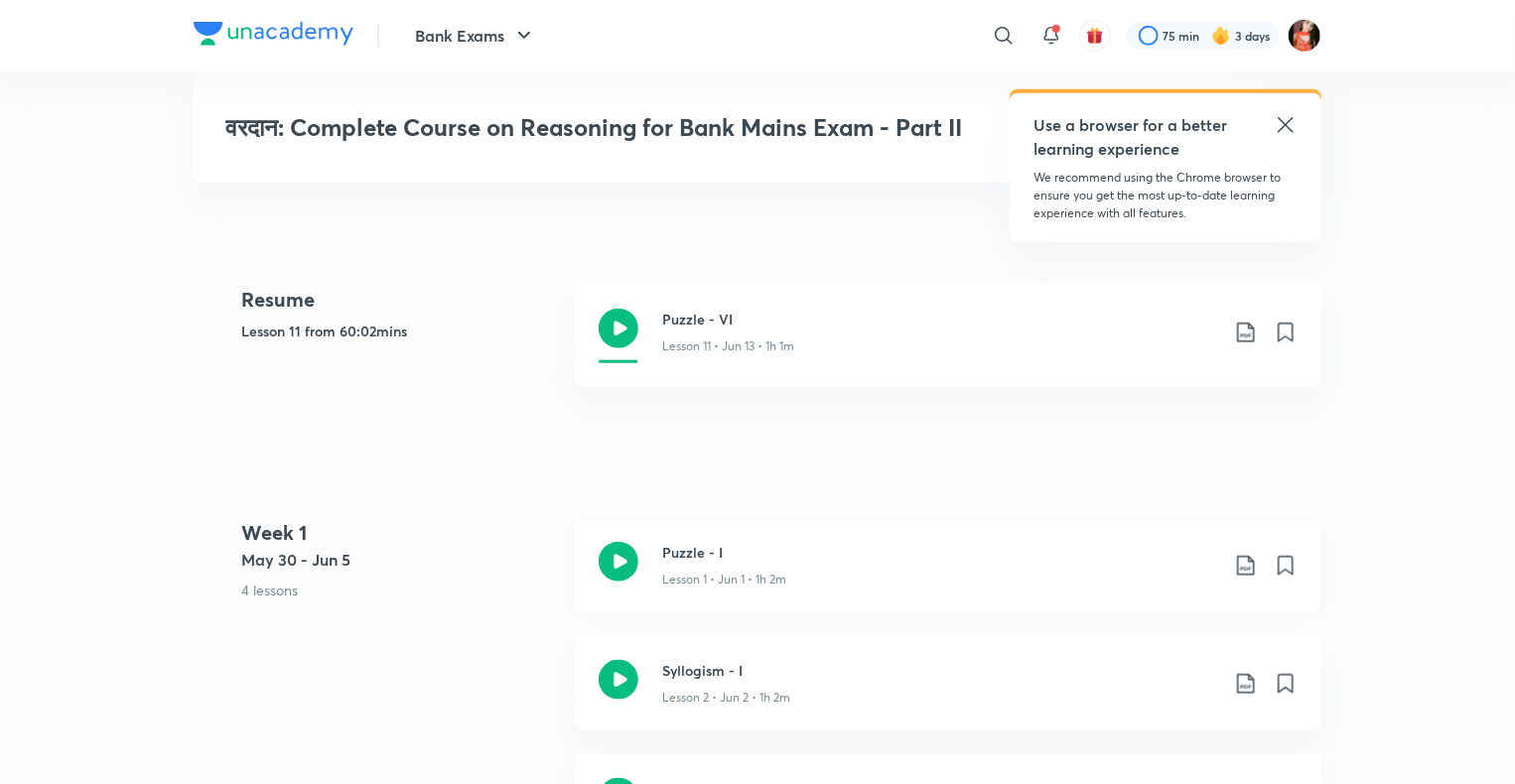 scroll, scrollTop: 928, scrollLeft: 0, axis: vertical 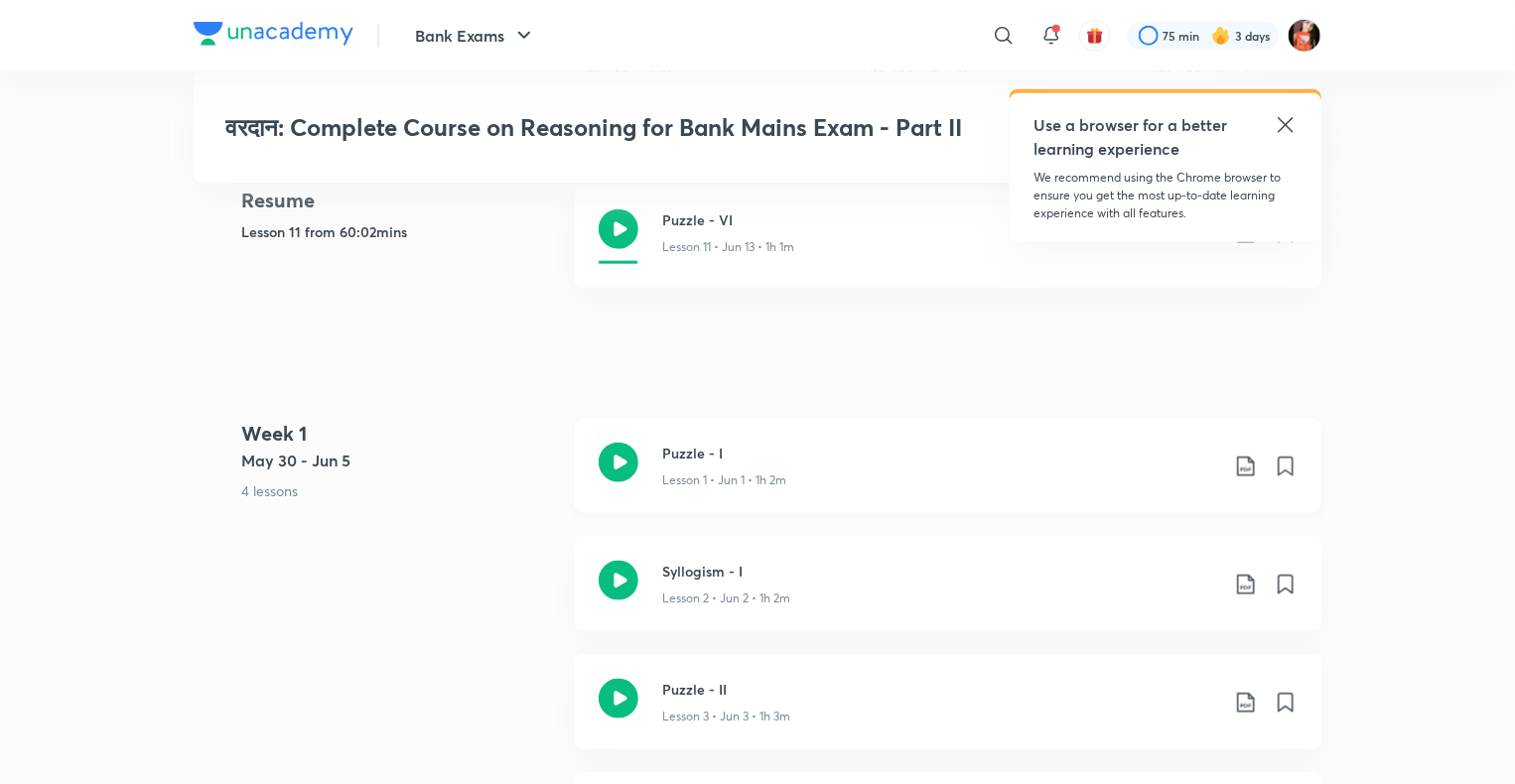click 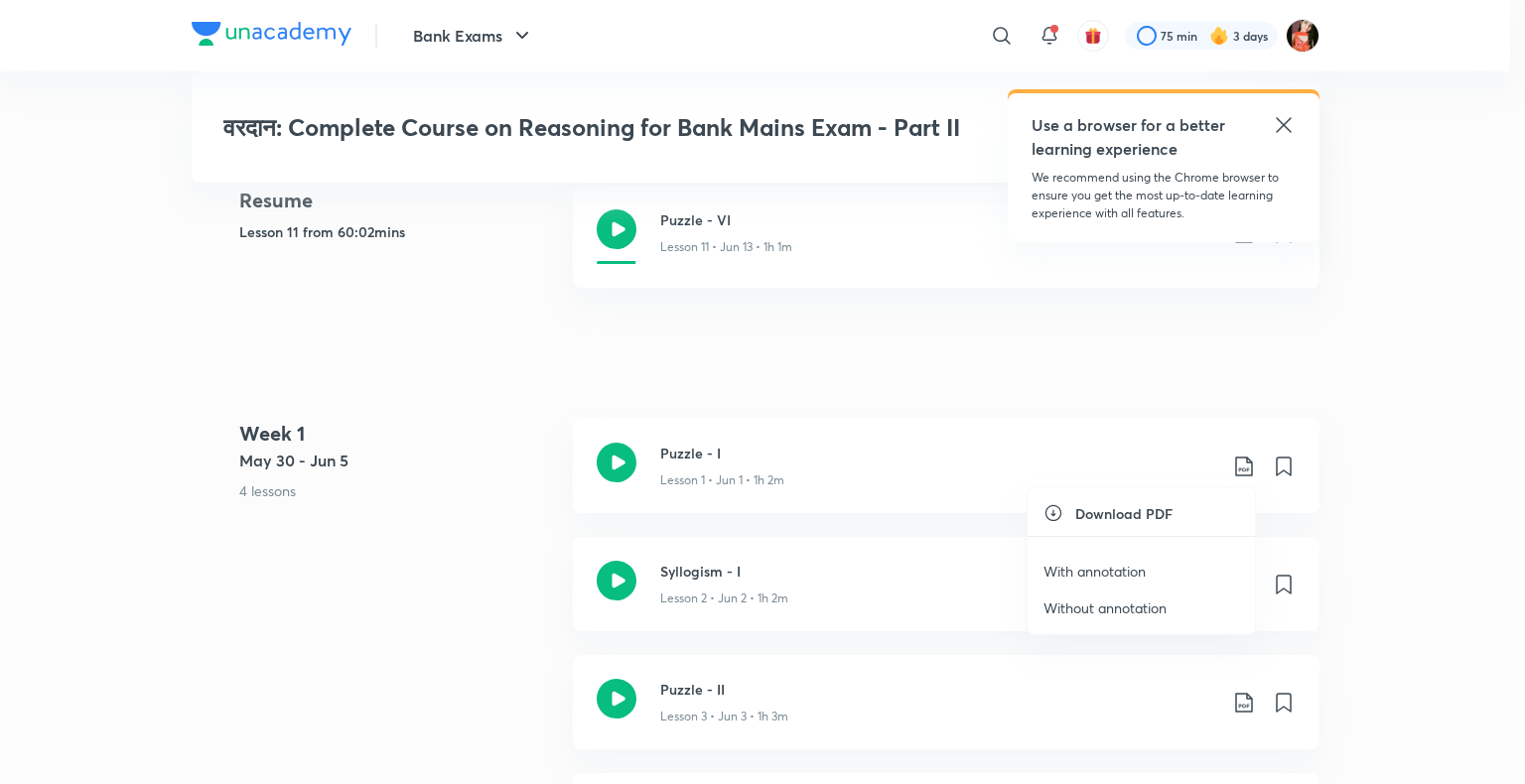 click on "With annotation" at bounding box center (1094, 571) 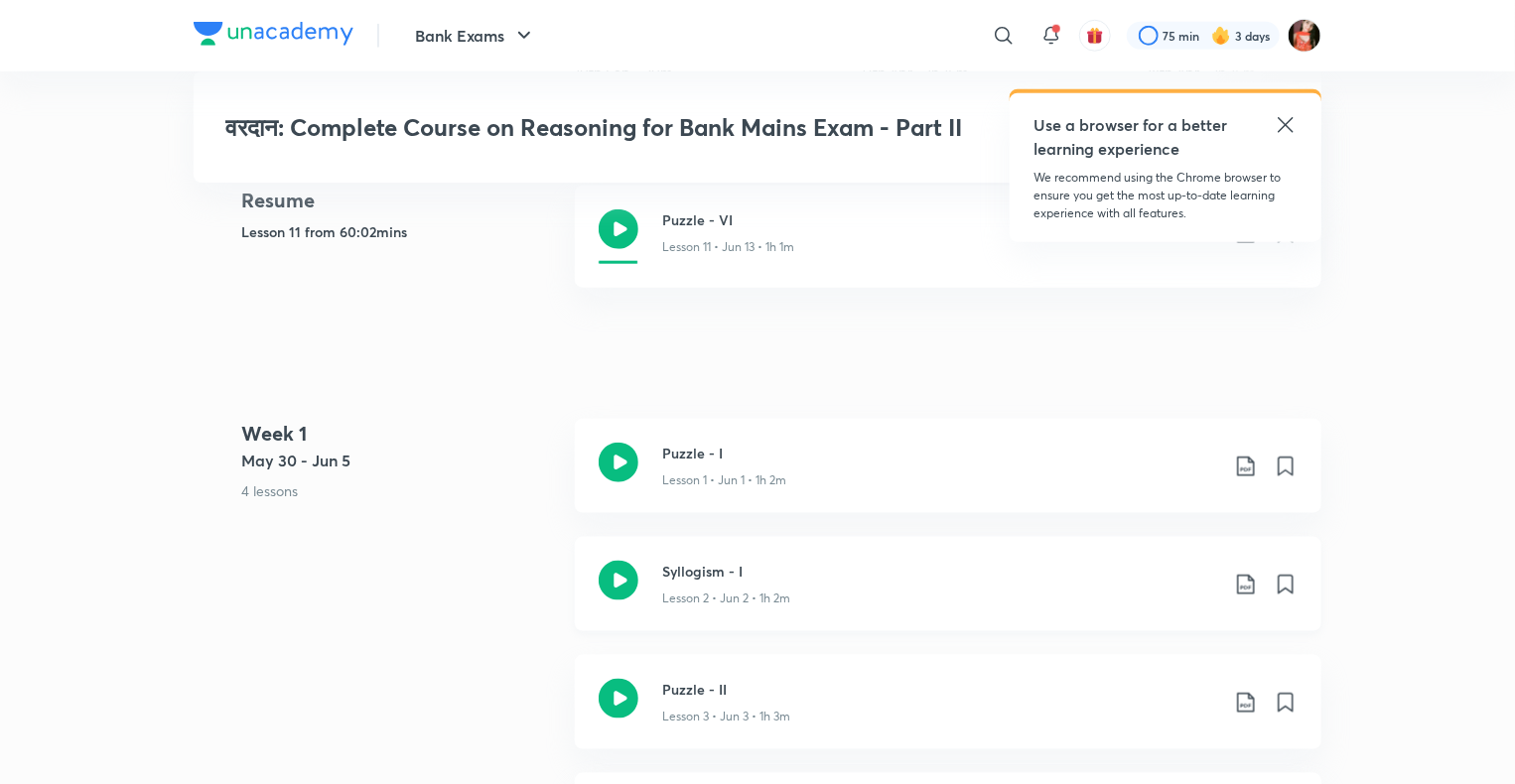 click 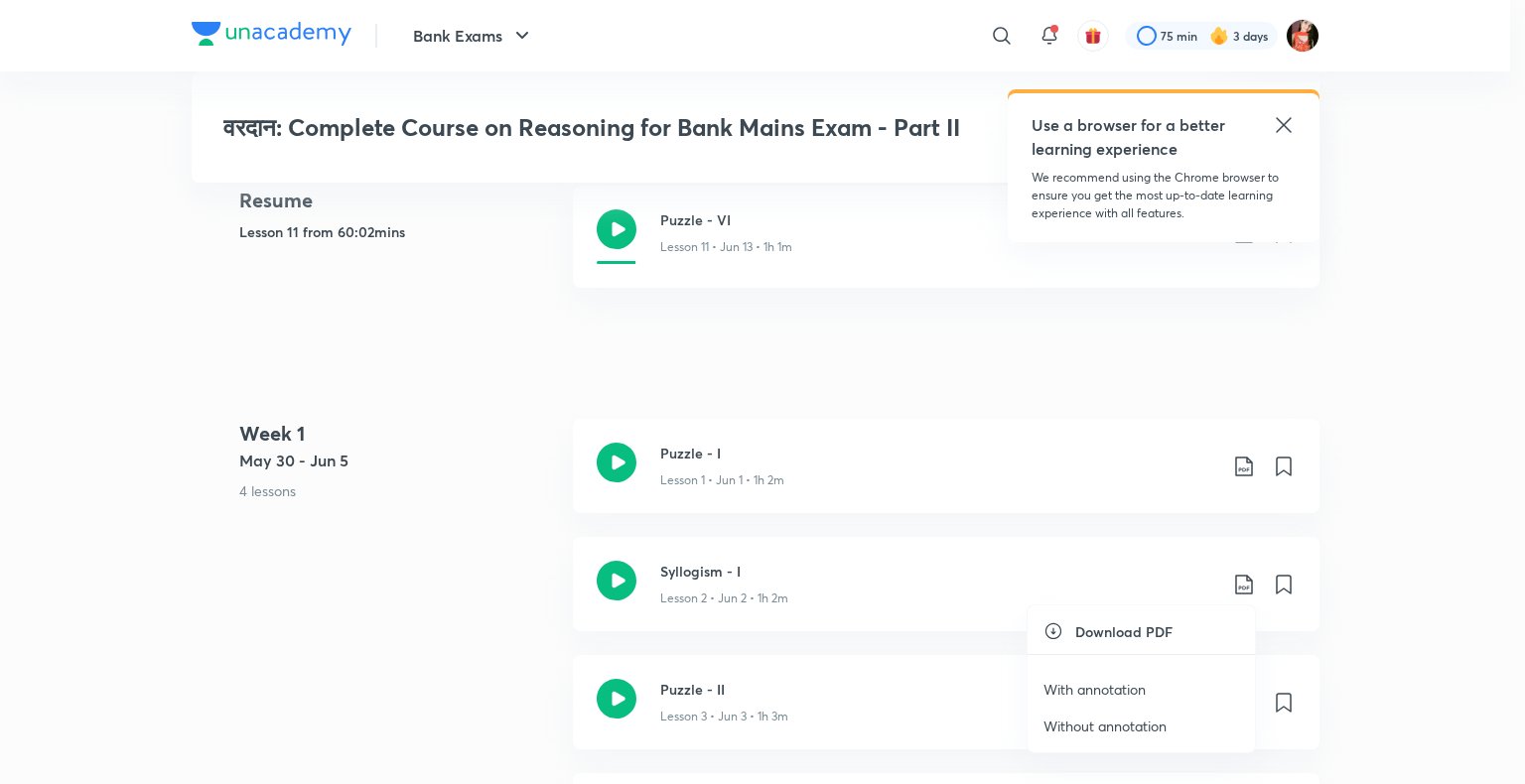 click on "With annotation" at bounding box center [1094, 689] 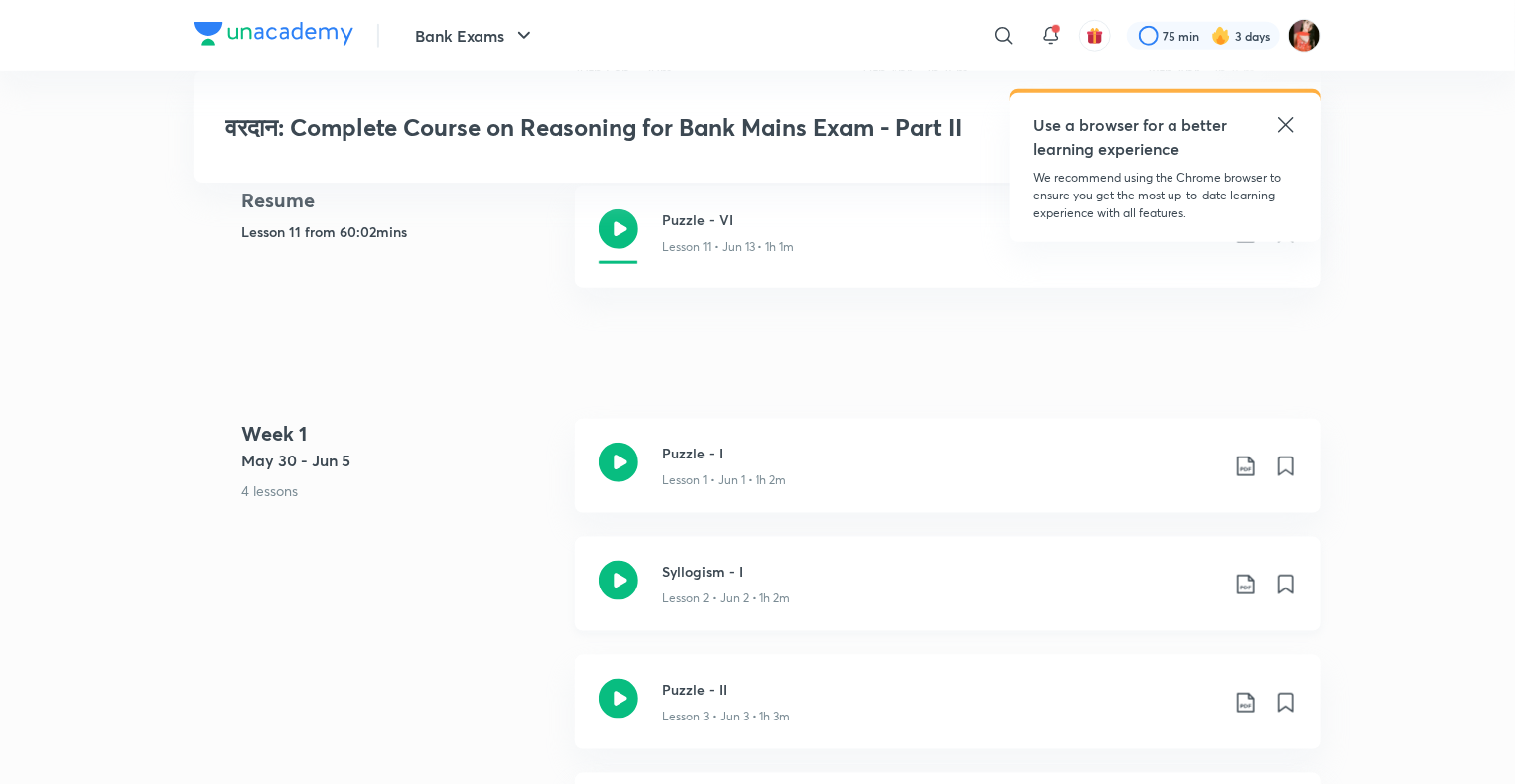 click 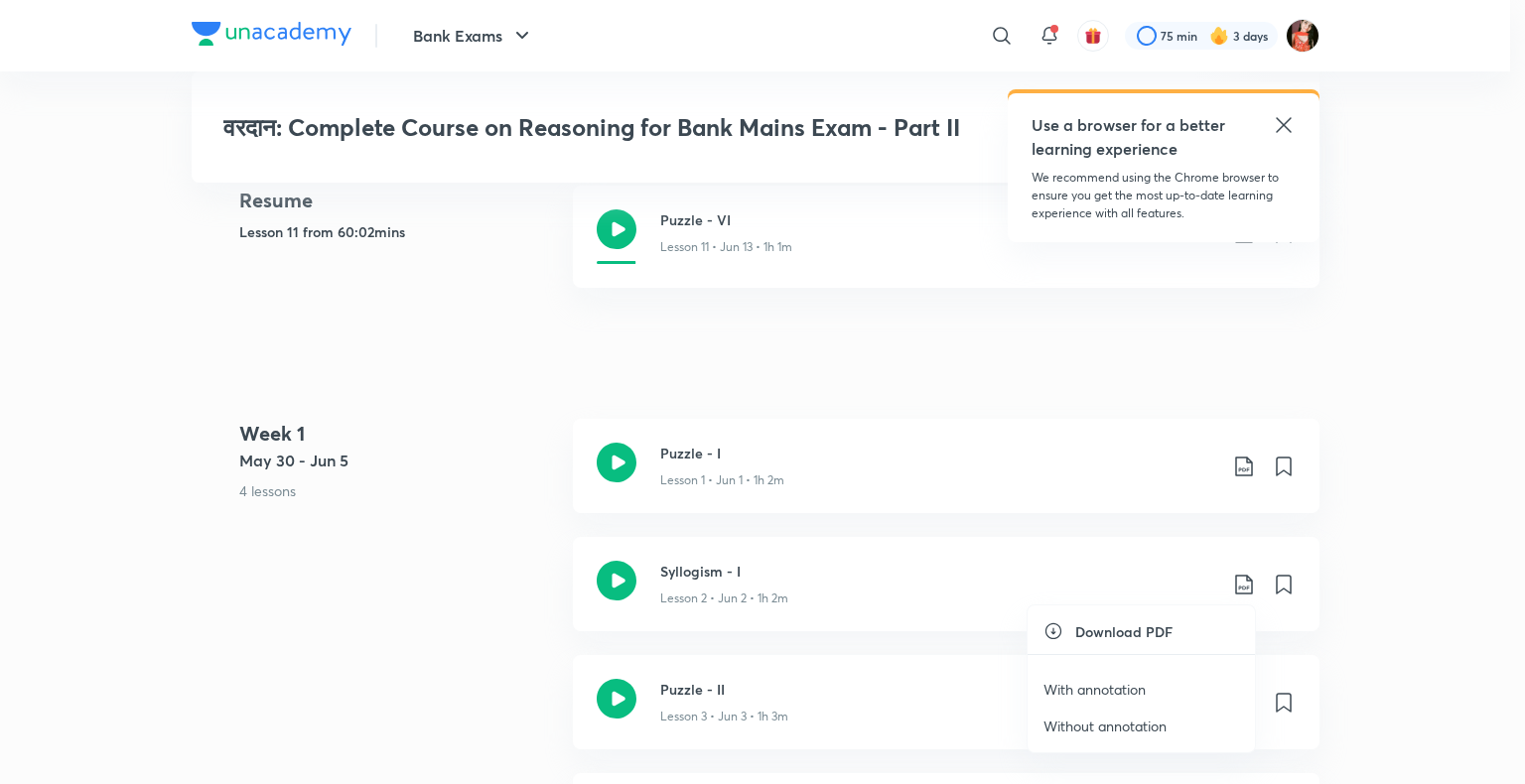 click on "Without annotation" at bounding box center [1141, 725] 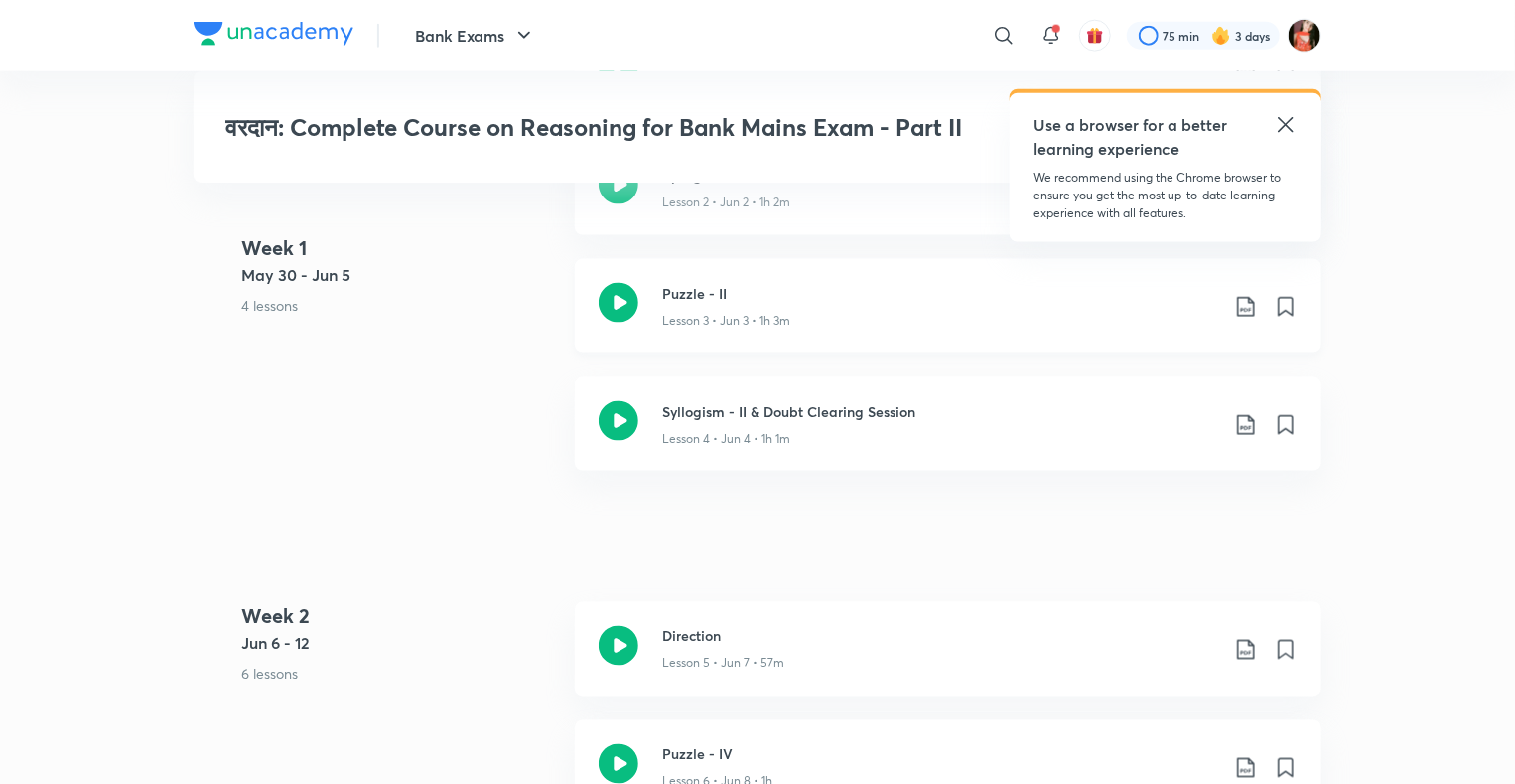 scroll, scrollTop: 1325, scrollLeft: 0, axis: vertical 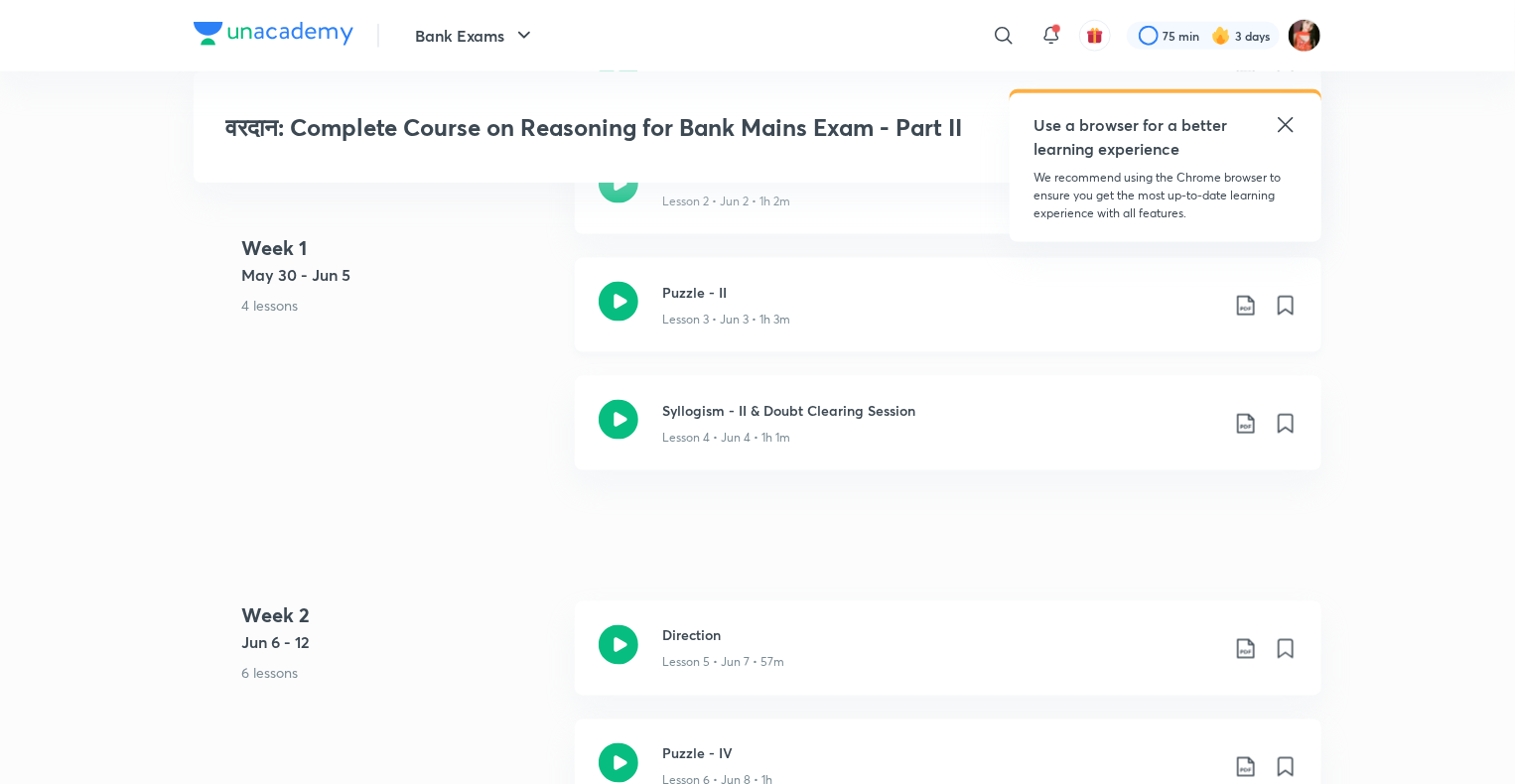 click 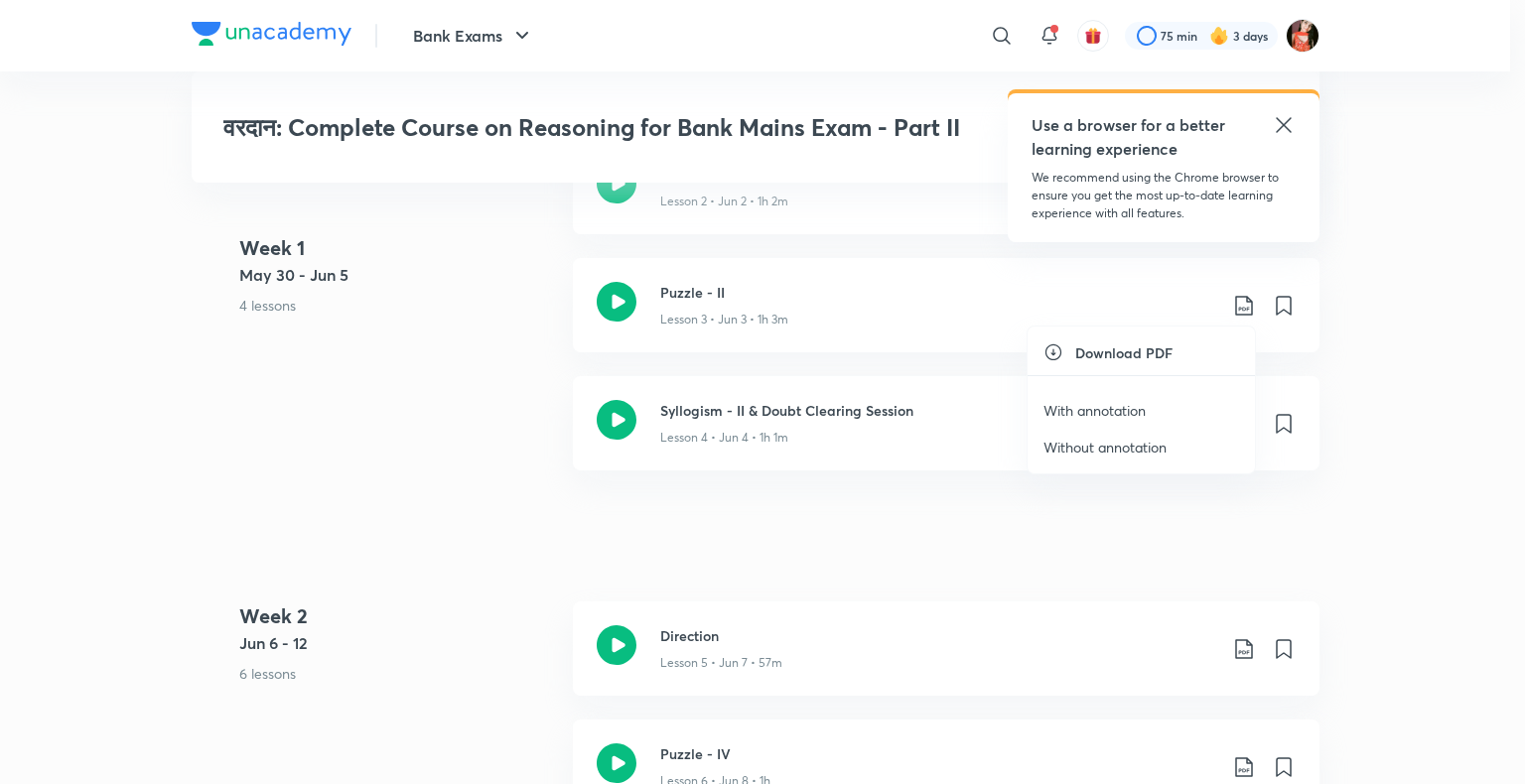 click on "With annotation" at bounding box center (1094, 410) 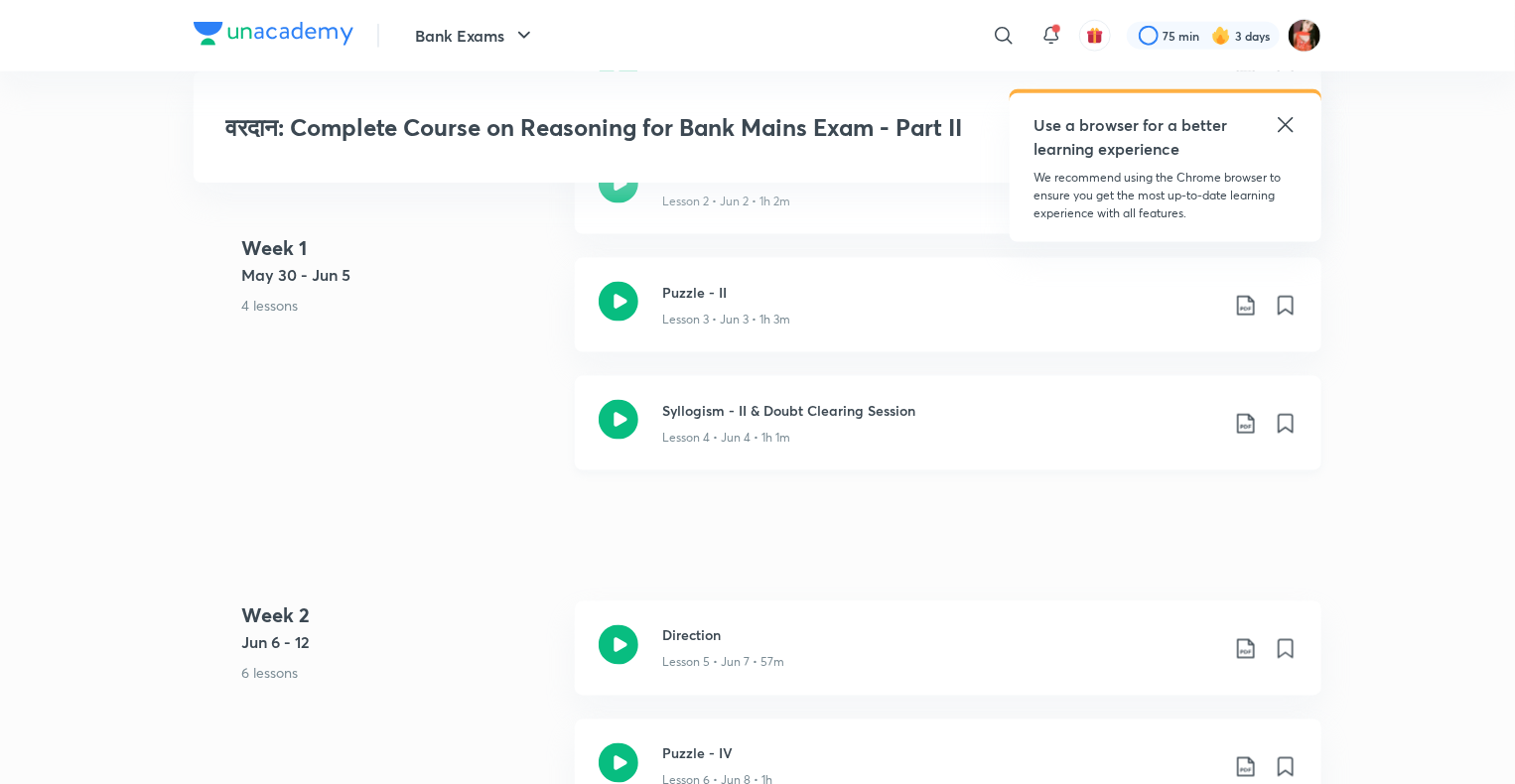 scroll, scrollTop: 1226, scrollLeft: 0, axis: vertical 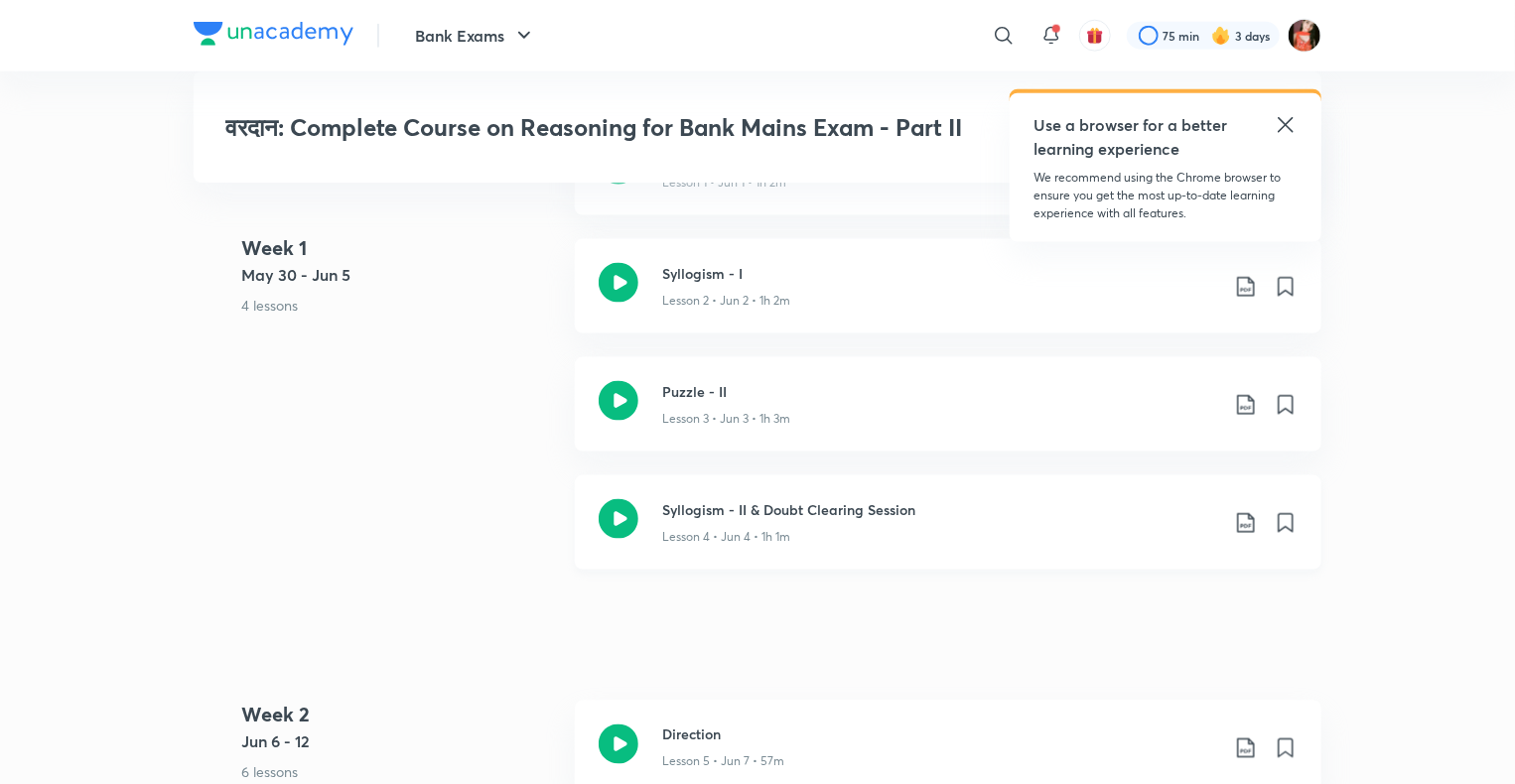 click 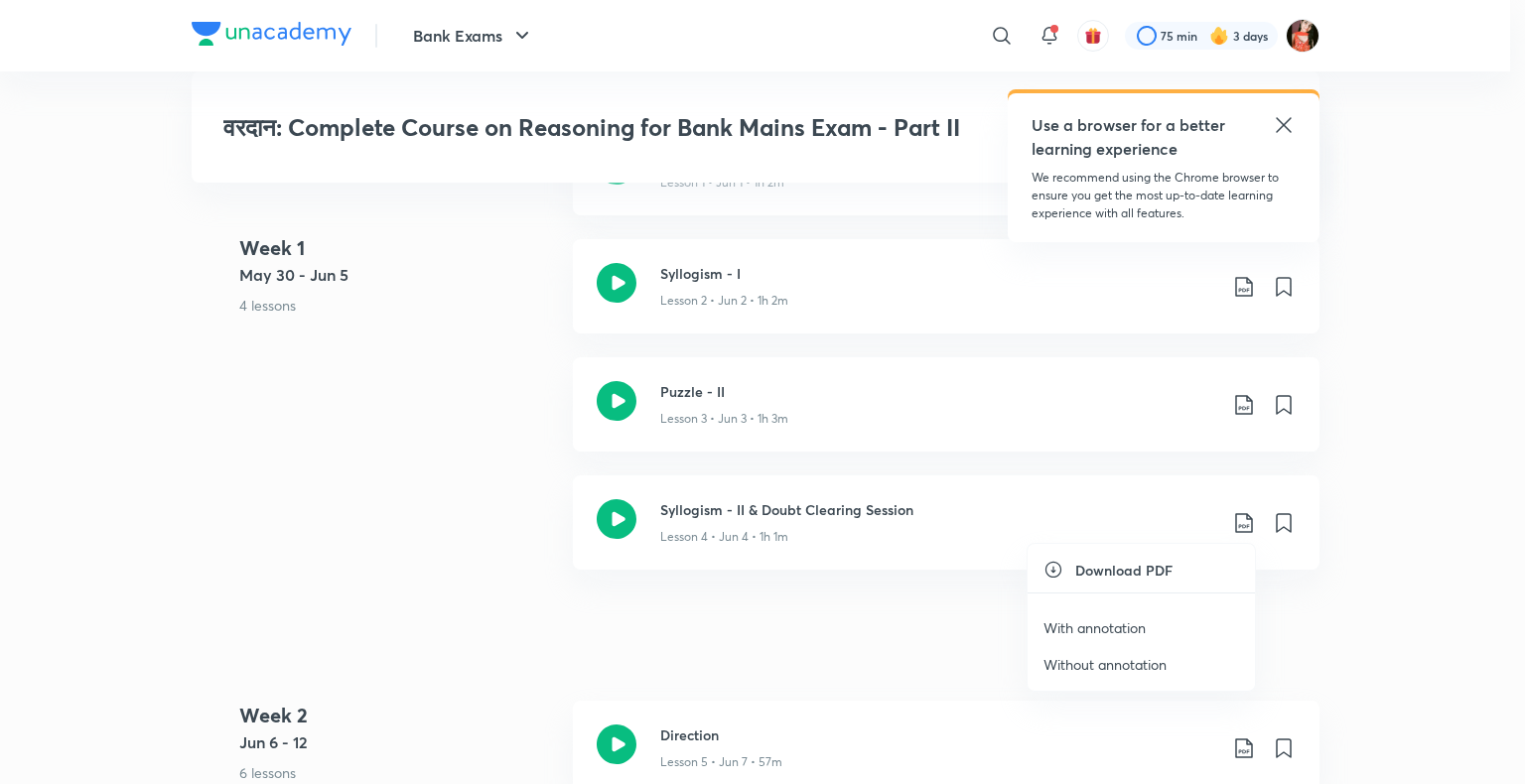 click on "With annotation" at bounding box center [1094, 627] 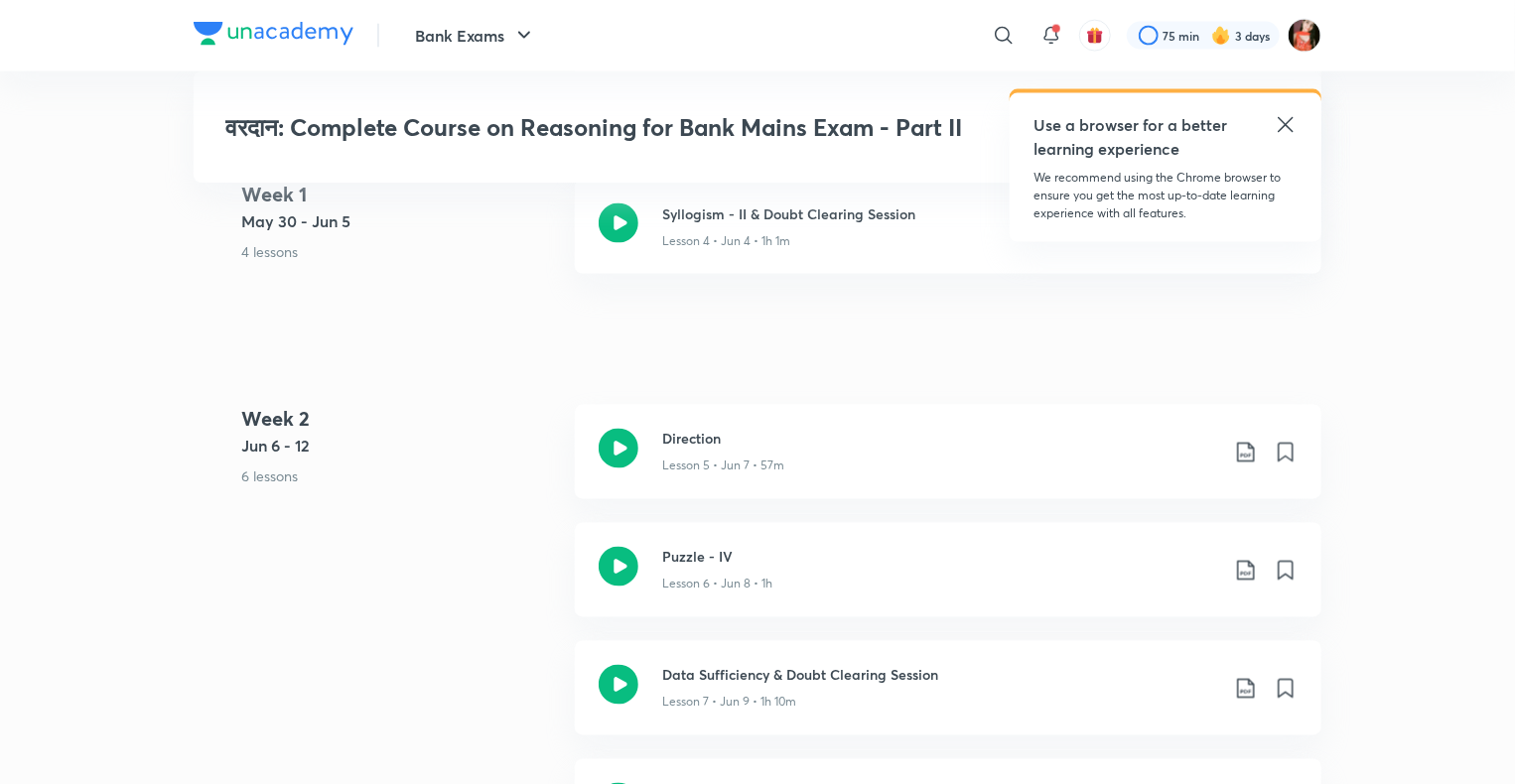 scroll, scrollTop: 1523, scrollLeft: 0, axis: vertical 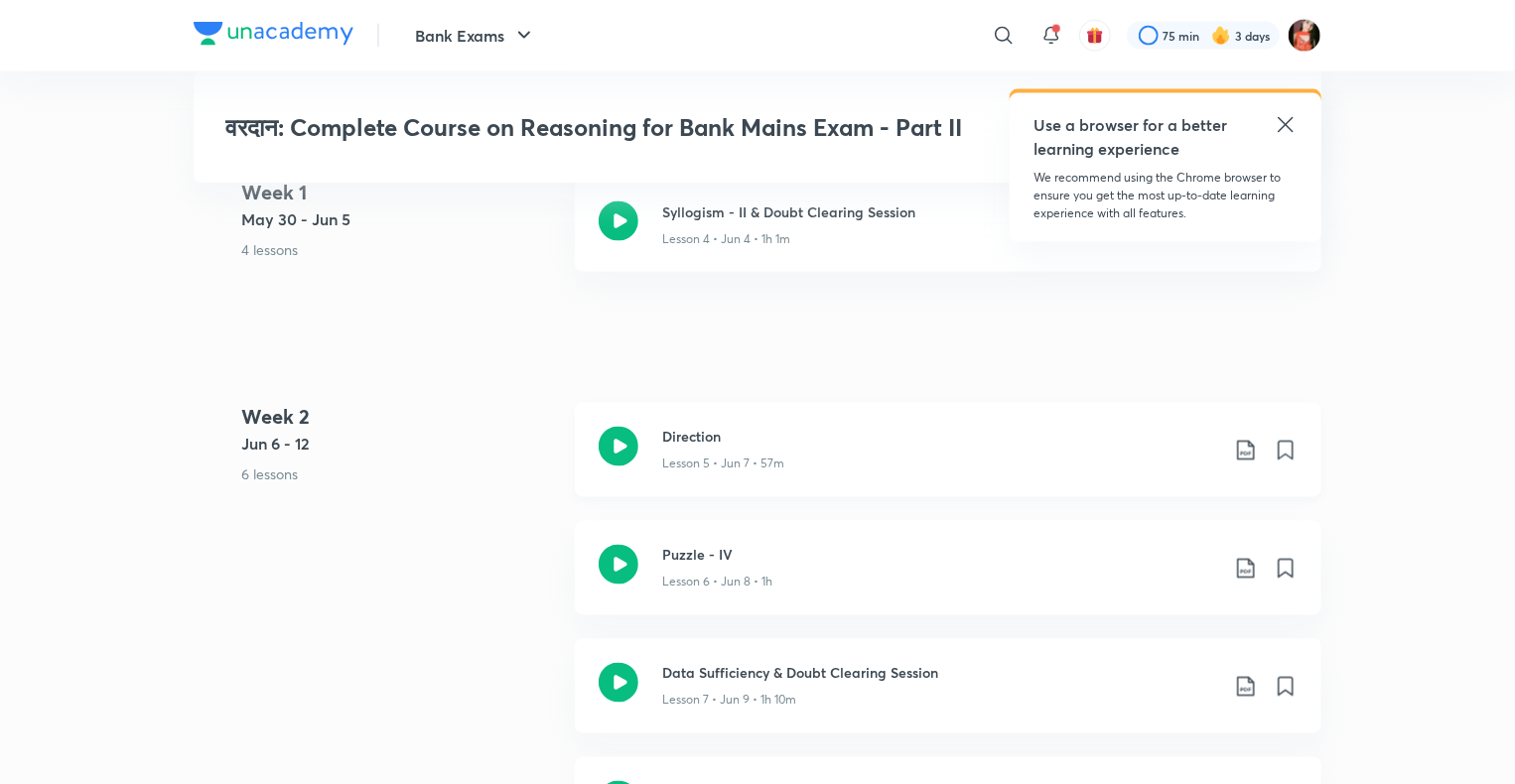 click 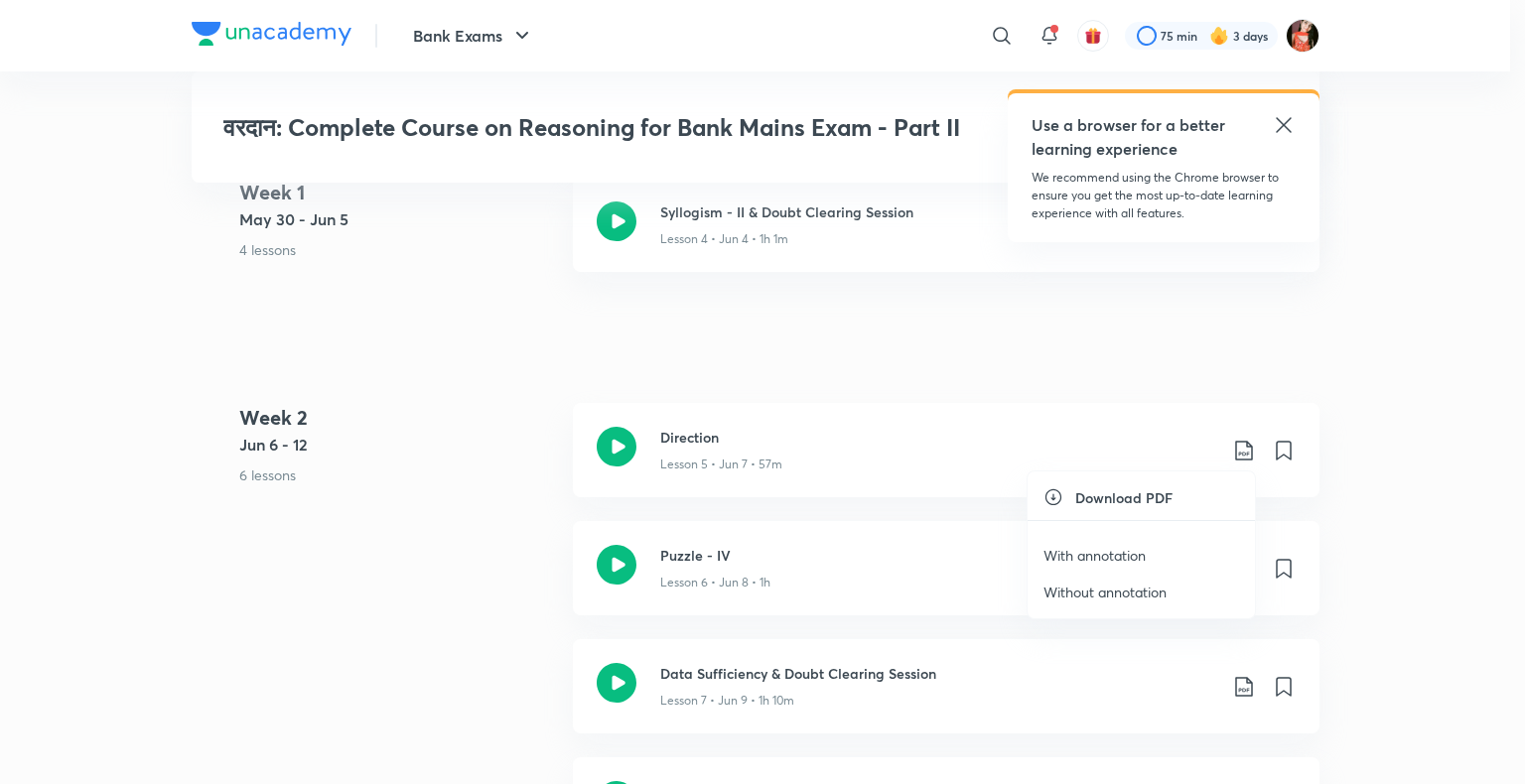 click on "With annotation" at bounding box center [1094, 555] 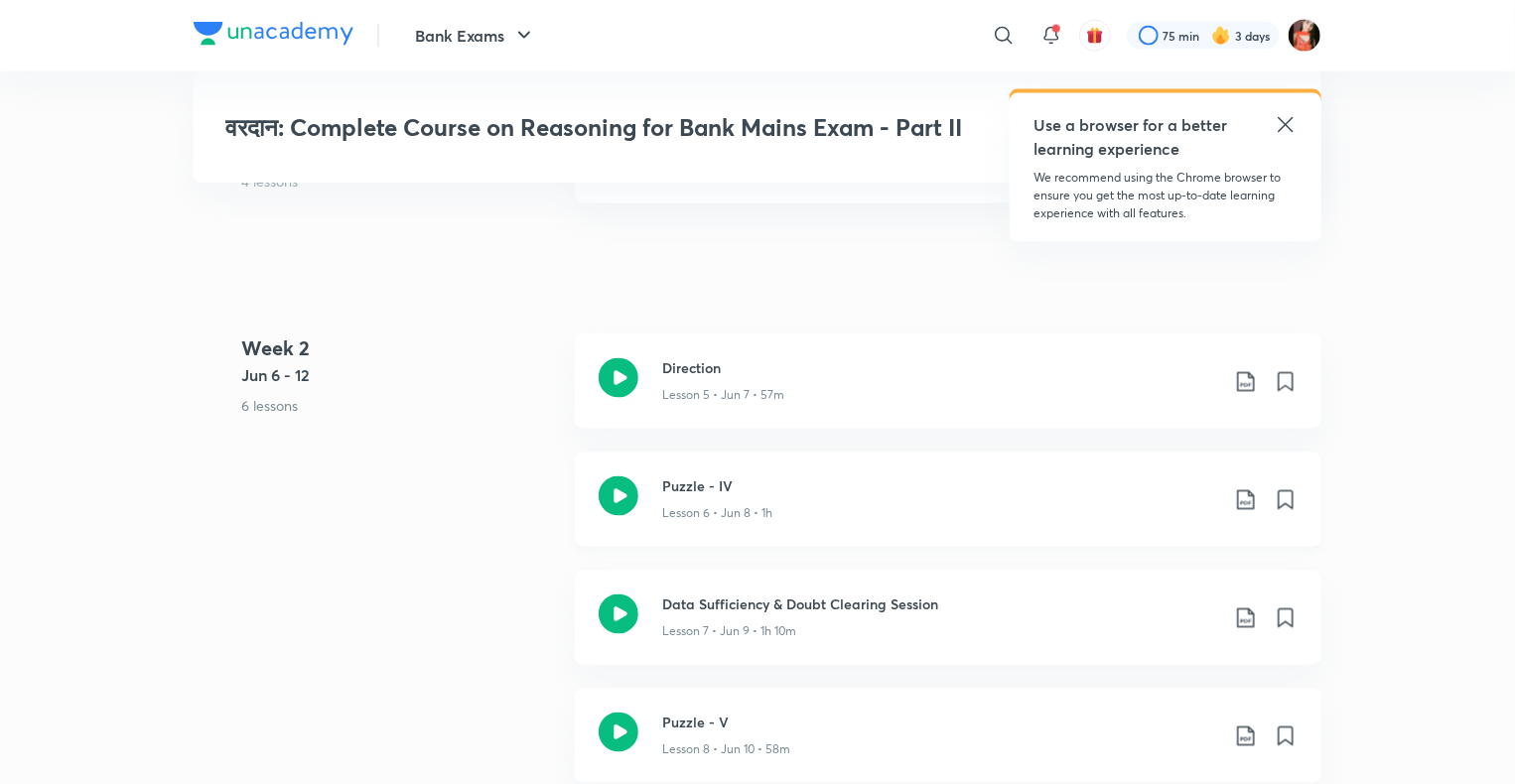 scroll, scrollTop: 1722, scrollLeft: 0, axis: vertical 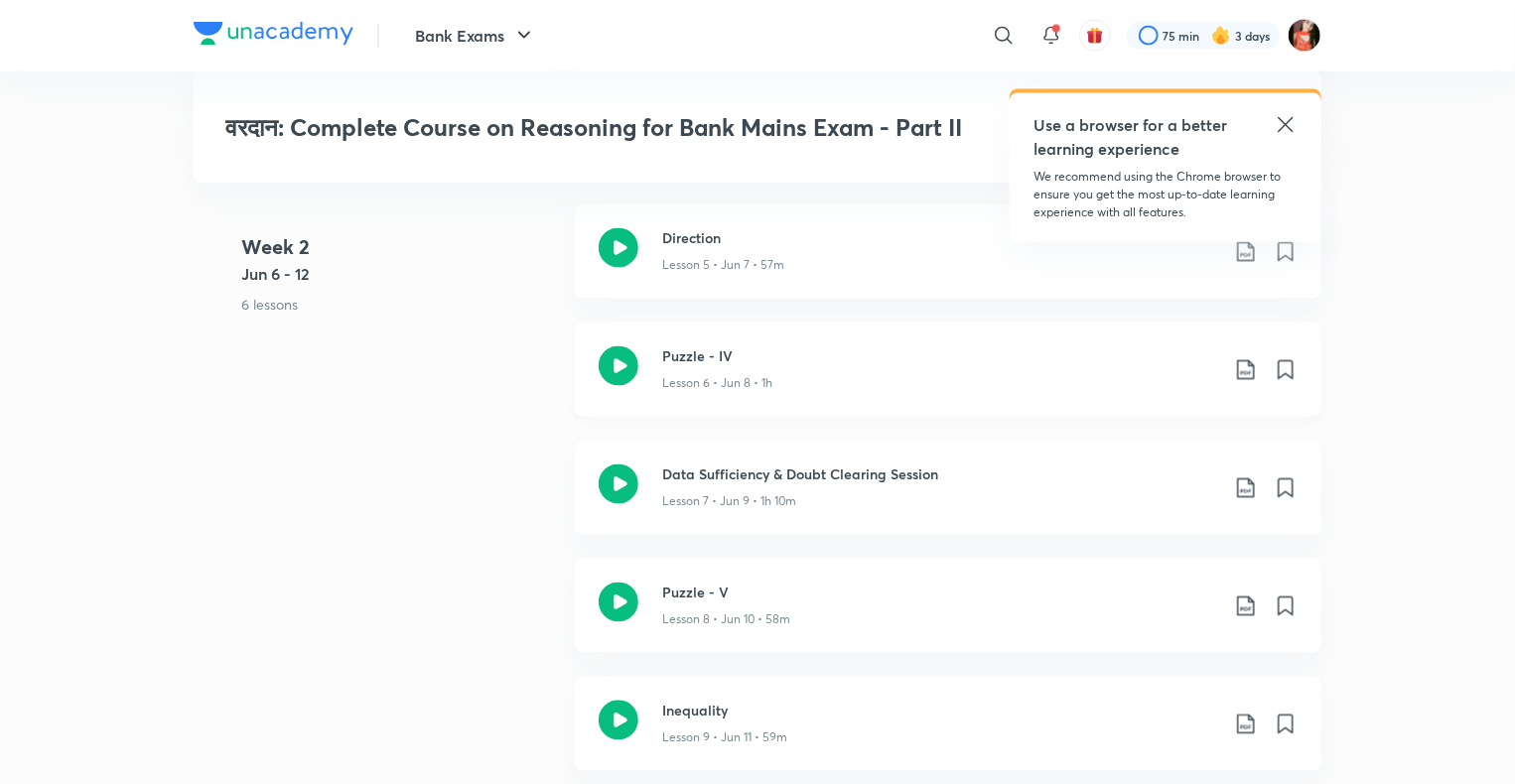 click 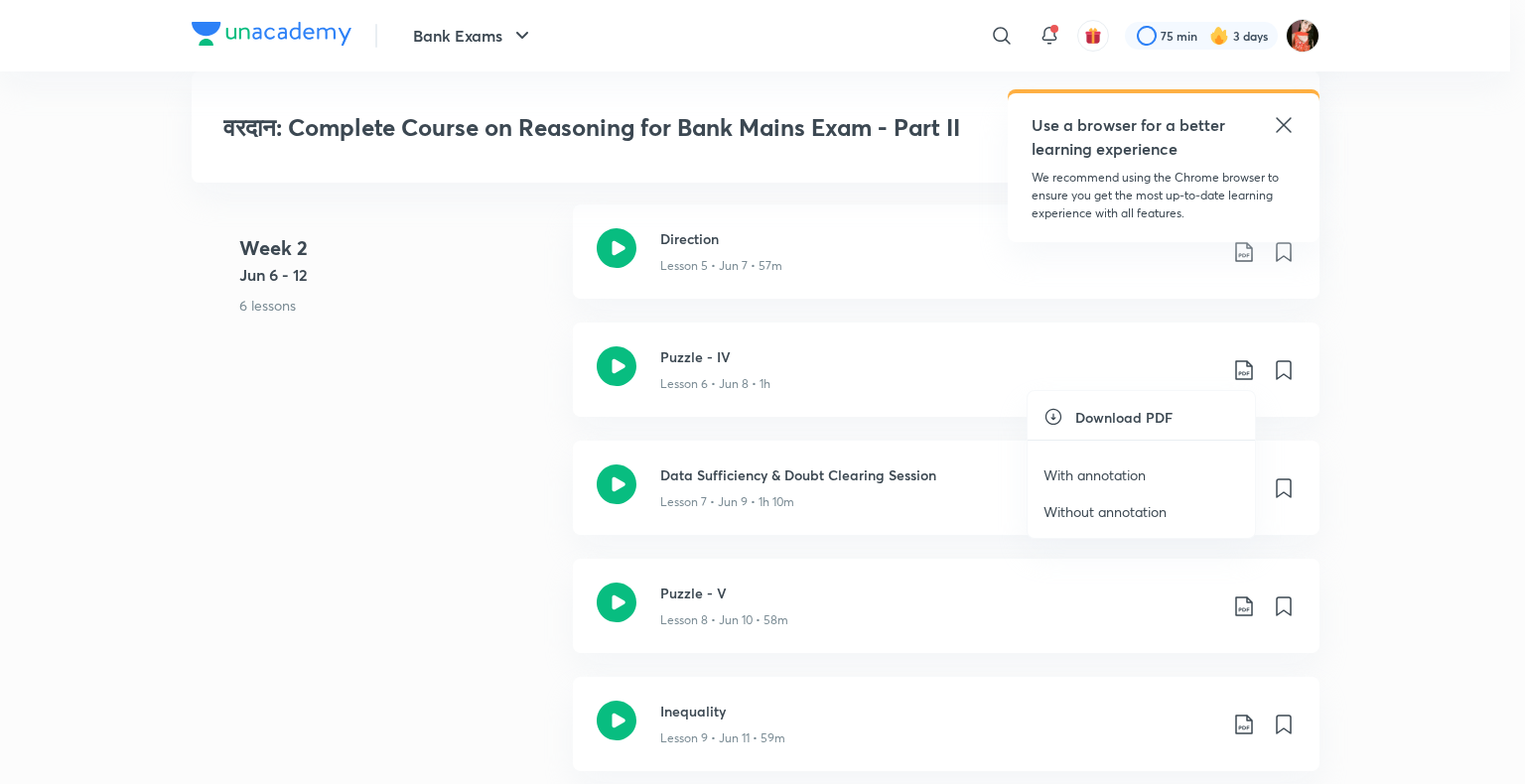 click on "With annotation" at bounding box center (1094, 474) 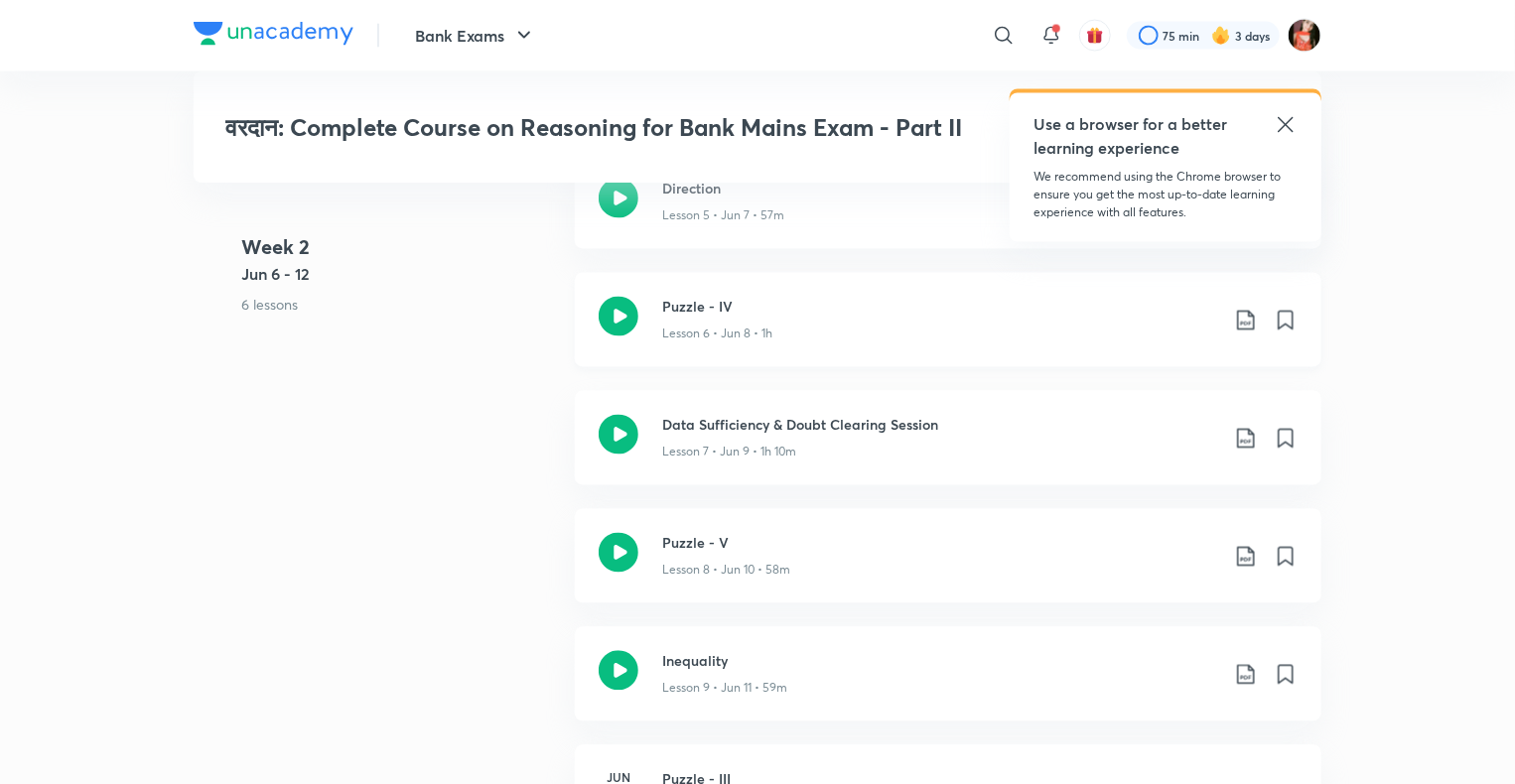 scroll, scrollTop: 1821, scrollLeft: 0, axis: vertical 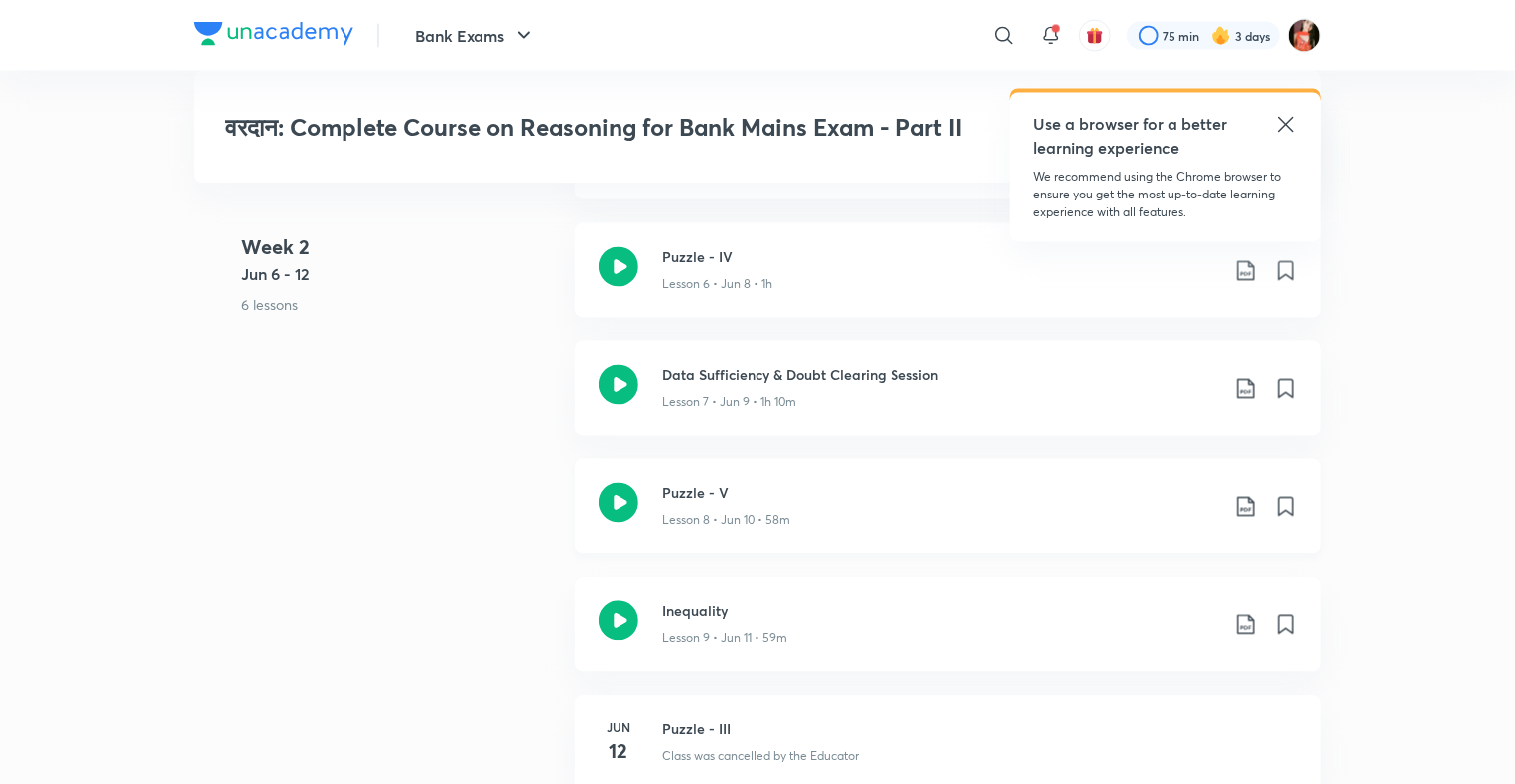 click 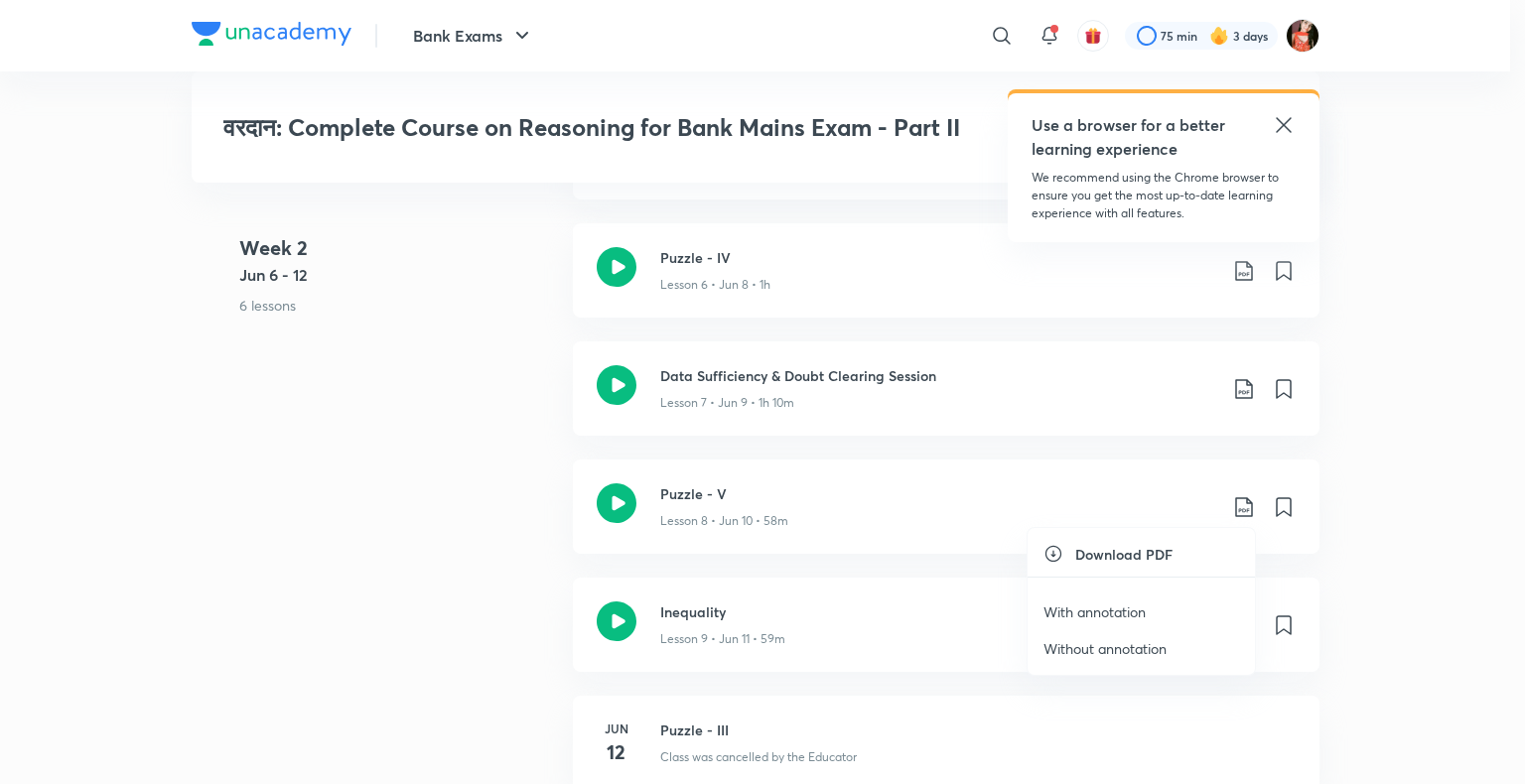 click on "With annotation" at bounding box center [1094, 611] 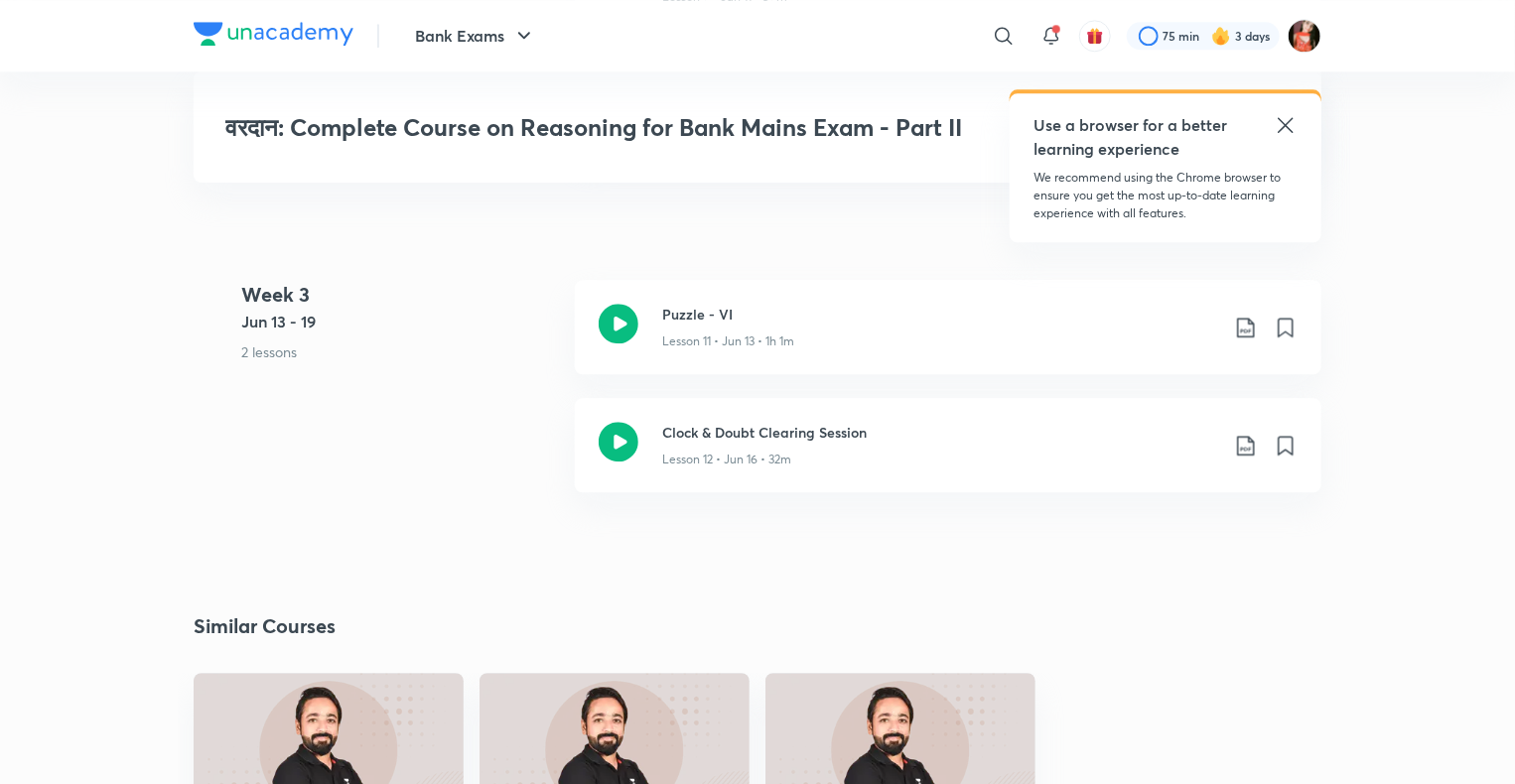 scroll, scrollTop: 2516, scrollLeft: 0, axis: vertical 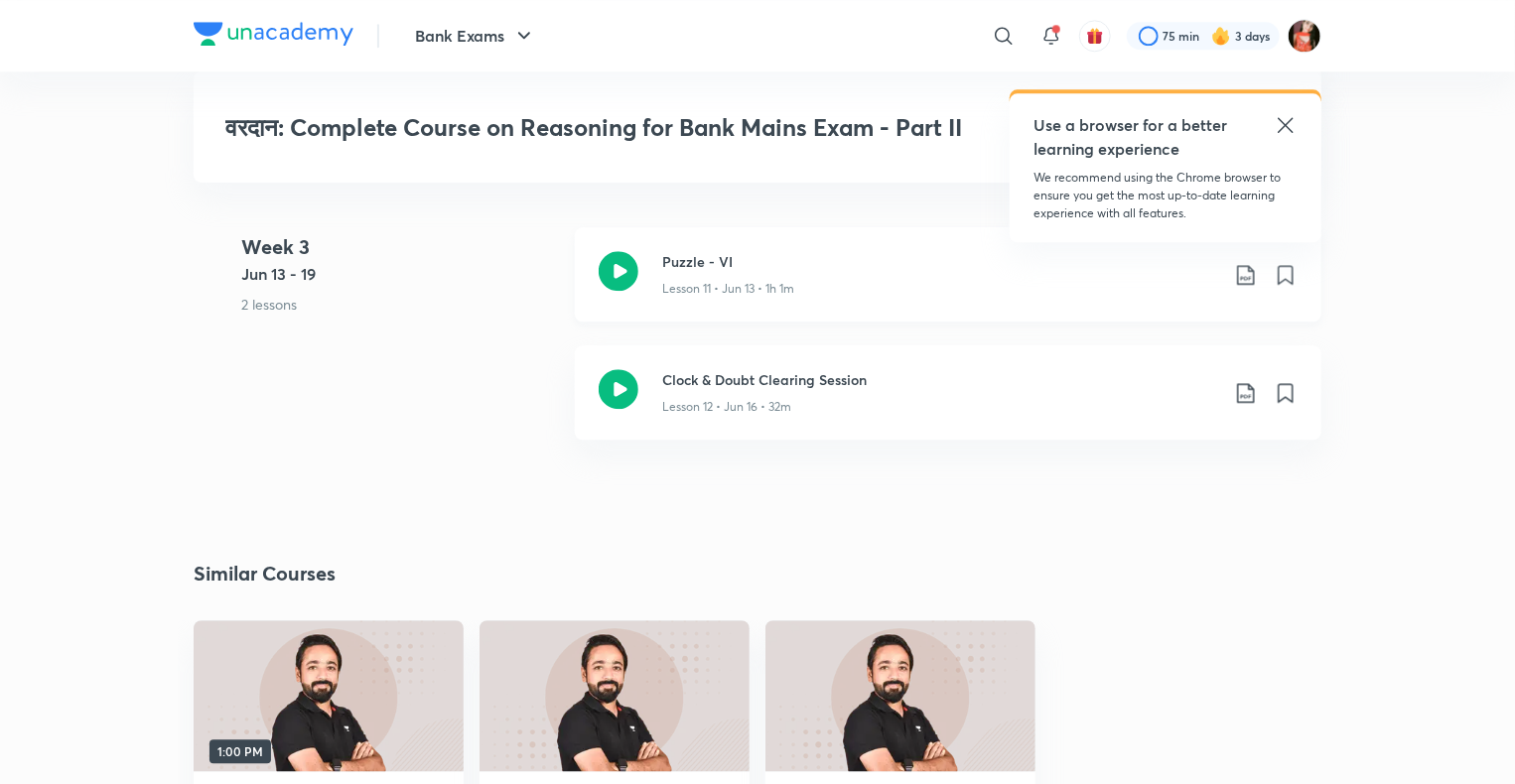 click 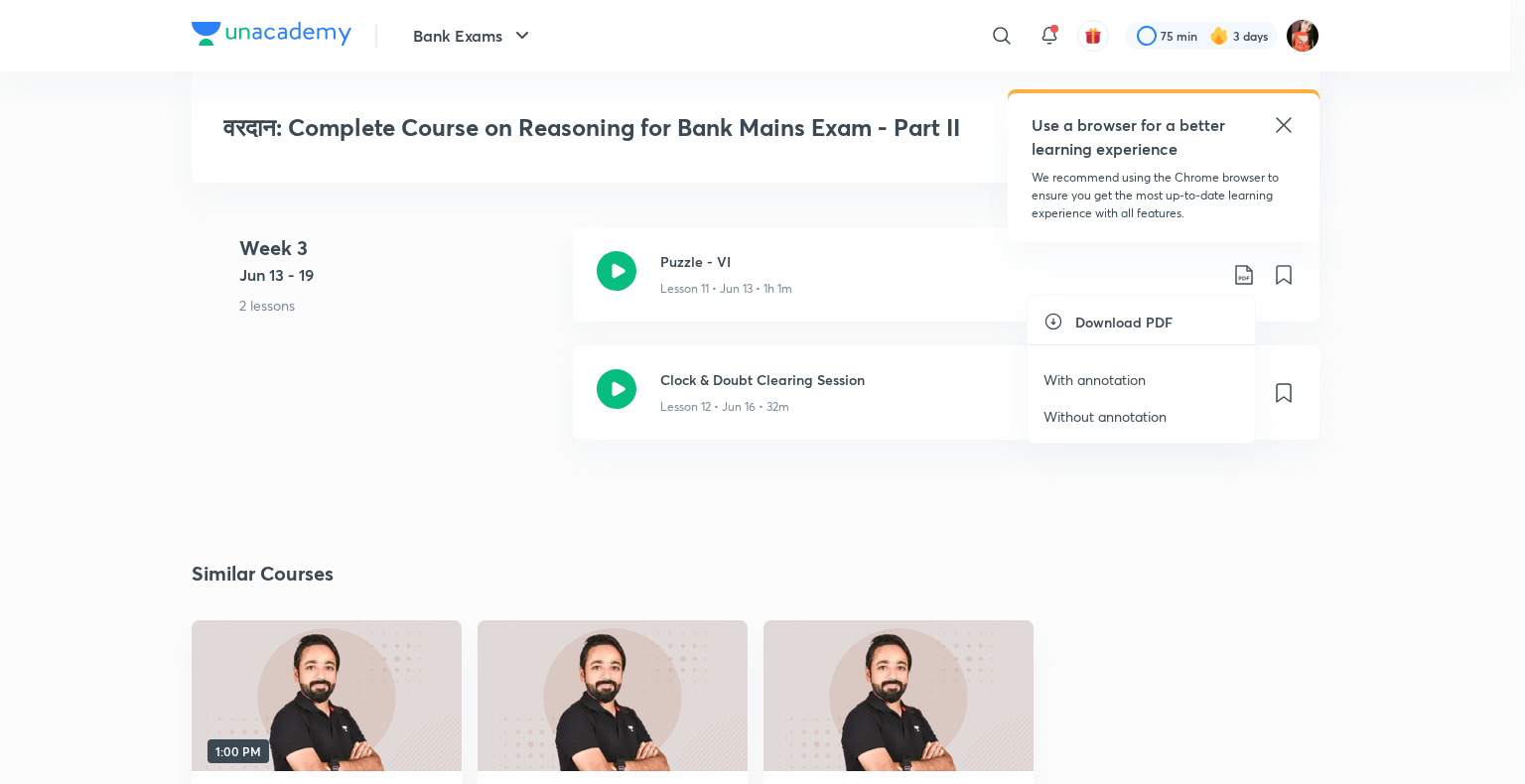 click on "With annotation" at bounding box center [1094, 379] 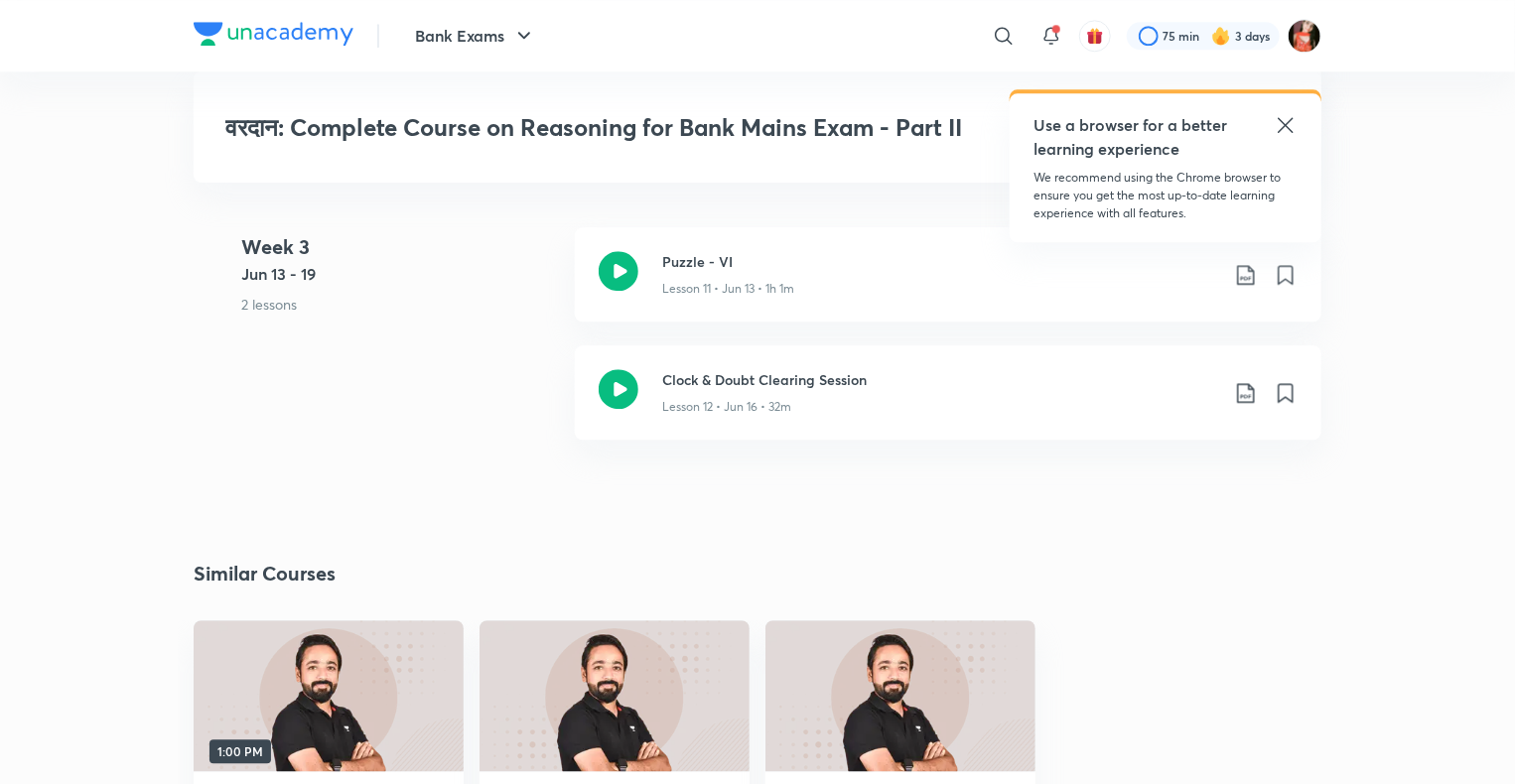click on "वरदान: Complete Course on Reasoning for Bank Mains Exam - Part II Enrolled Bank Exams Plus Syllabus Reasoning PREVIEW Hinglish वरदान: Complete Course on Reasoning for Bank Mains Exam - Part II Puneet Kumar Sharma In this course, Puneet Kumar Sharma will provide in-depth knowledge of Reasoning. The course will be helpful for aspirants preparing for Bank Exams. Learners at any stage of their preparation will be benefited f...  Read more Updates About Enrolled Added to your planner From 18 Jun 2024 · 1 class every day at 9:00 AM Demo classes   Watch free classes by the educators of this batch   3.4K Hindi Reasoning RAPID FIRE ROUND 20 QUESTIONS Puneet Kumar Sharma 10th Feb • 30m   4.5K Hindi Reasoning SBI PO MAINS DAY-01 Puneet Kumar Sharma 17th Apr • 1h 15m   1.9K Hindi Reasoning SBI PO MAINS DAY-02 Puneet Kumar Sharma 18th Apr • 1h 15m   1.3K Hindi Reasoning SBI PO MAINS DAY-03 Puneet Kumar Sharma 21st Apr • 1h 10m Resume Lesson 11 from 60:02mins Puzzle - VI Week 1 May 30 - Jun 5" at bounding box center (758, -719) 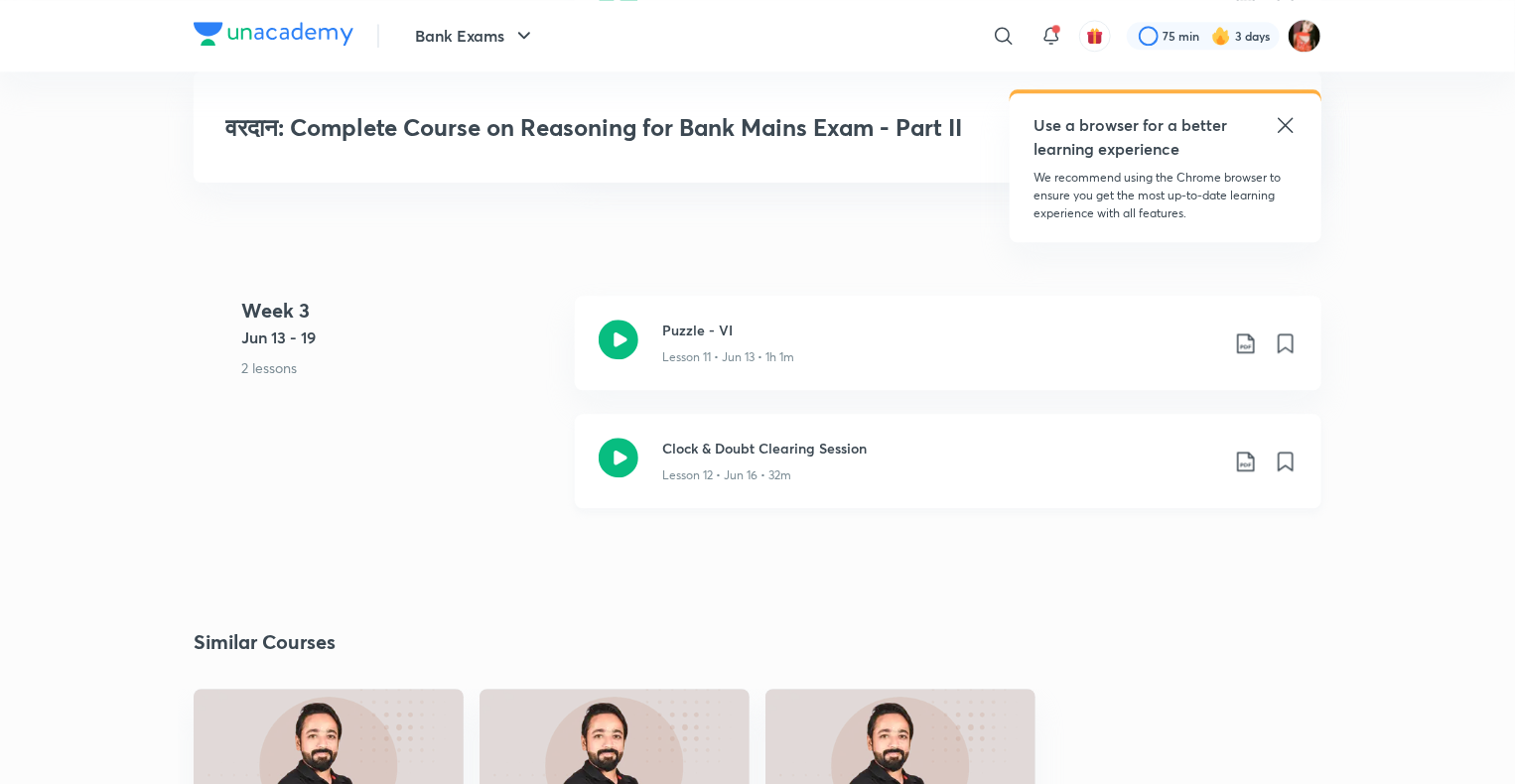 scroll, scrollTop: 2417, scrollLeft: 0, axis: vertical 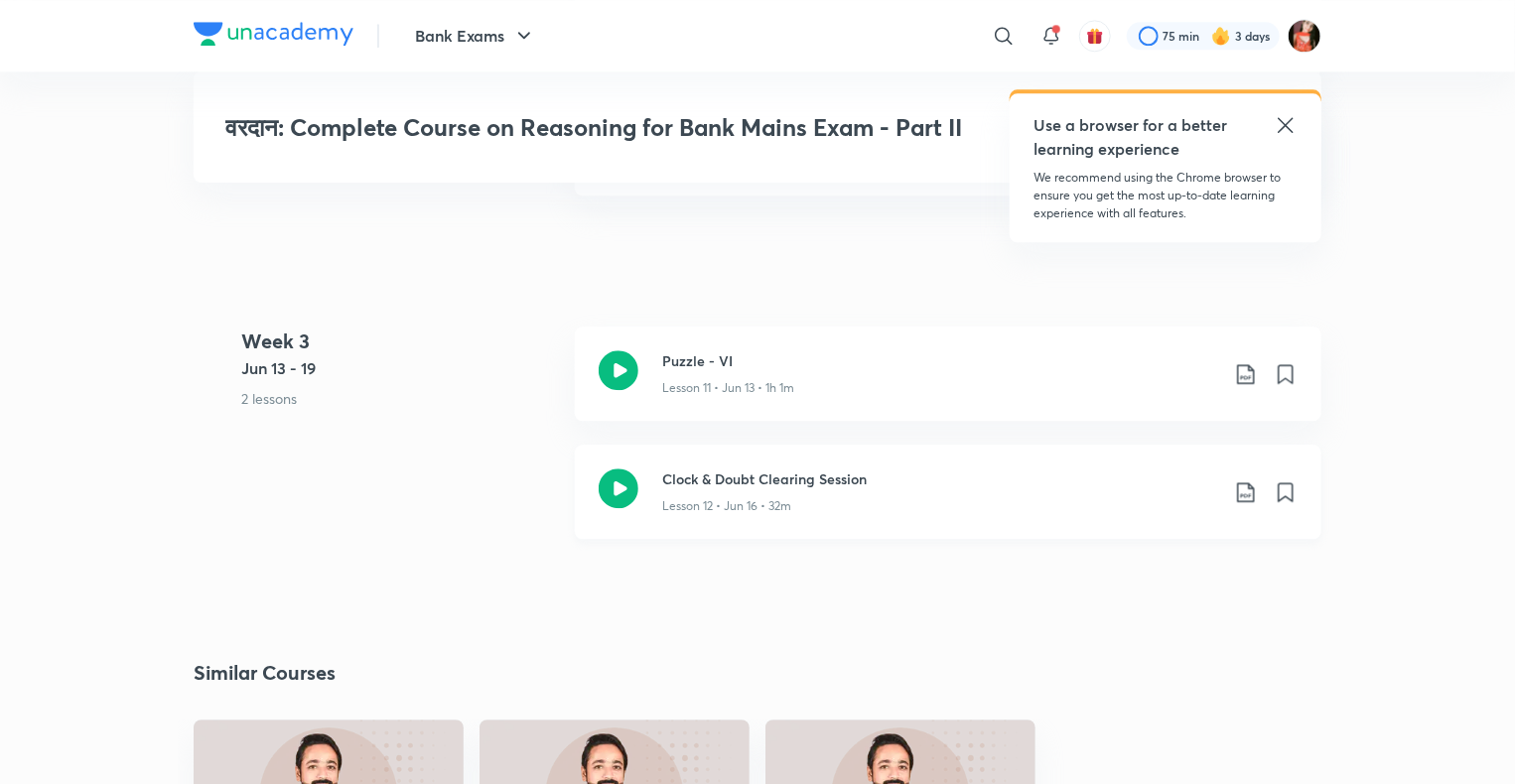 click 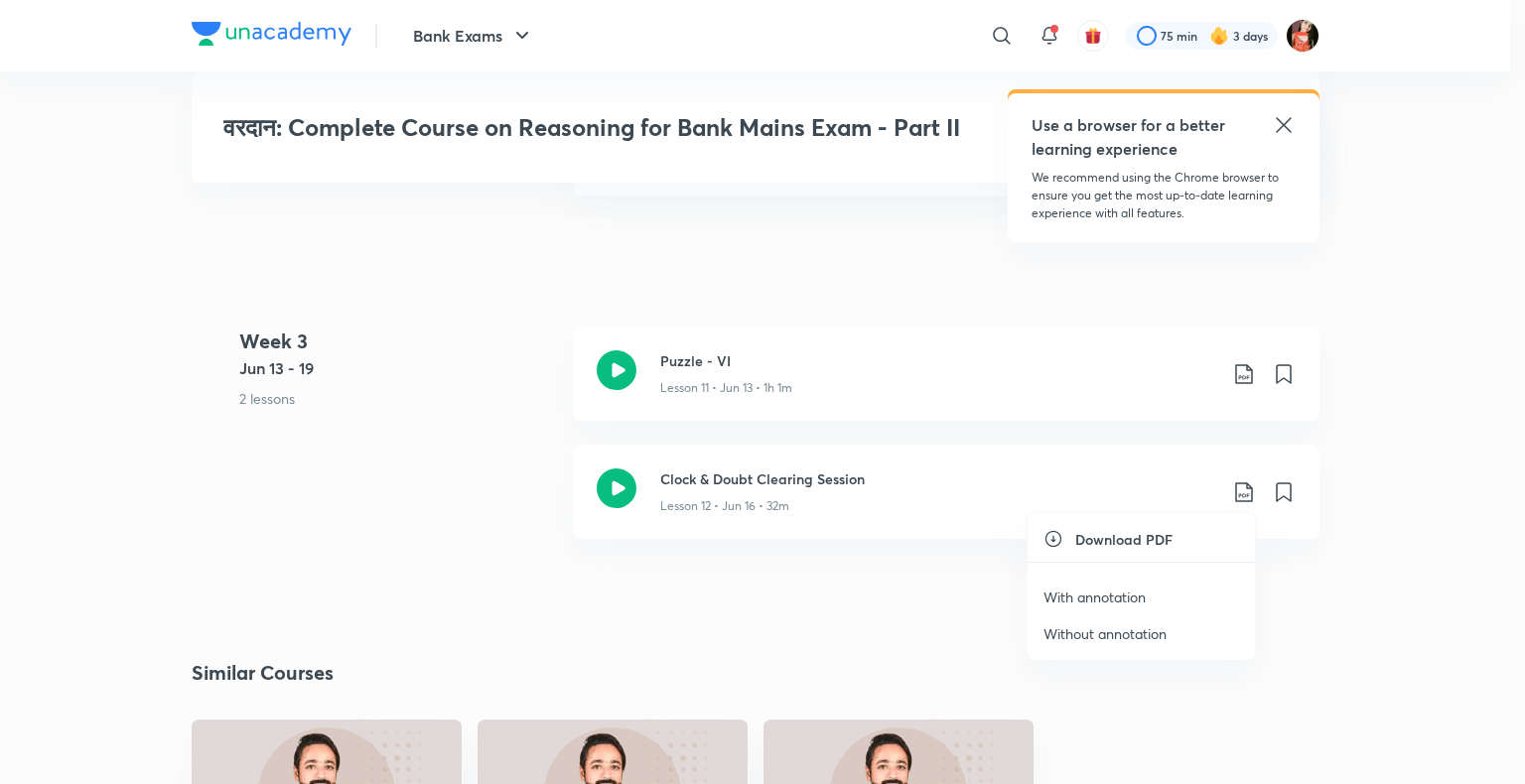 click on "With annotation" at bounding box center (1094, 596) 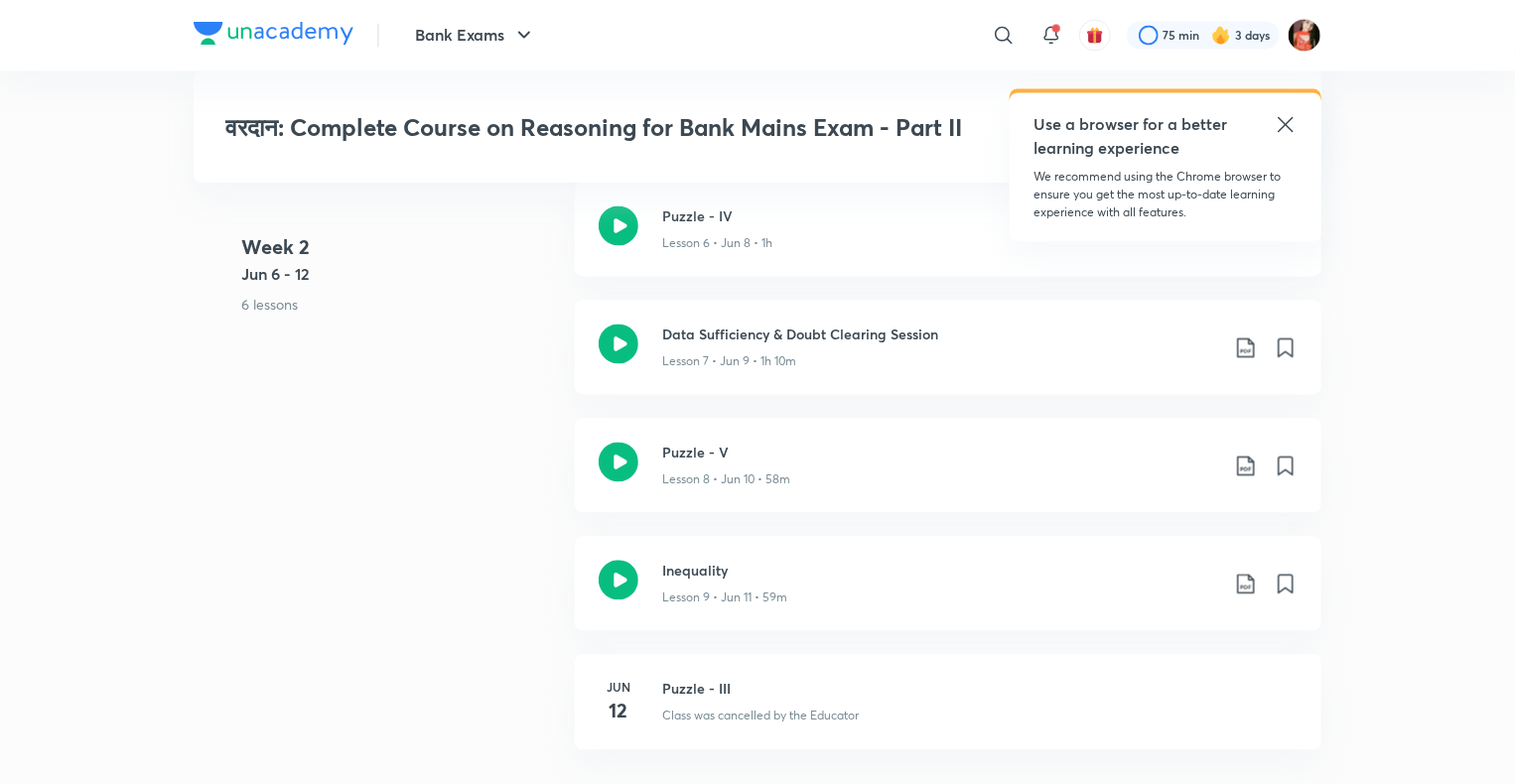 scroll, scrollTop: 1821, scrollLeft: 0, axis: vertical 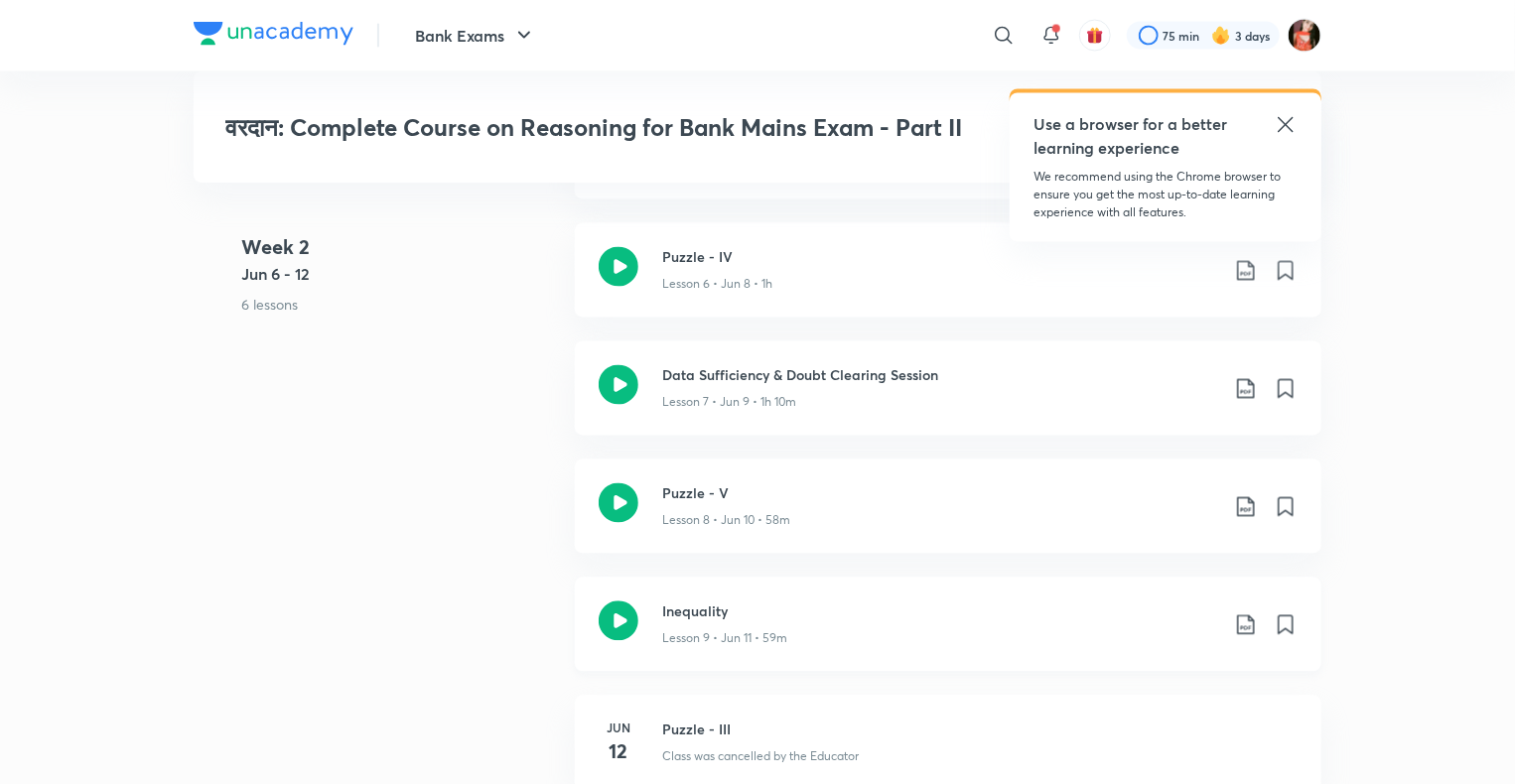click 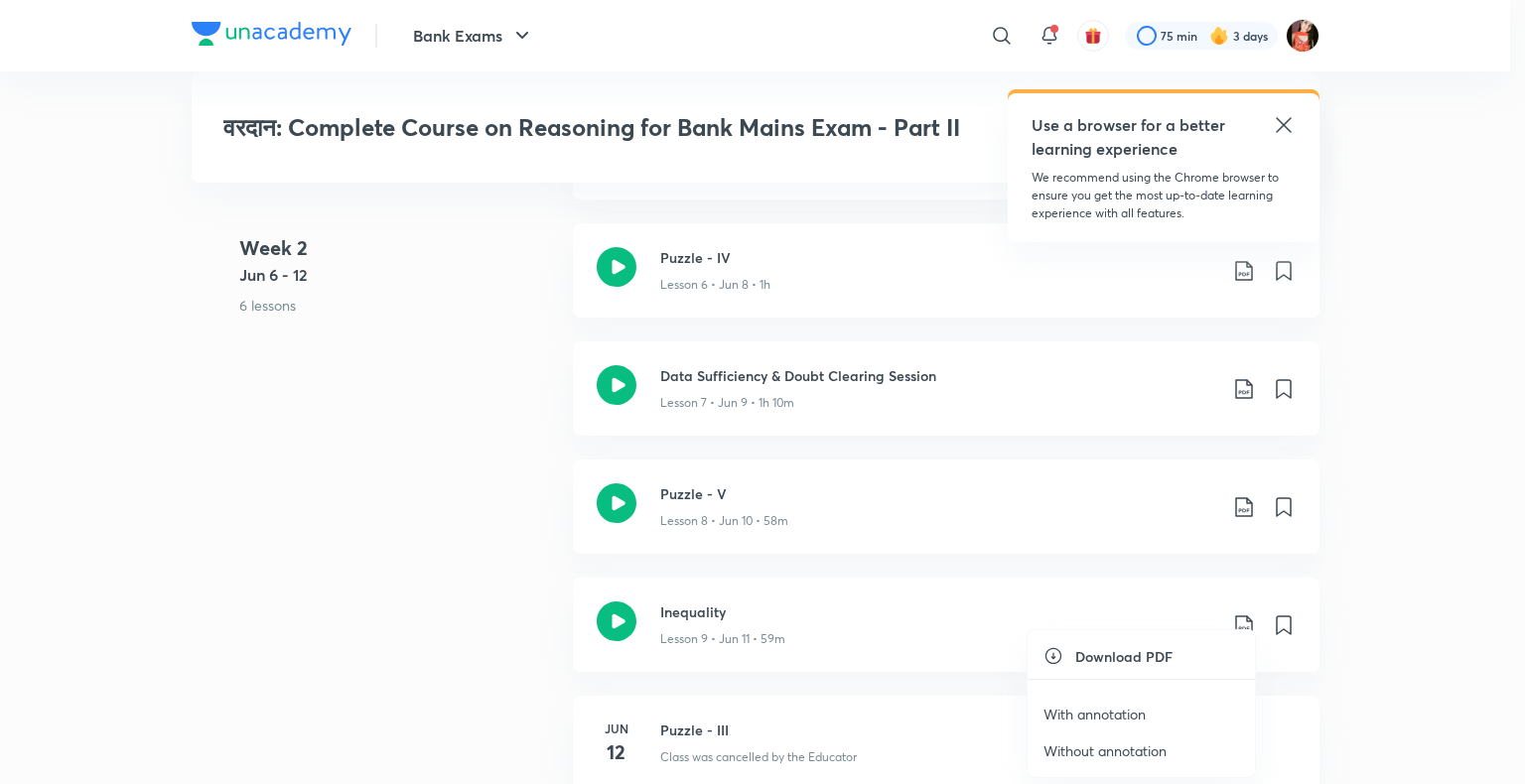 click on "With annotation" at bounding box center [1094, 714] 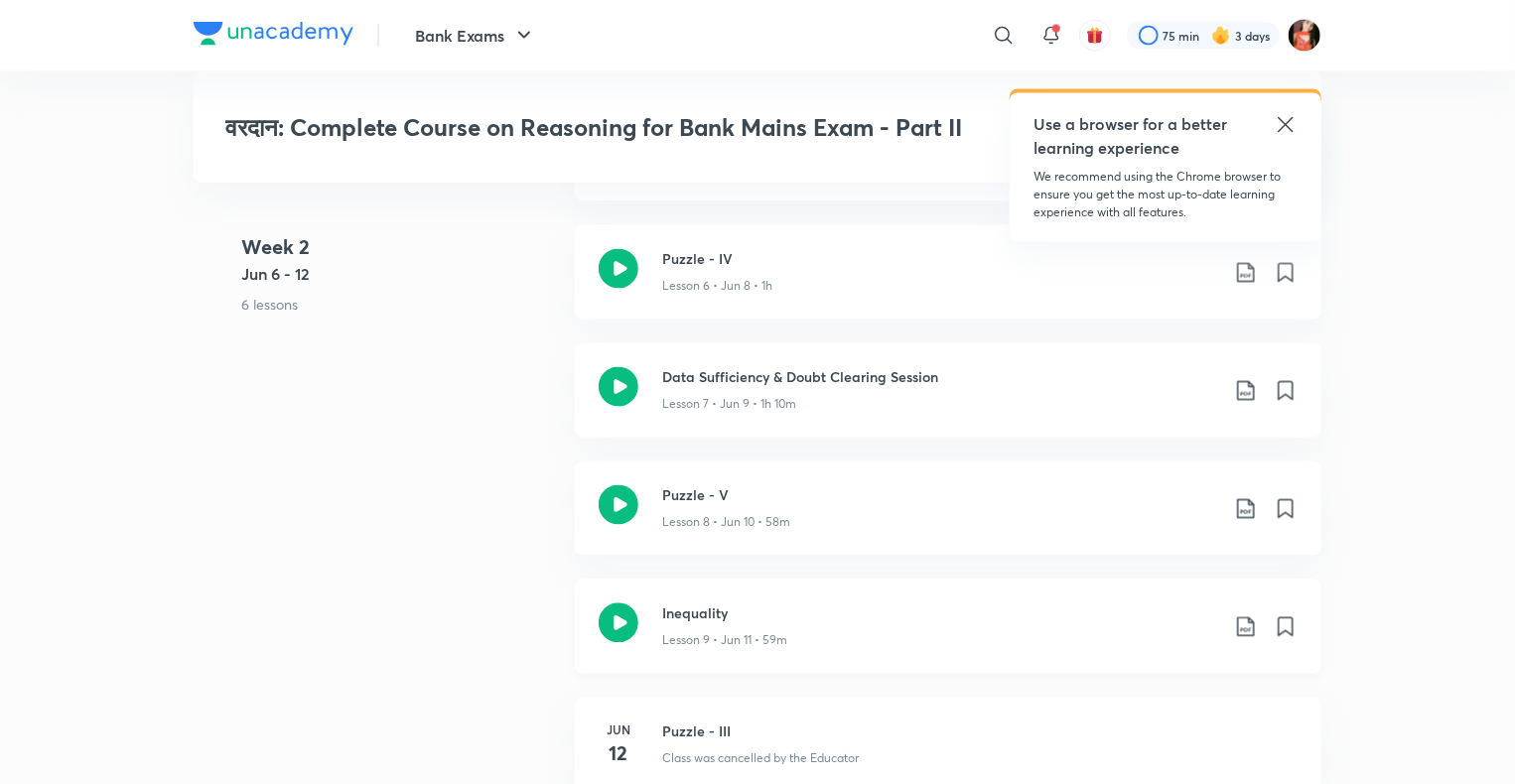 scroll, scrollTop: 1722, scrollLeft: 0, axis: vertical 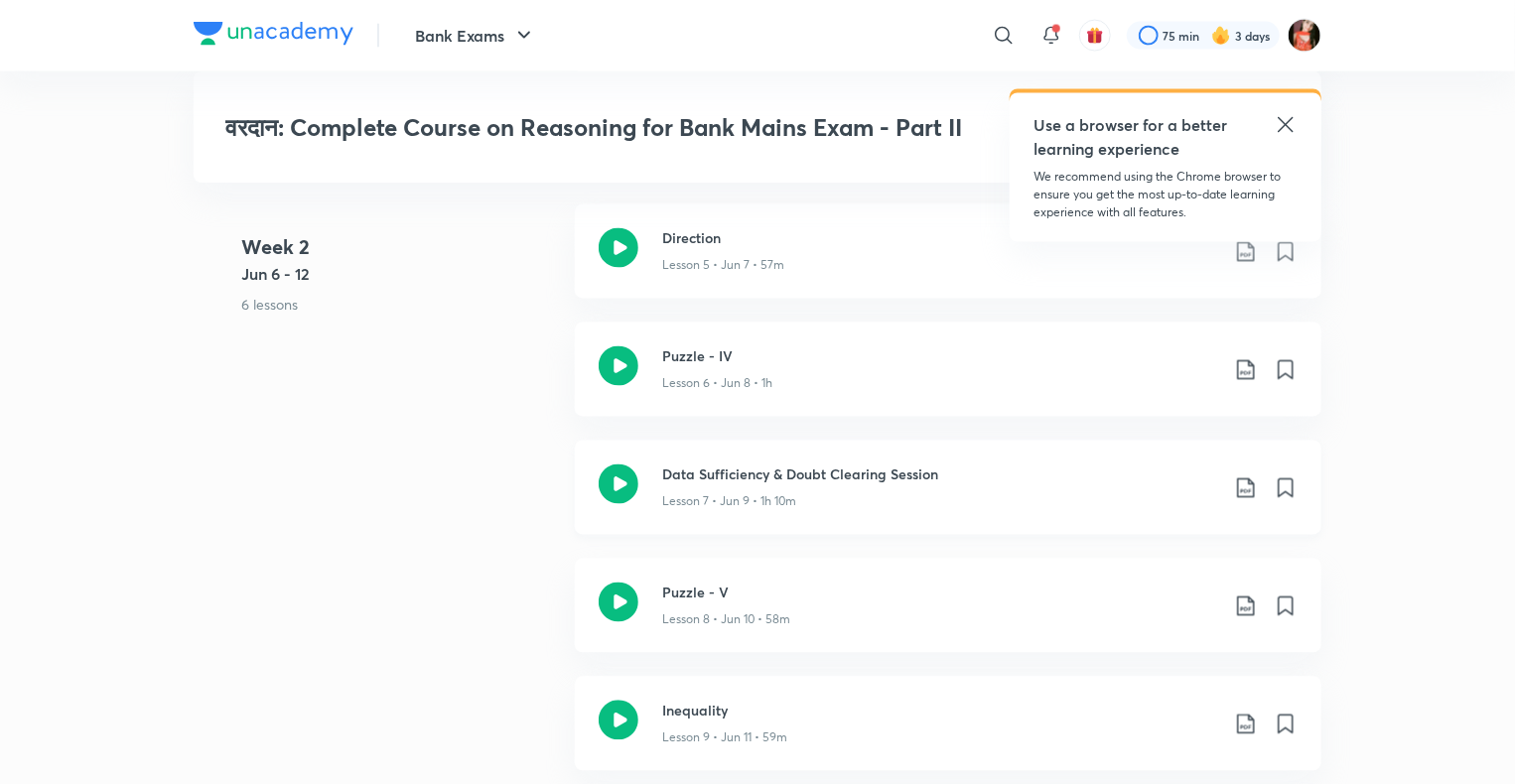 click 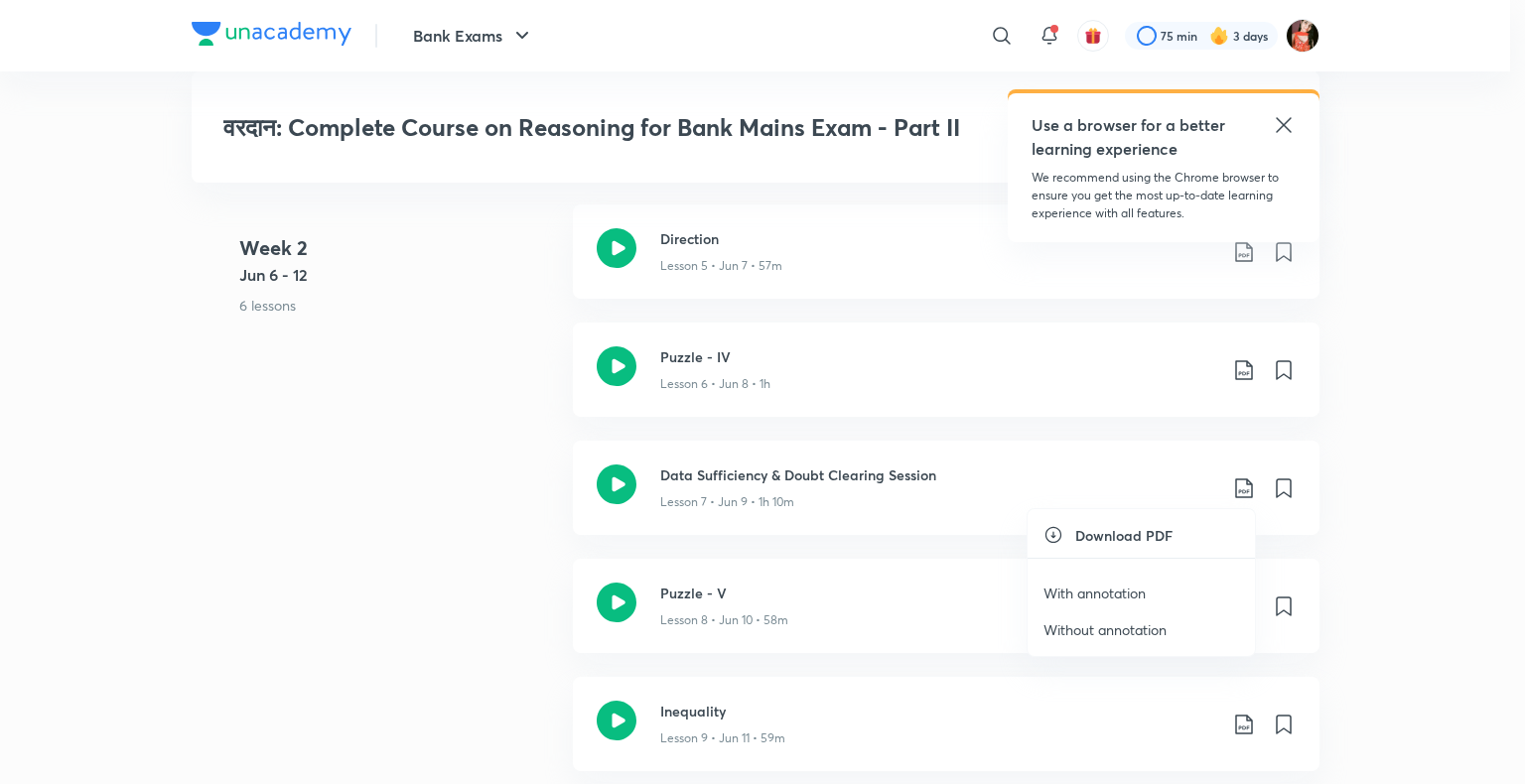 click on "With annotation" at bounding box center (1094, 592) 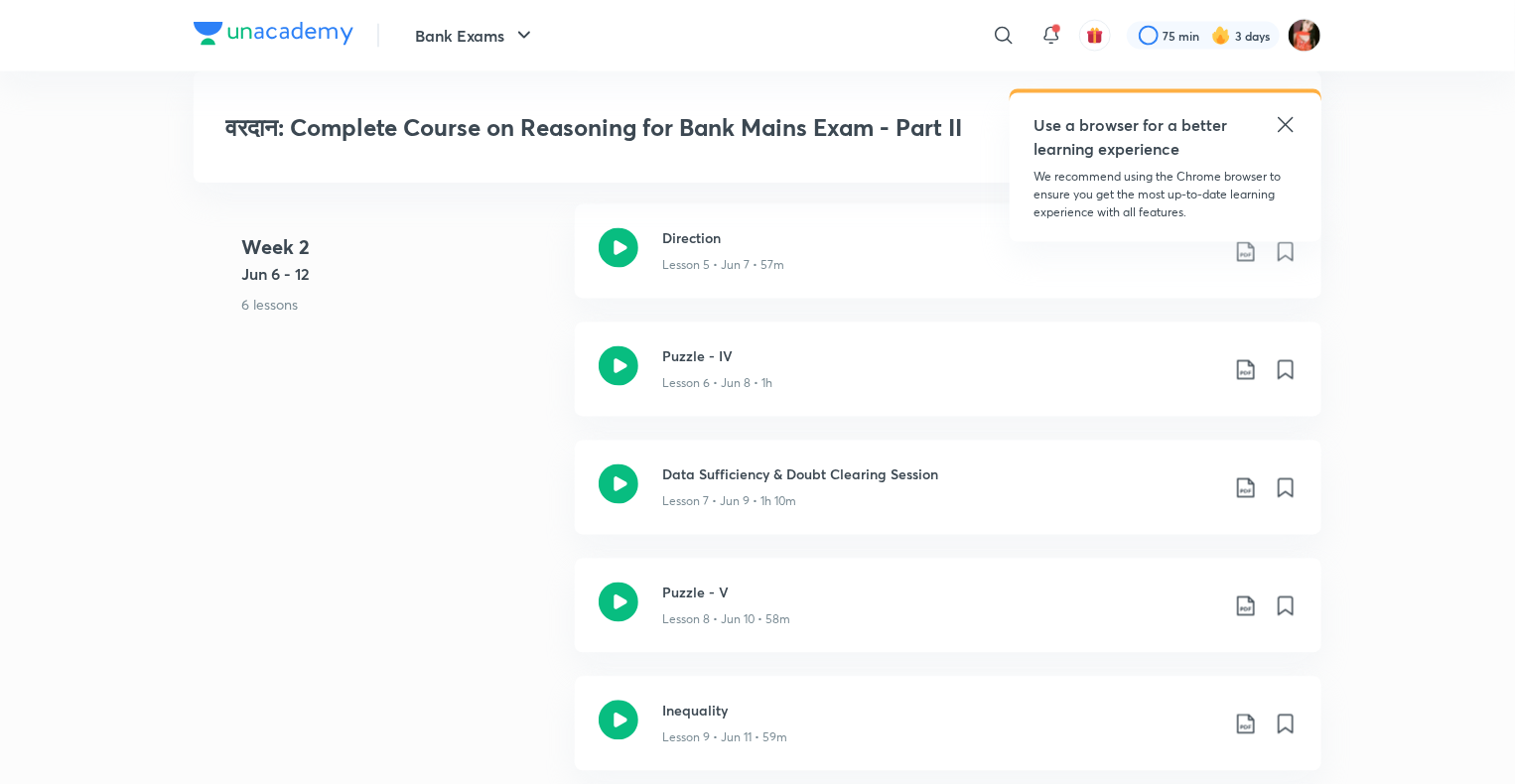 click 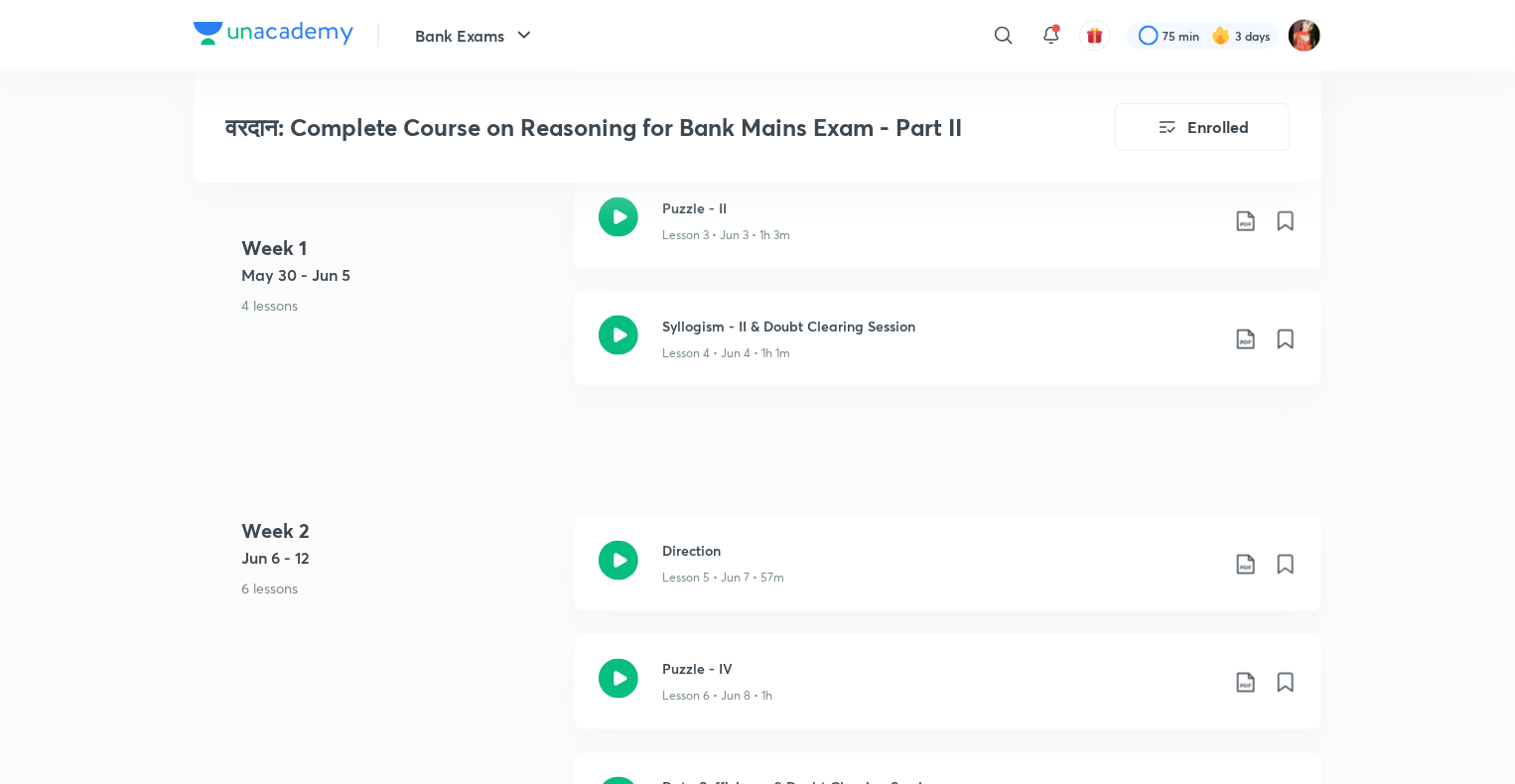scroll, scrollTop: 1424, scrollLeft: 0, axis: vertical 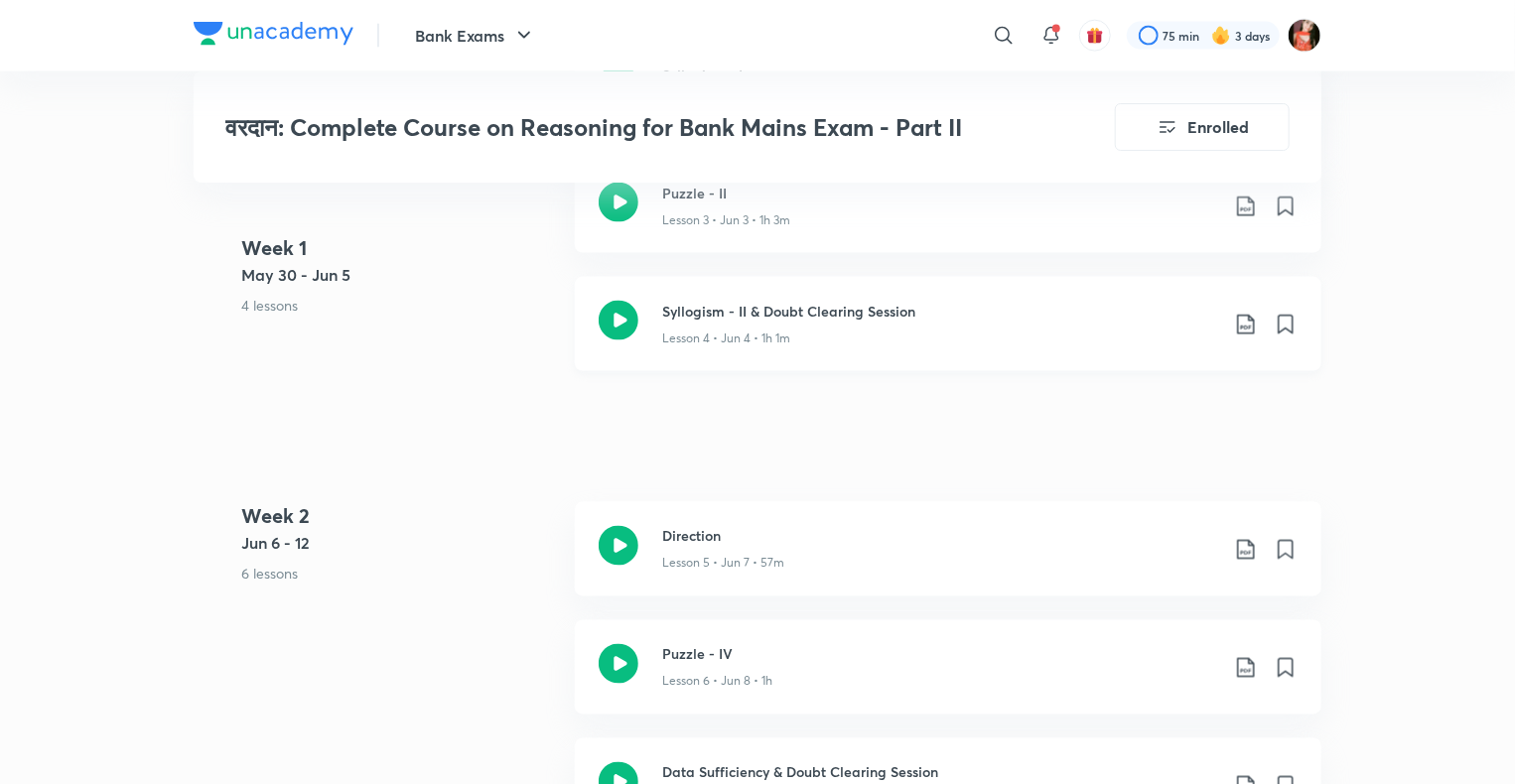 click 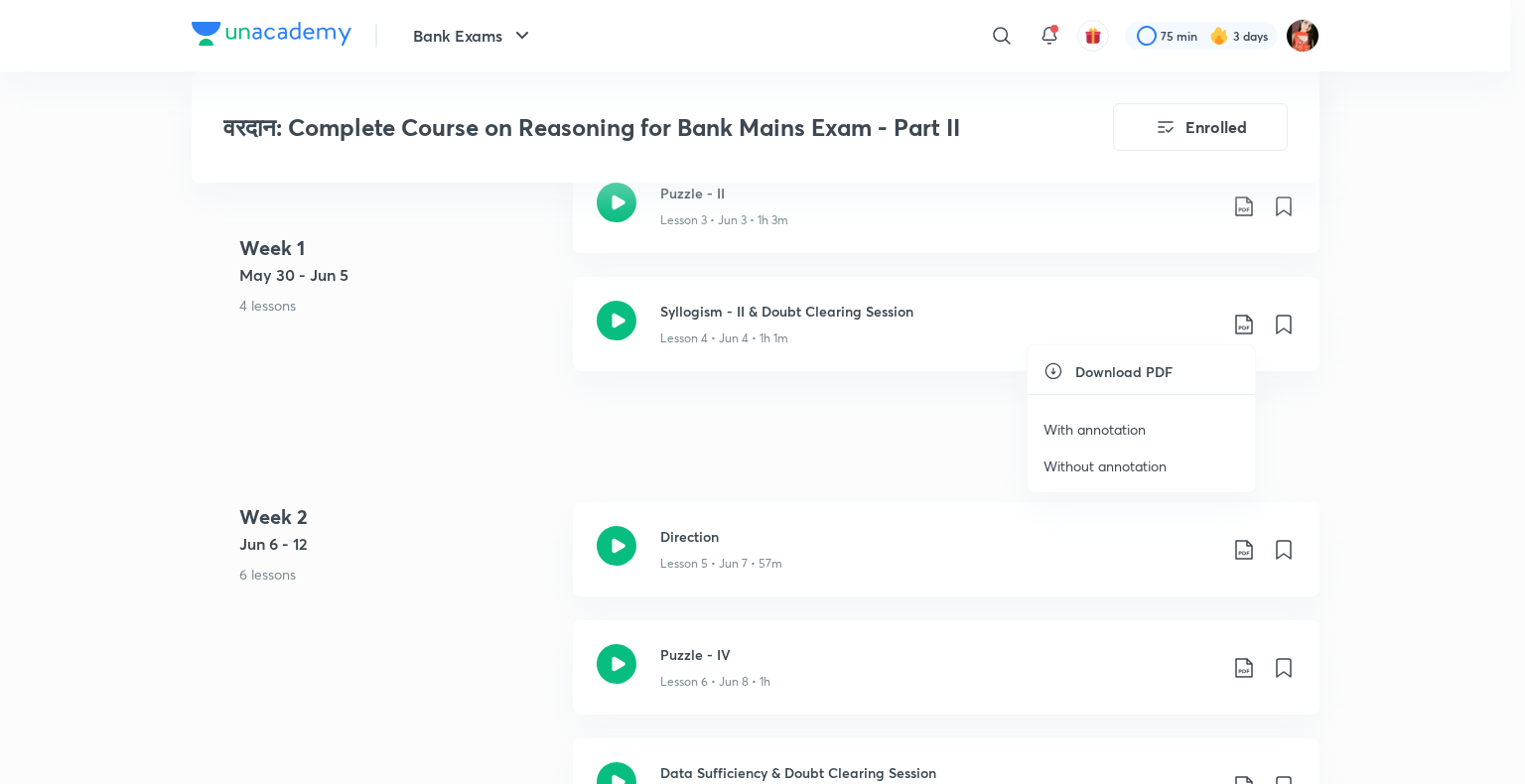 click on "With annotation" at bounding box center [1141, 429] 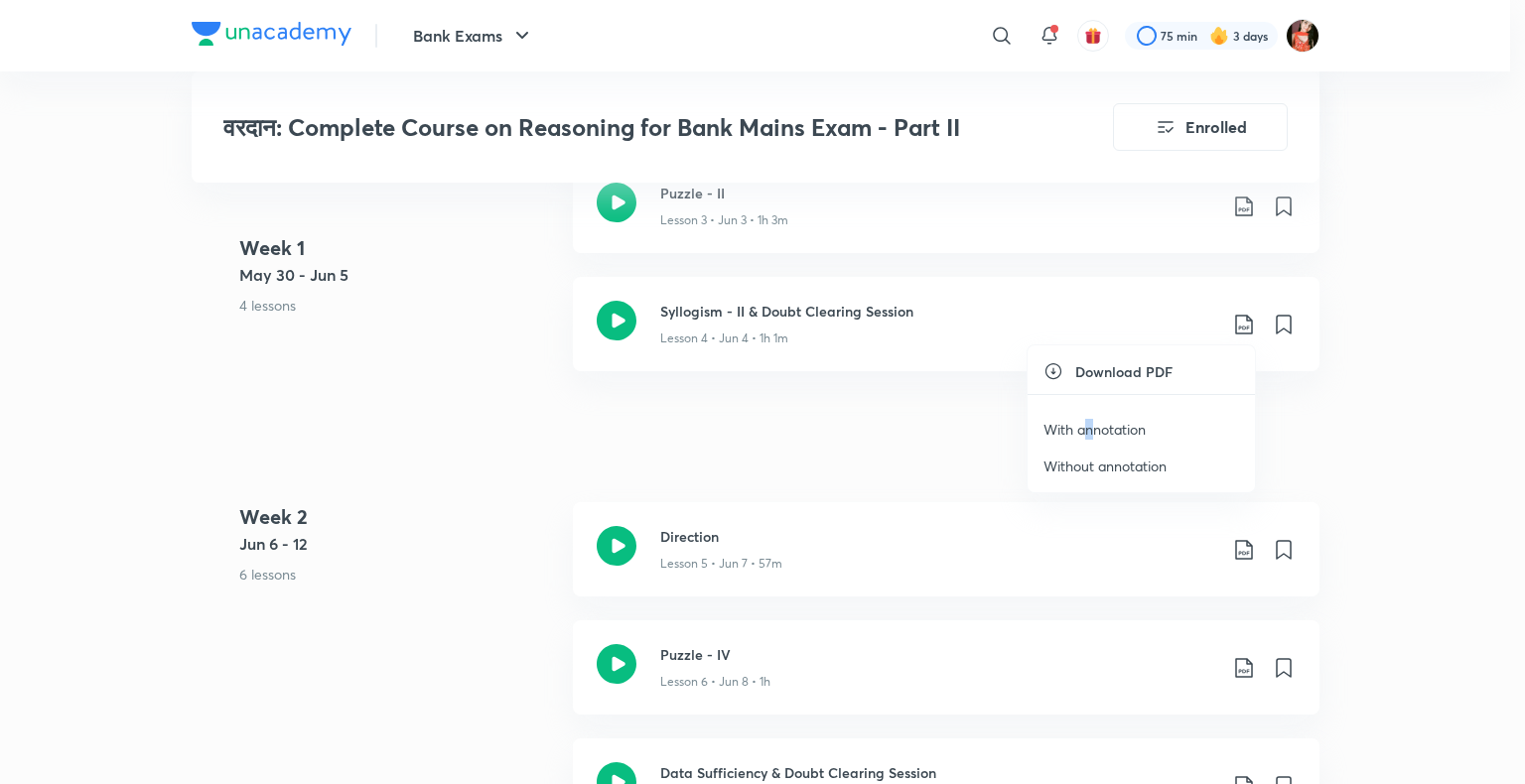 click on "With annotation" at bounding box center (1094, 429) 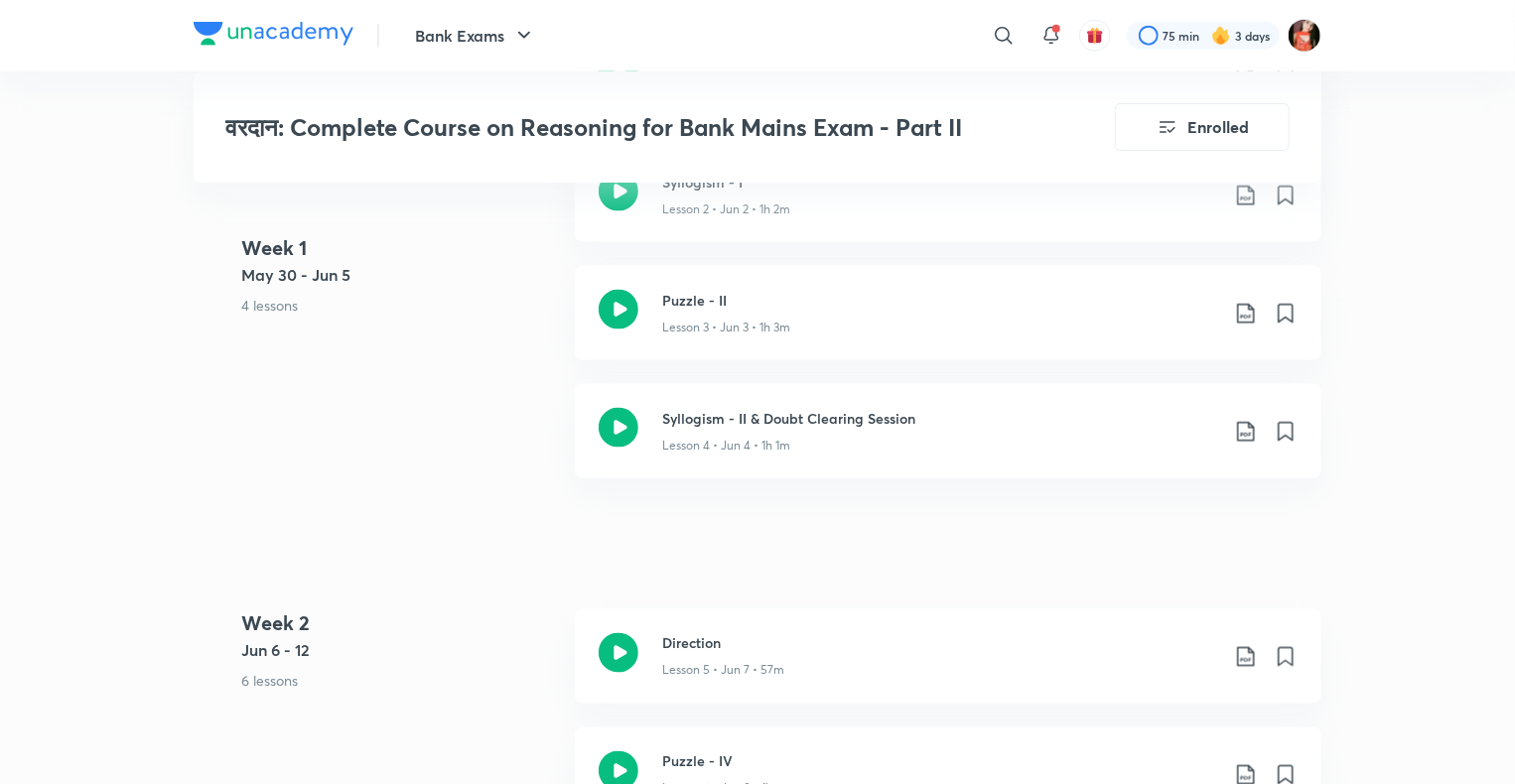 scroll, scrollTop: 1325, scrollLeft: 0, axis: vertical 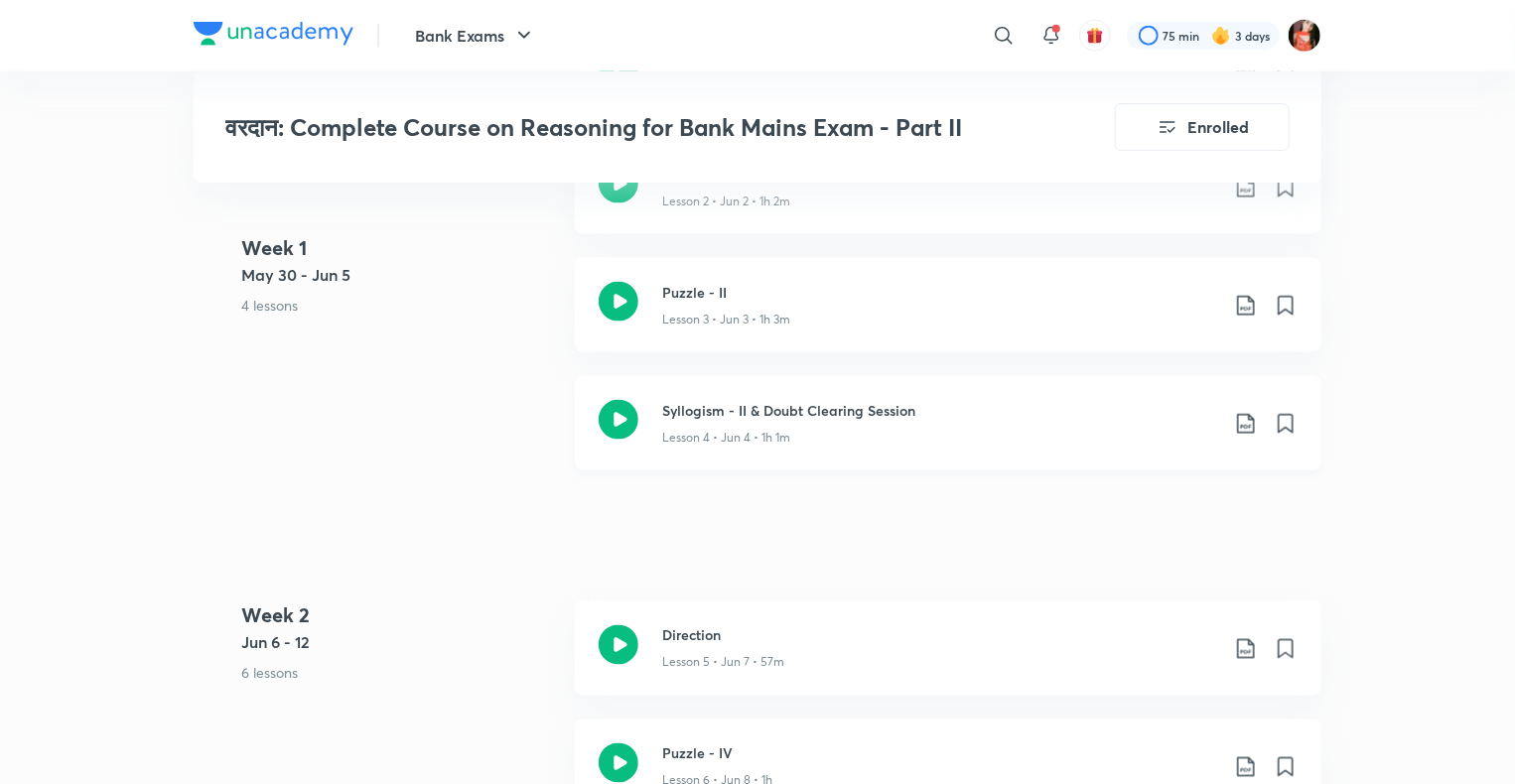 click 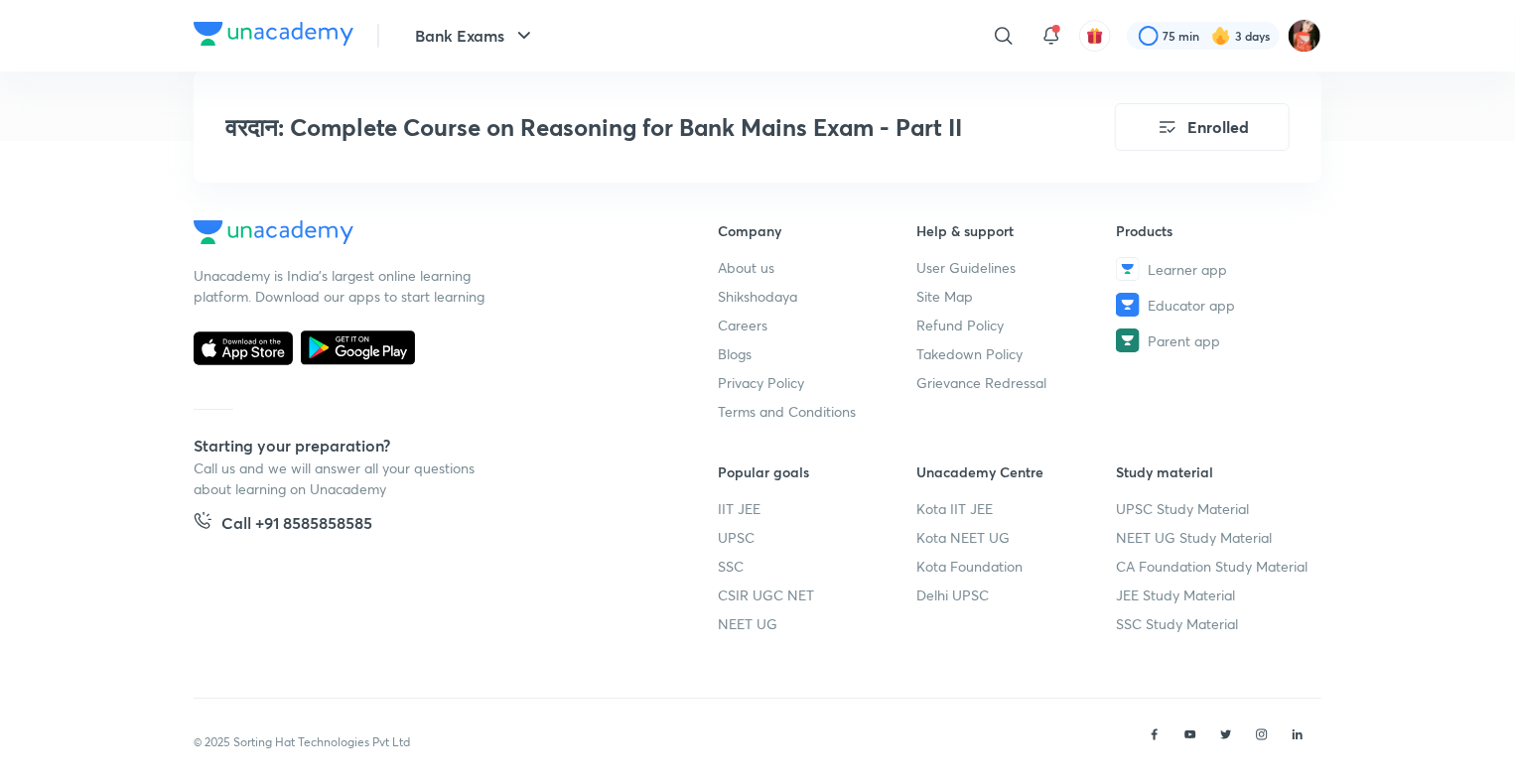 scroll, scrollTop: 3396, scrollLeft: 0, axis: vertical 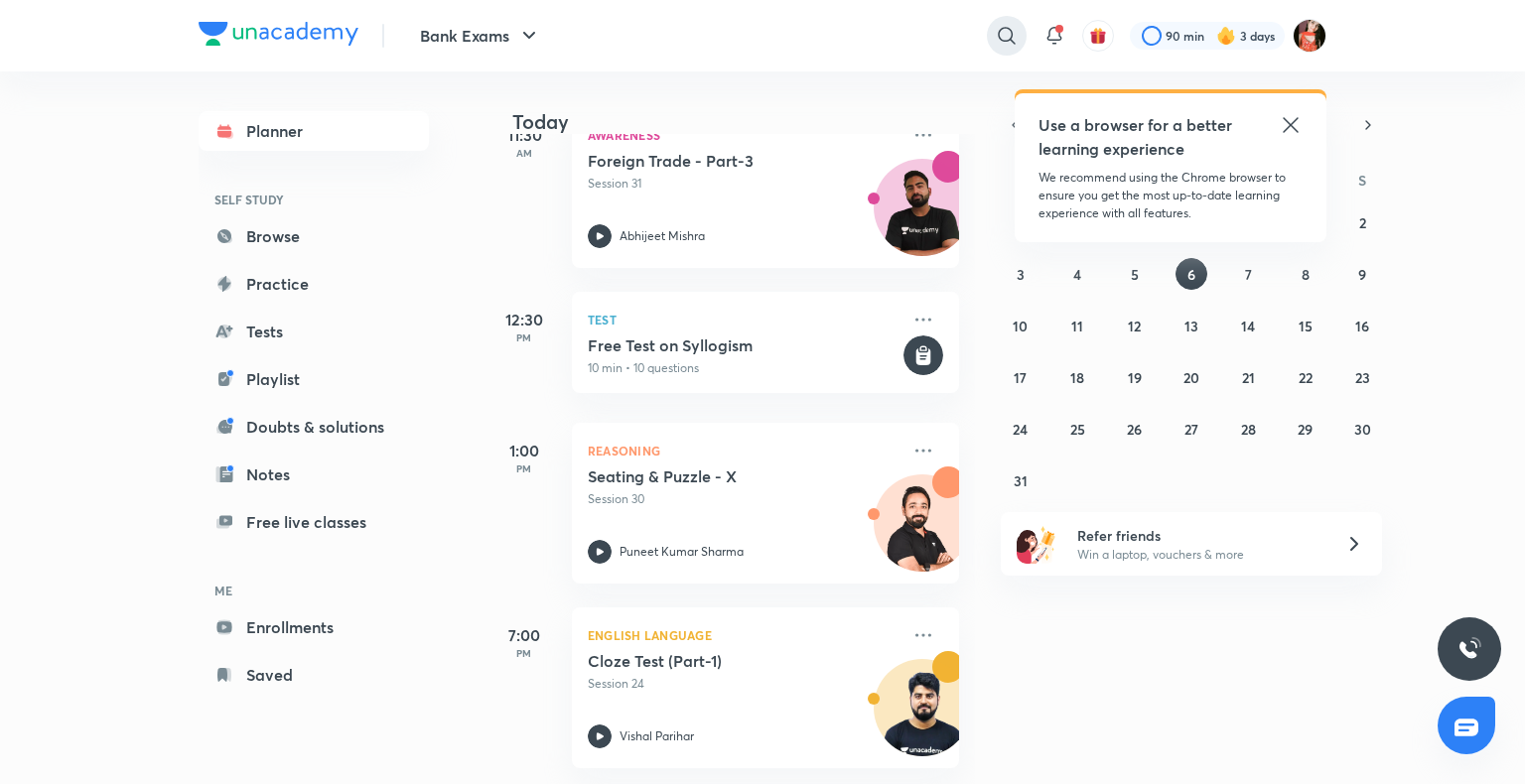 click 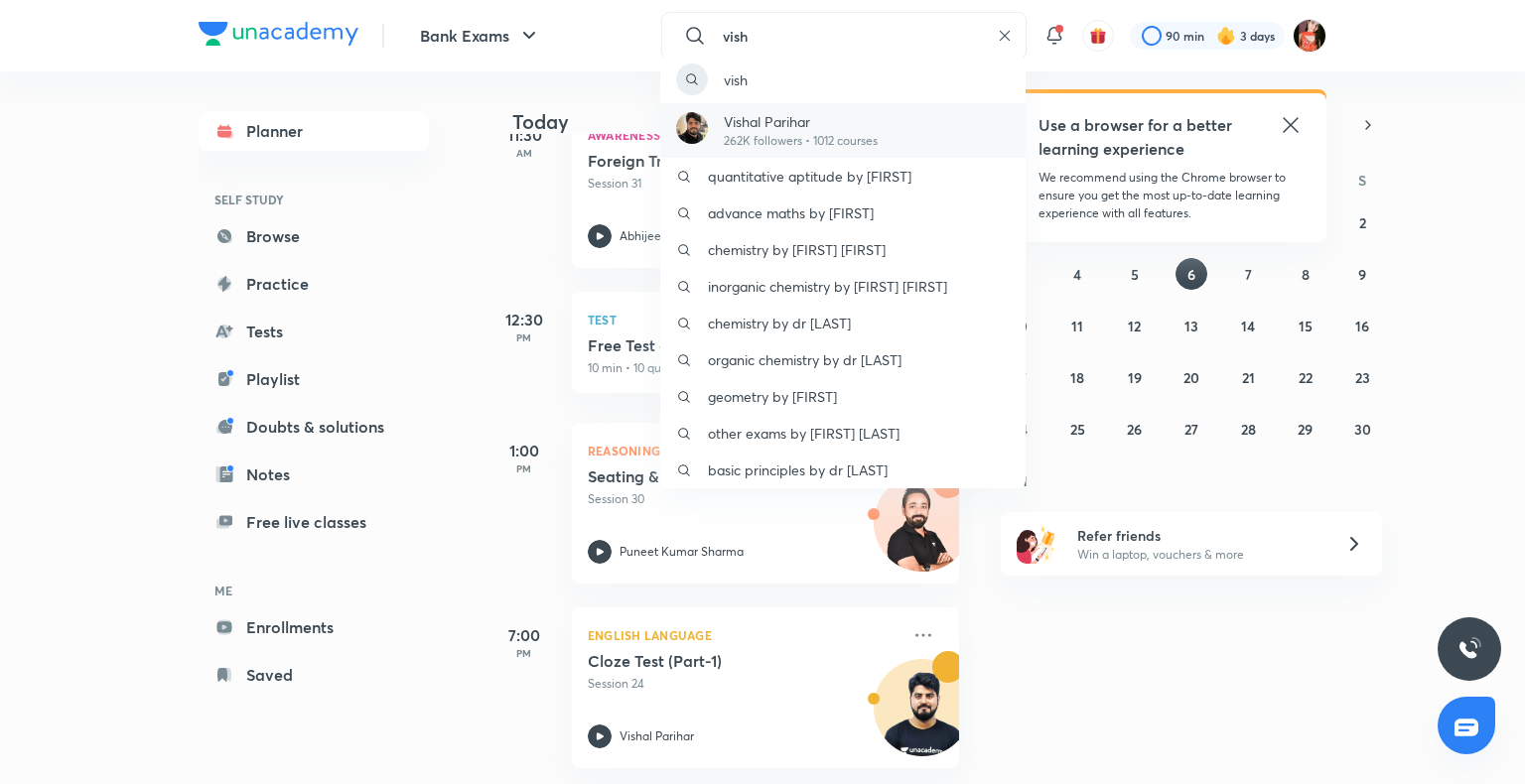 type on "vish" 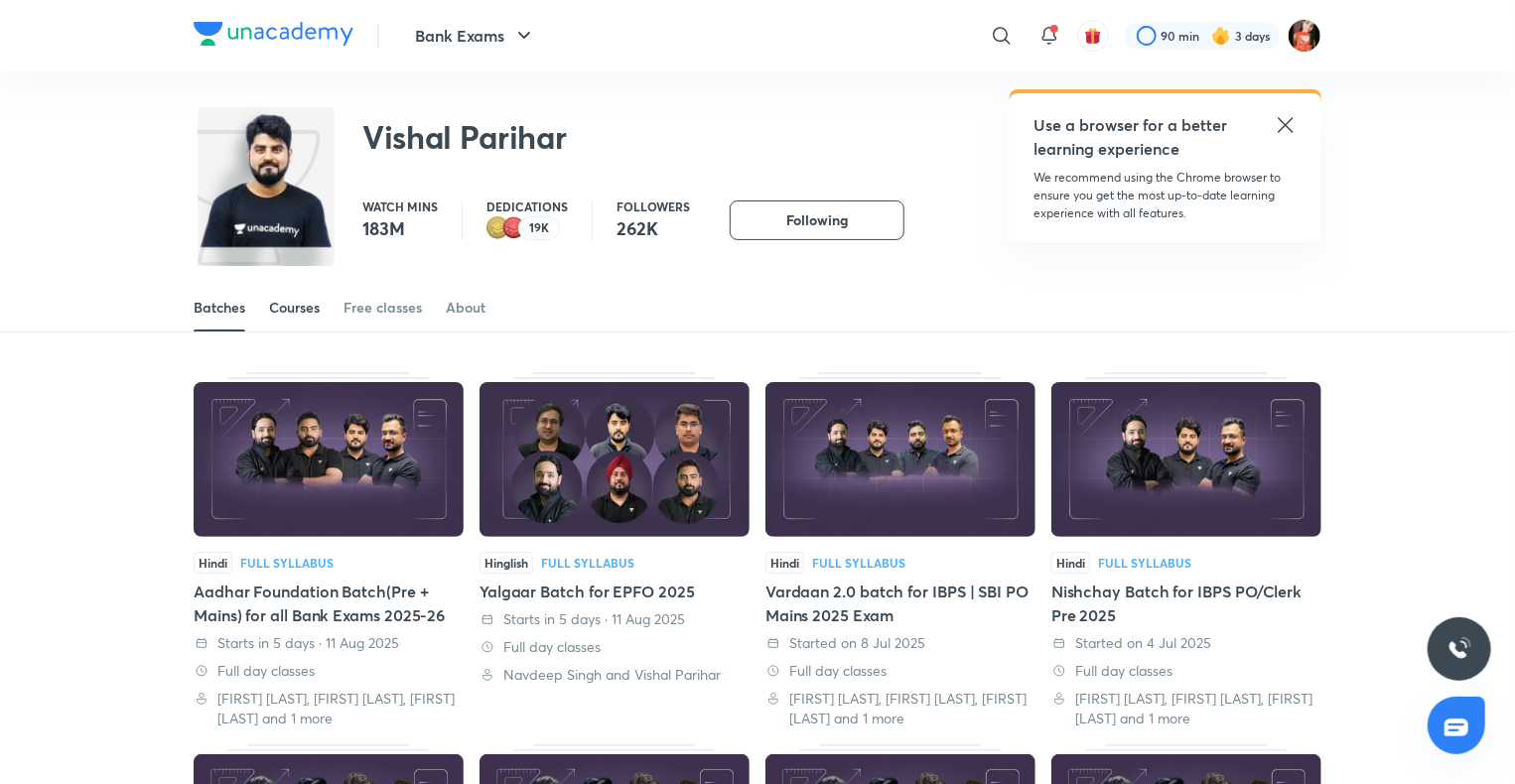 click on "Courses" at bounding box center (294, 308) 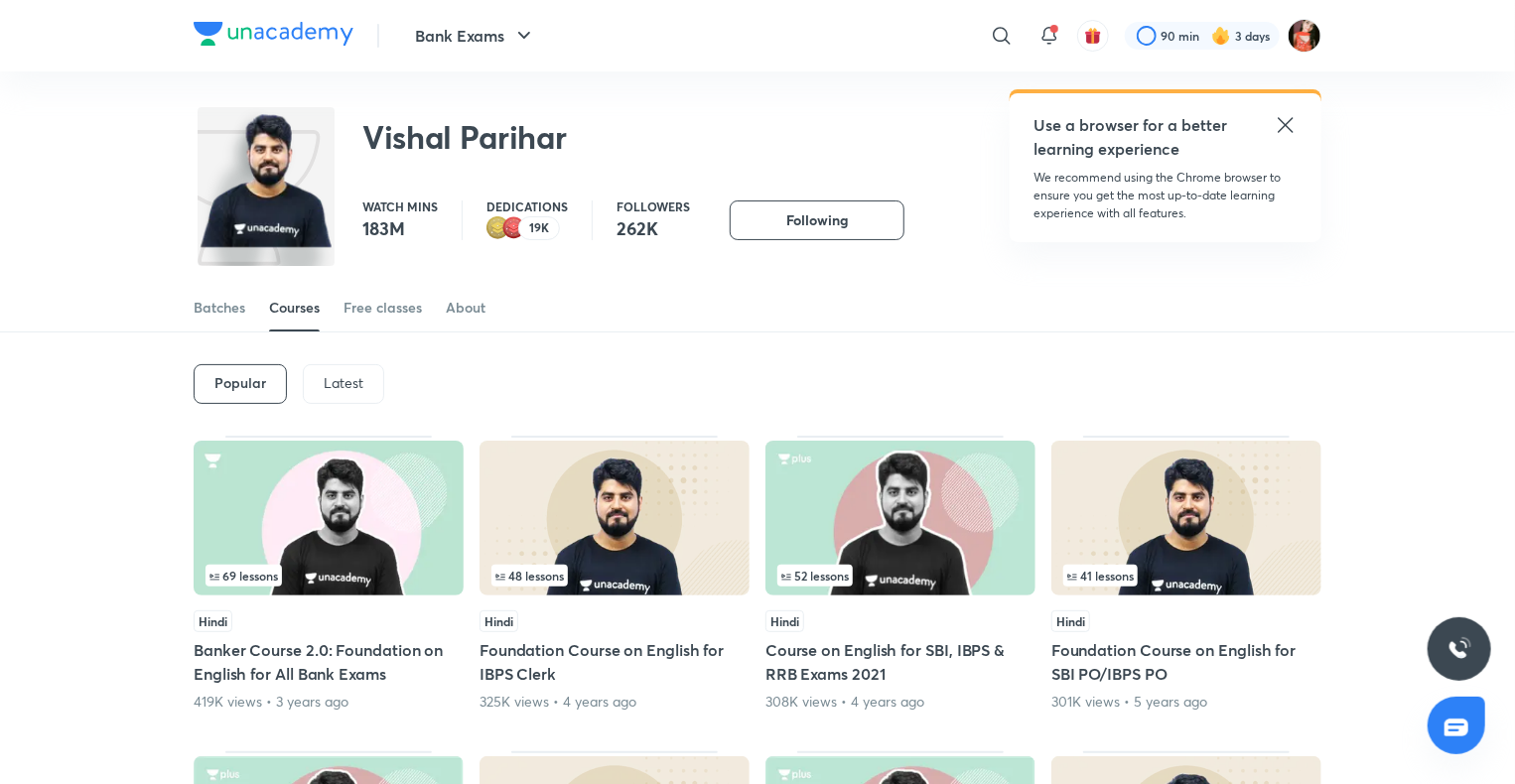 click on "Latest" at bounding box center (344, 383) 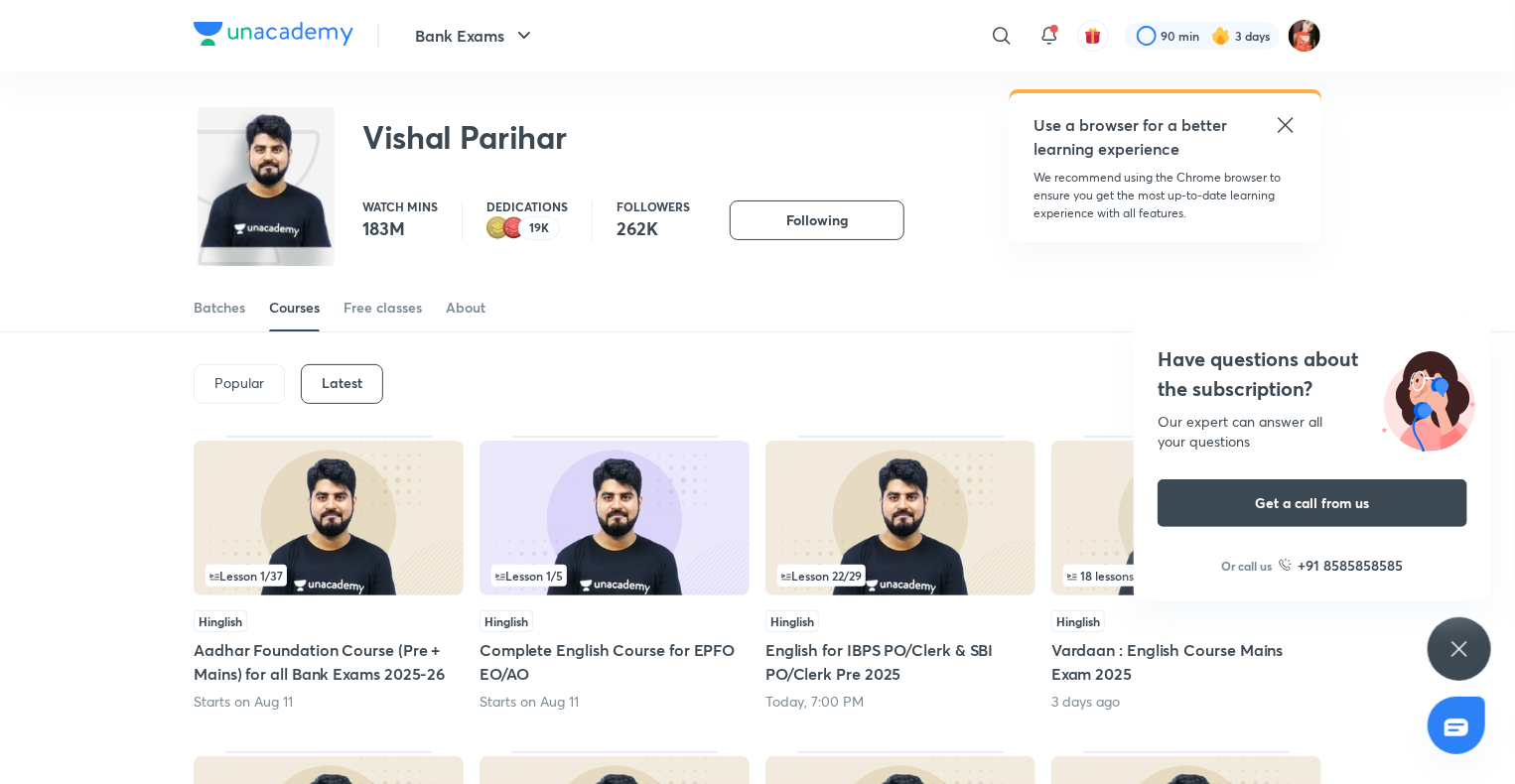 click on "Batches Courses Free classes About" at bounding box center (758, 286) 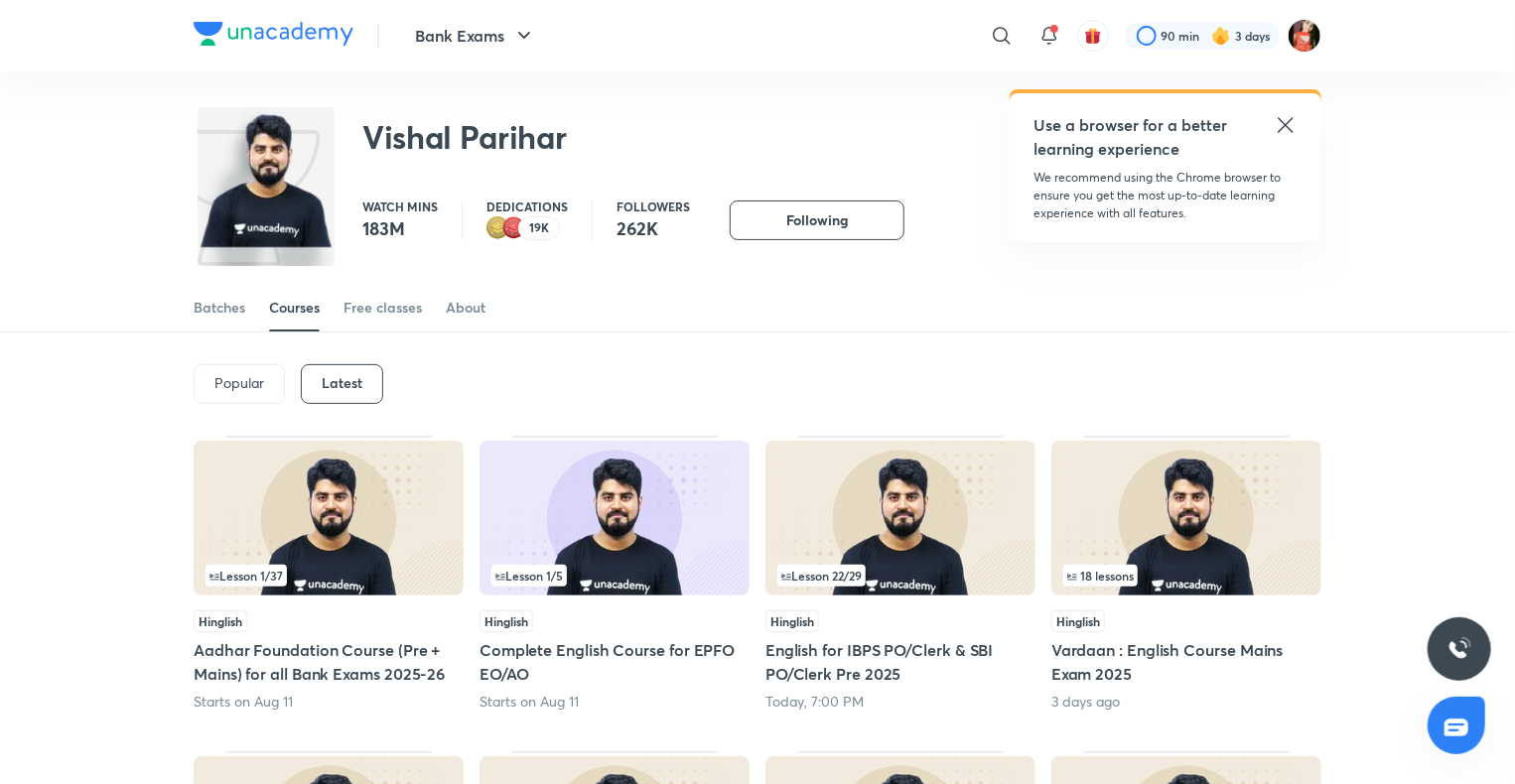 click 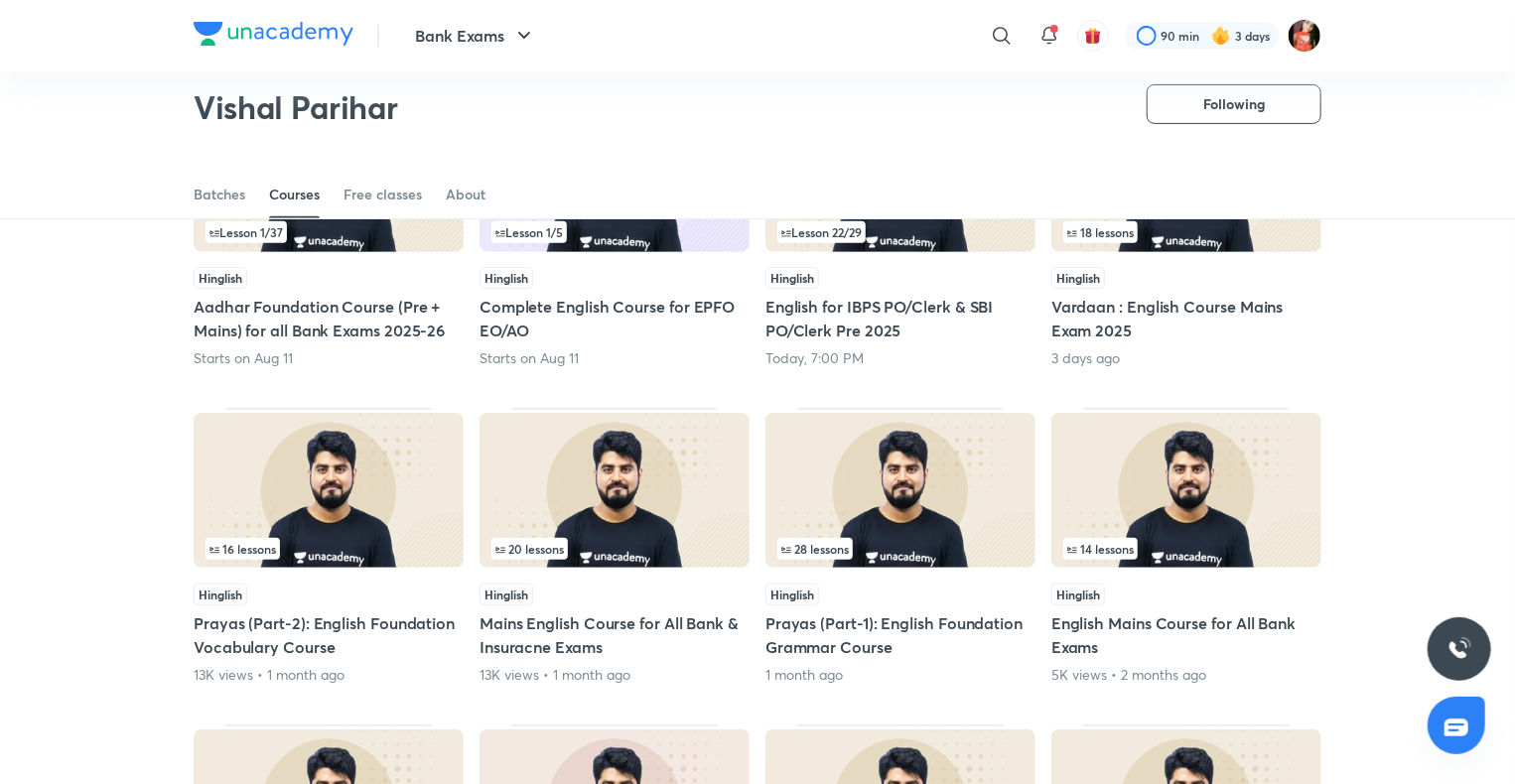 scroll, scrollTop: 185, scrollLeft: 0, axis: vertical 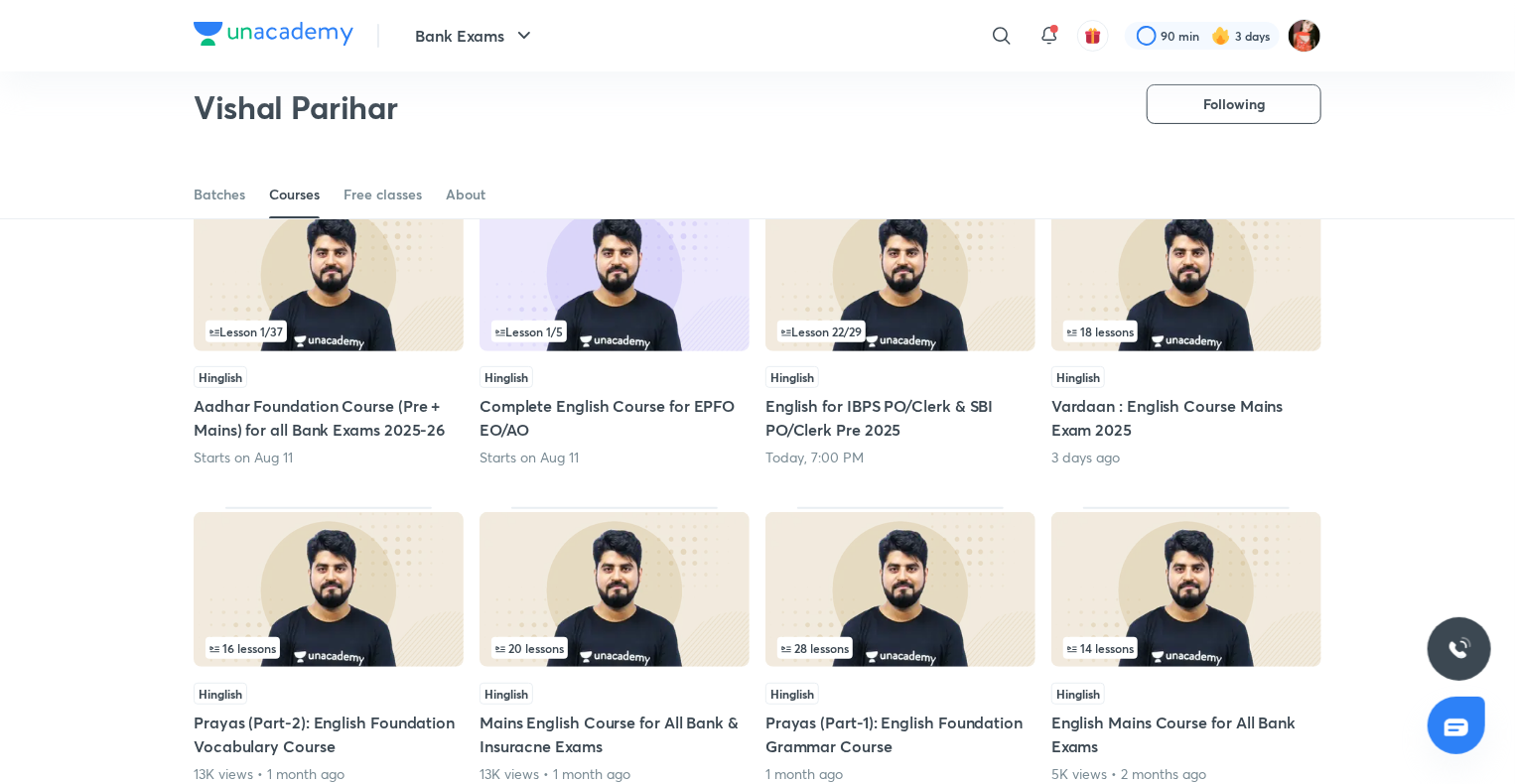 click on "Vardaan : English Course Mains Exam 2025" at bounding box center [1186, 418] 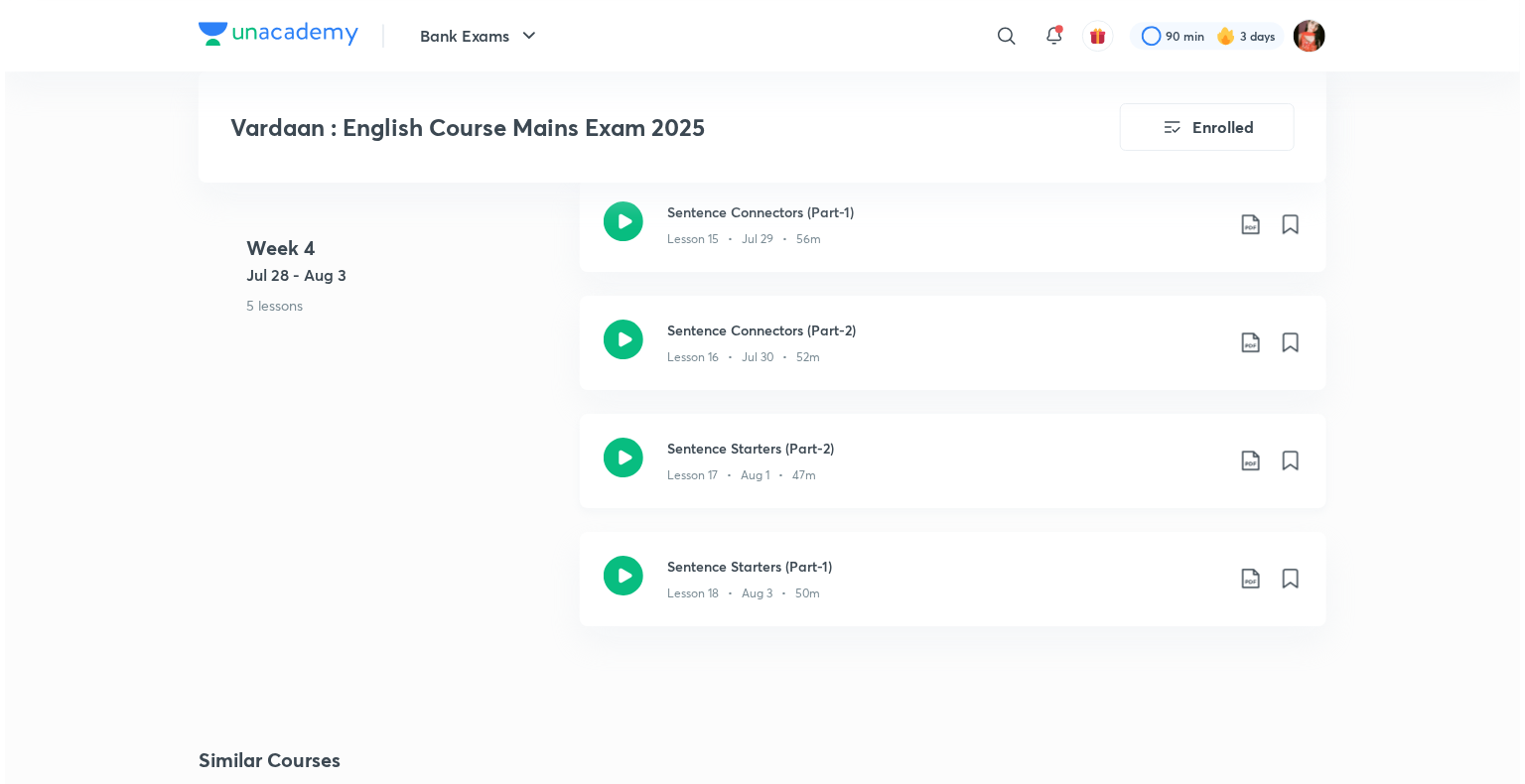 scroll, scrollTop: 3176, scrollLeft: 0, axis: vertical 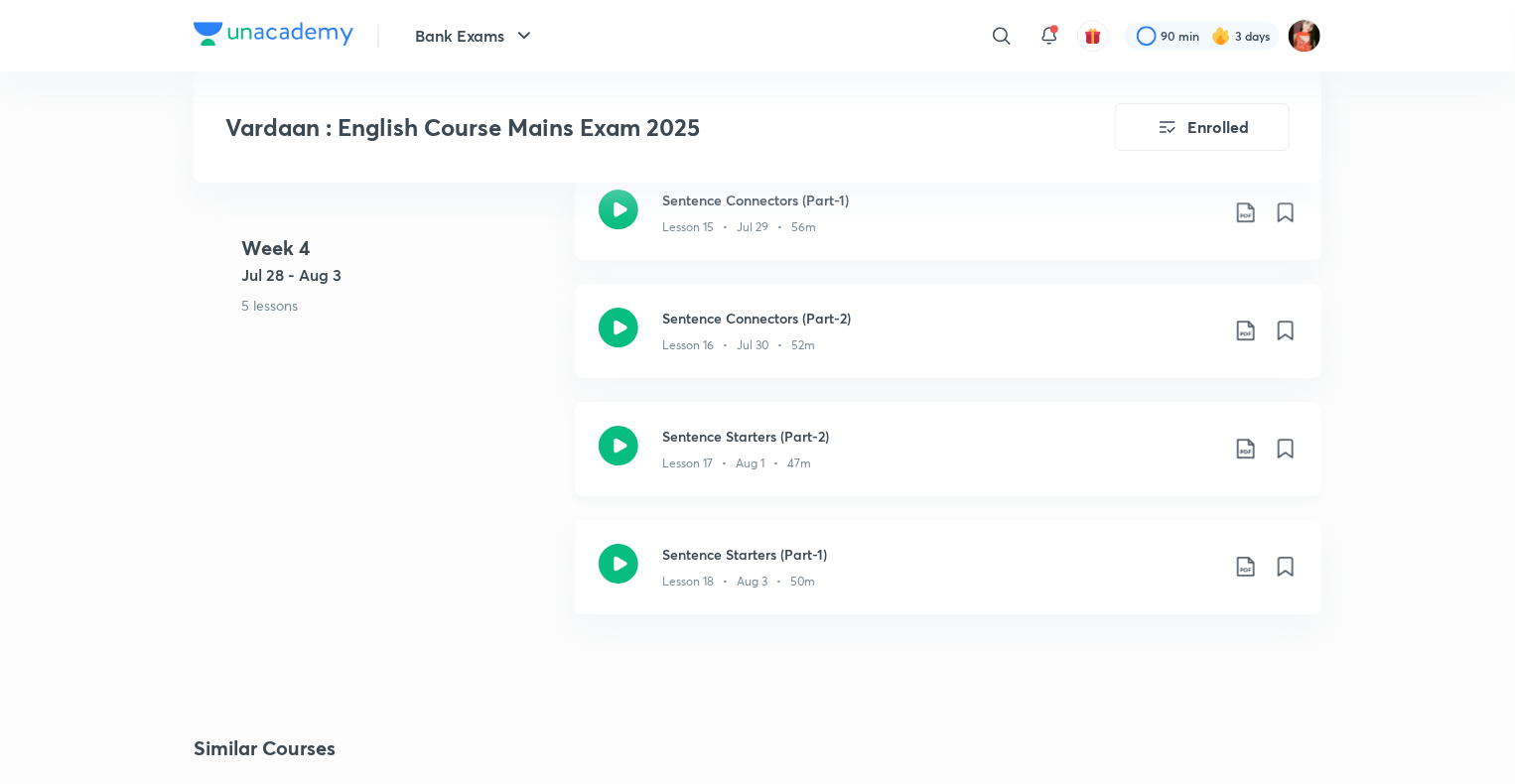 click 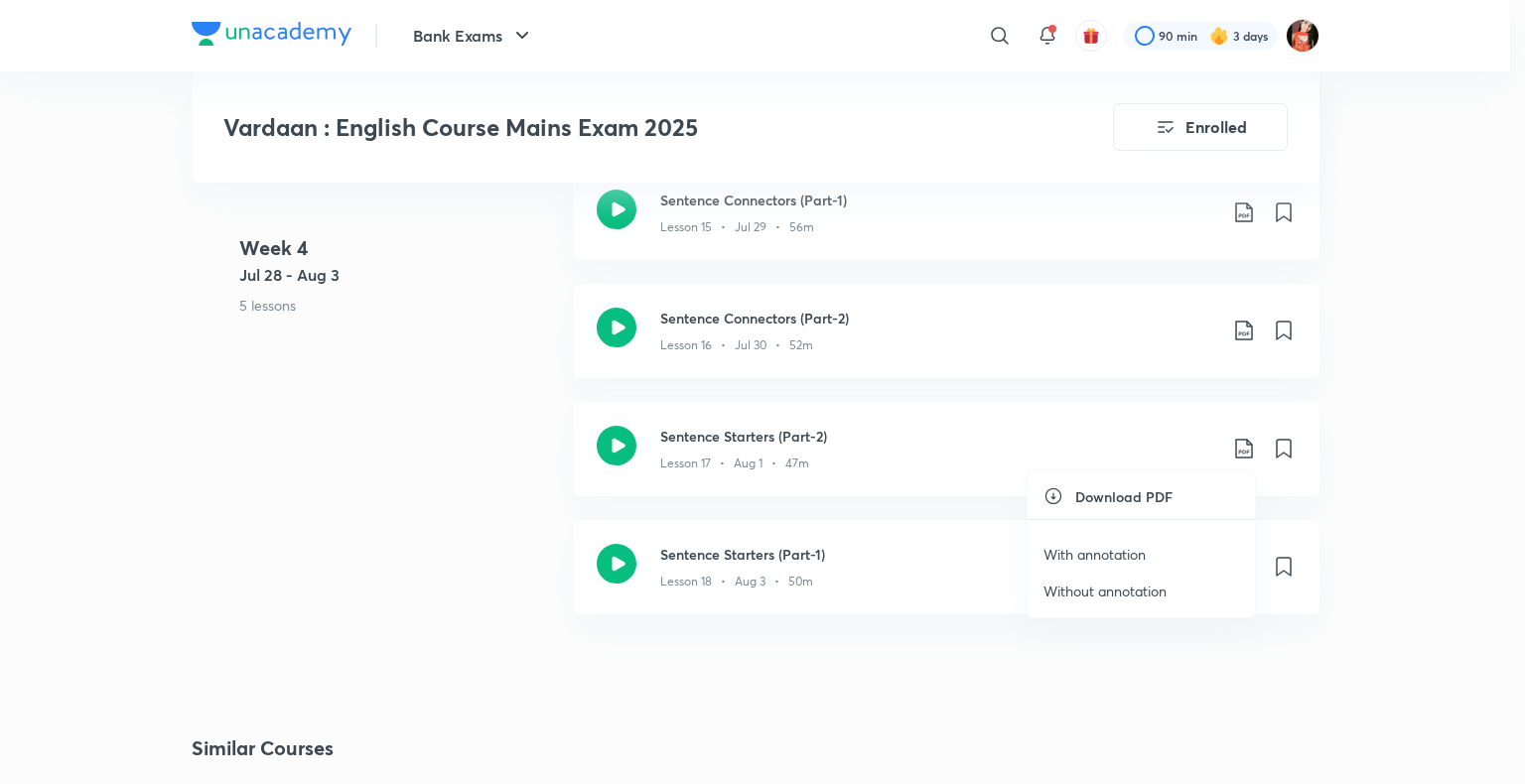 click on "With annotation" at bounding box center [1094, 554] 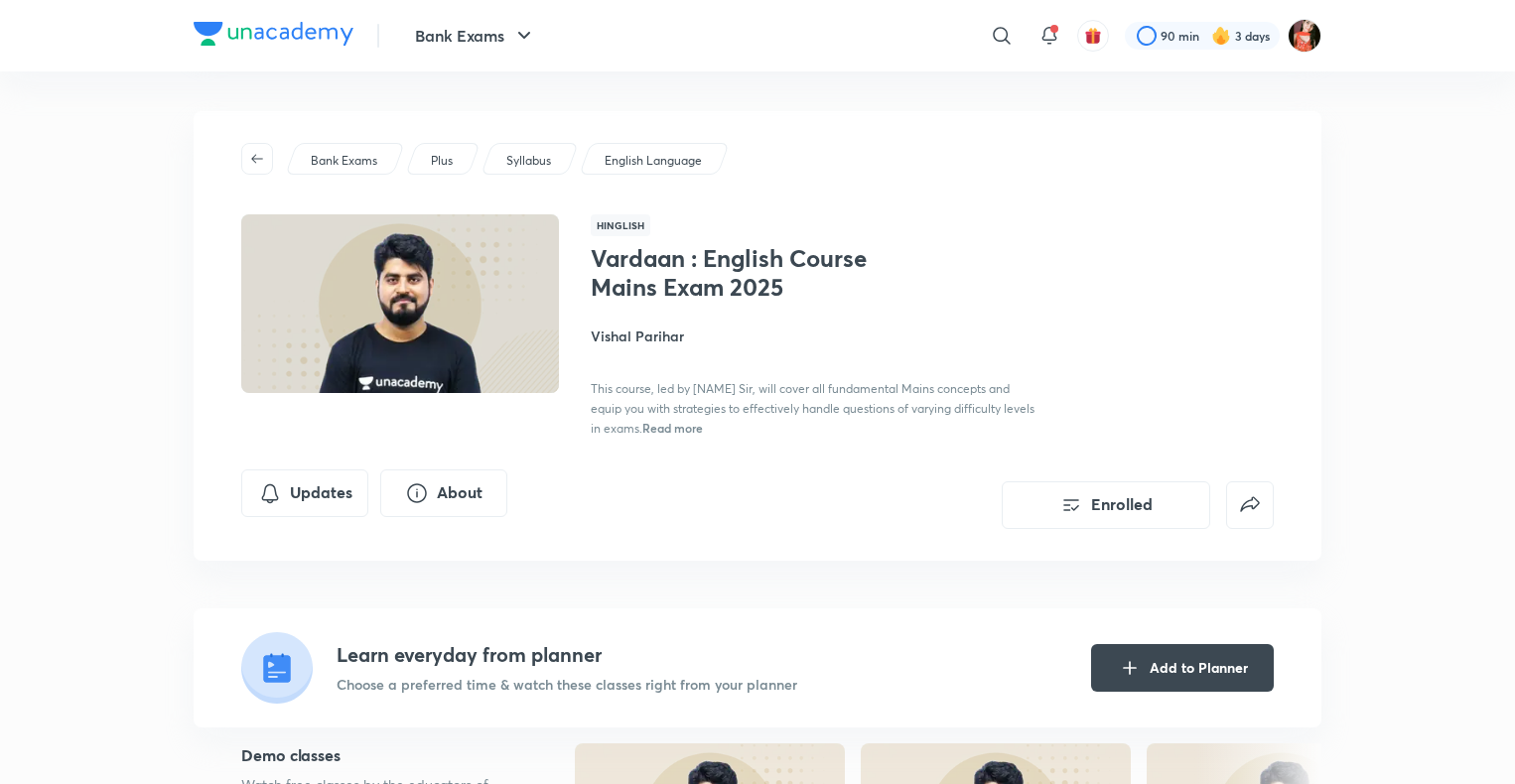 scroll, scrollTop: 0, scrollLeft: 0, axis: both 